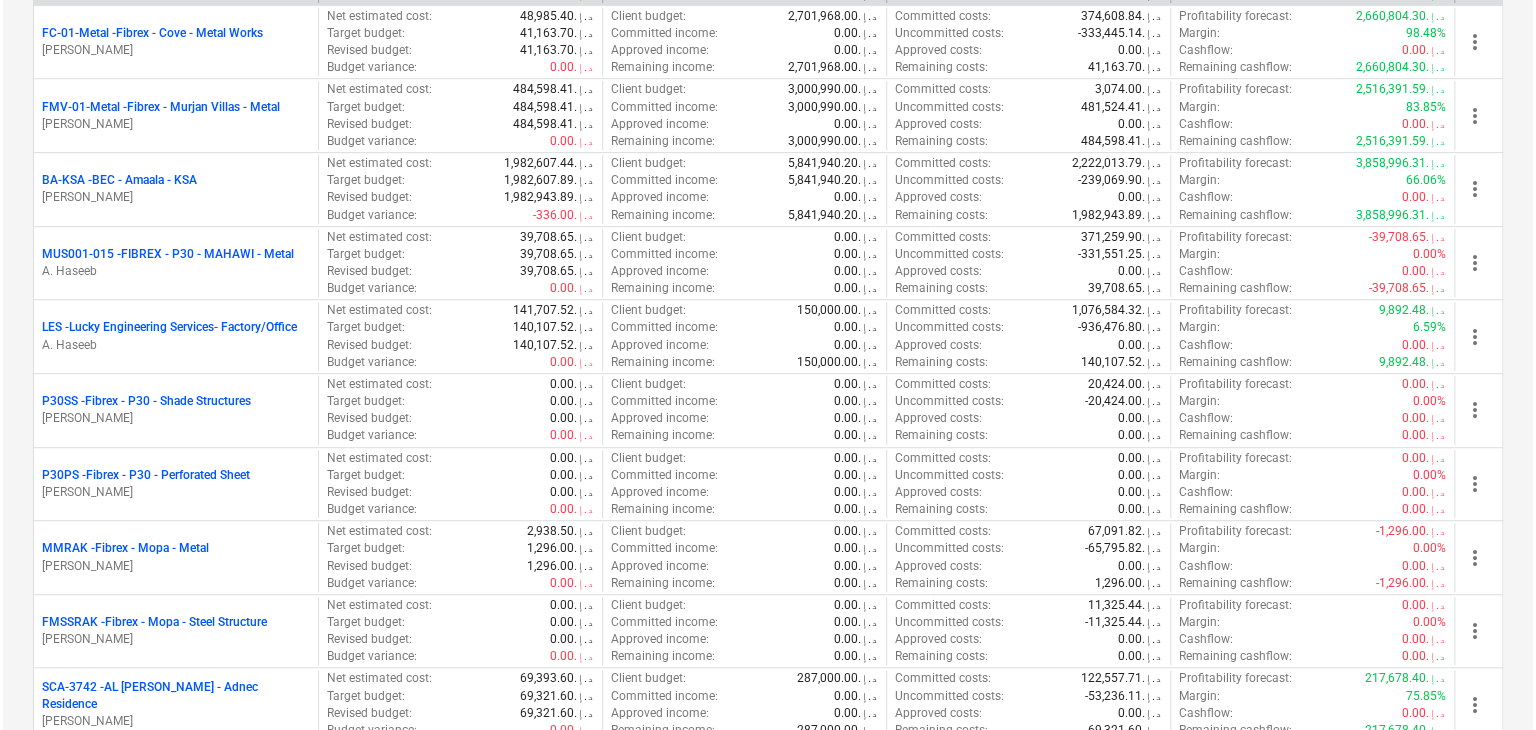 scroll, scrollTop: 0, scrollLeft: 0, axis: both 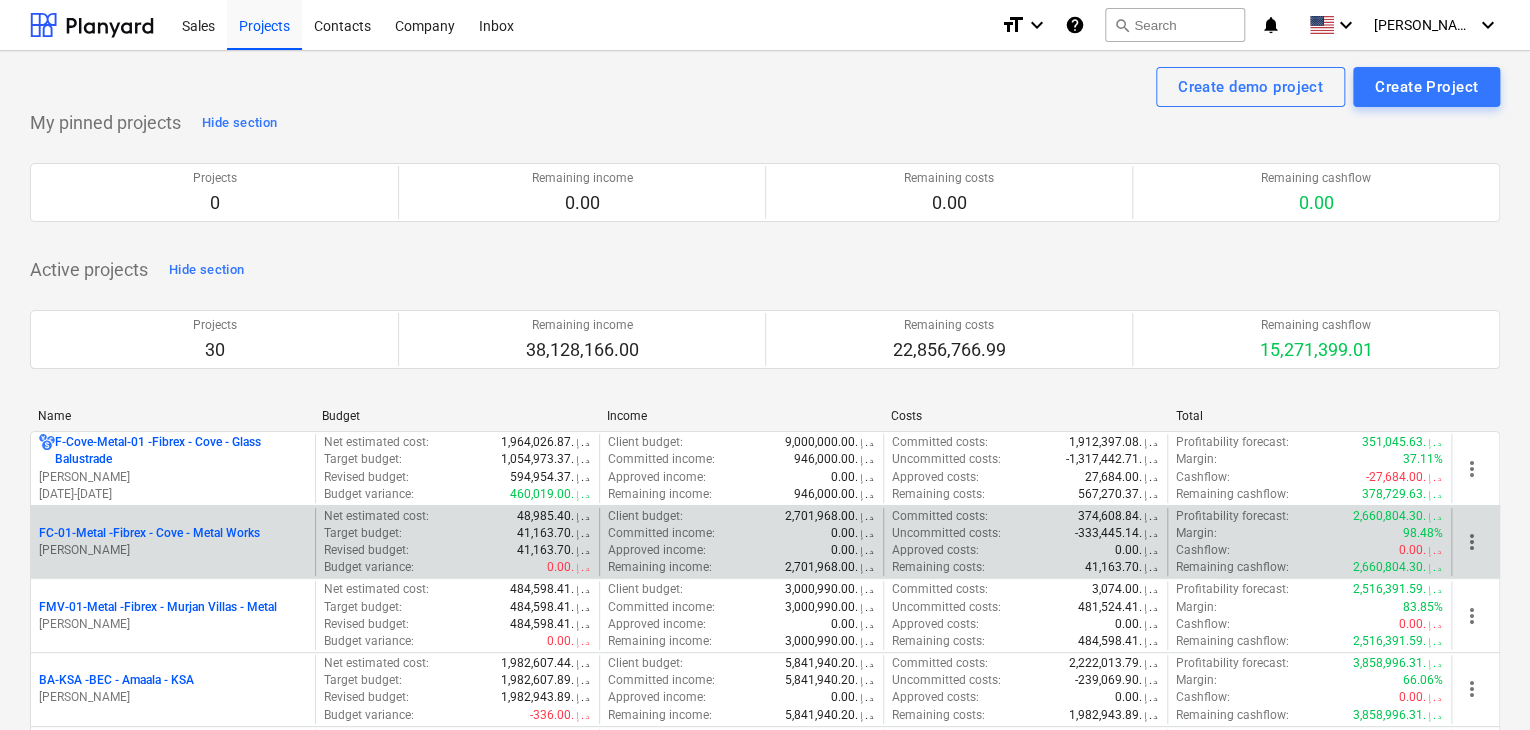 click on "[PERSON_NAME]" at bounding box center [173, 550] 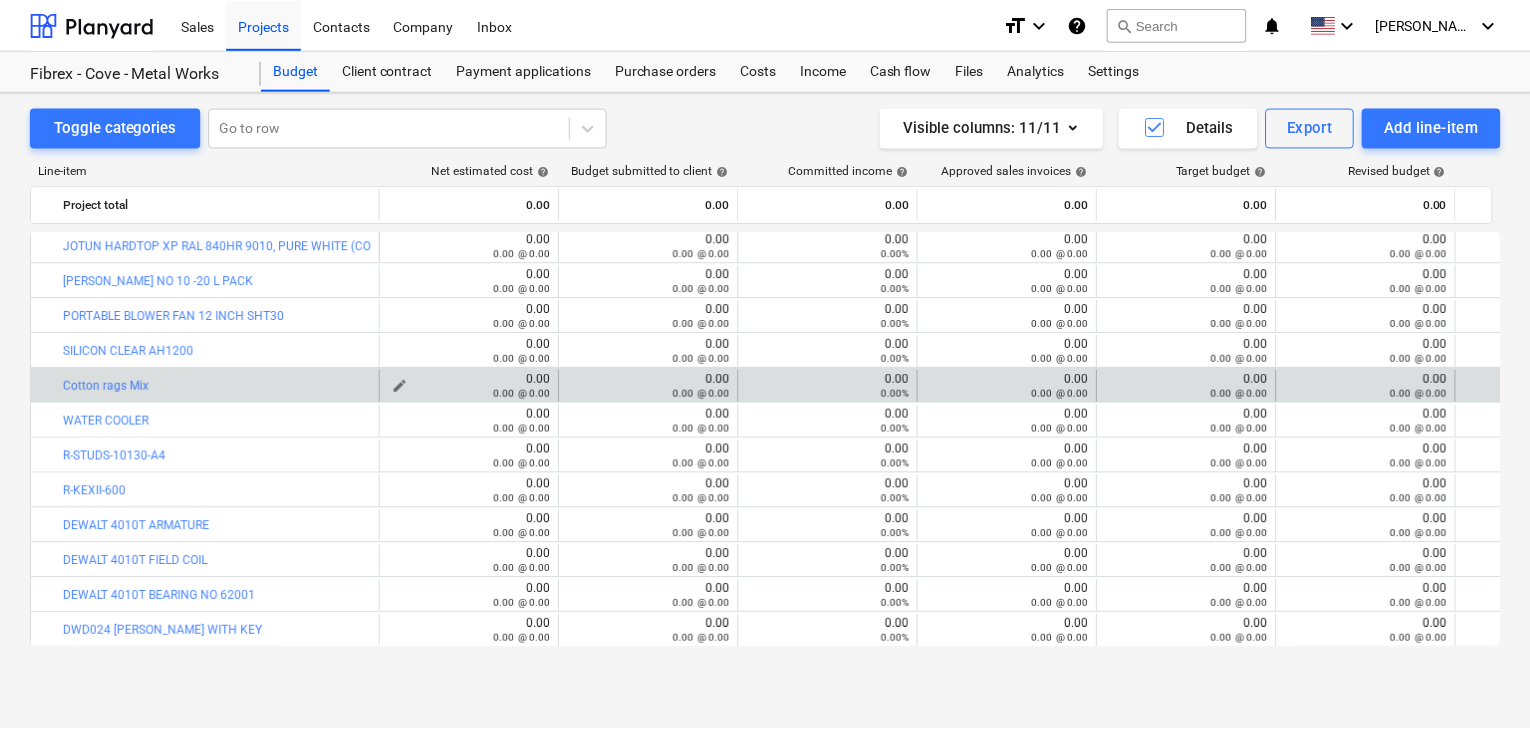 scroll, scrollTop: 23769, scrollLeft: 0, axis: vertical 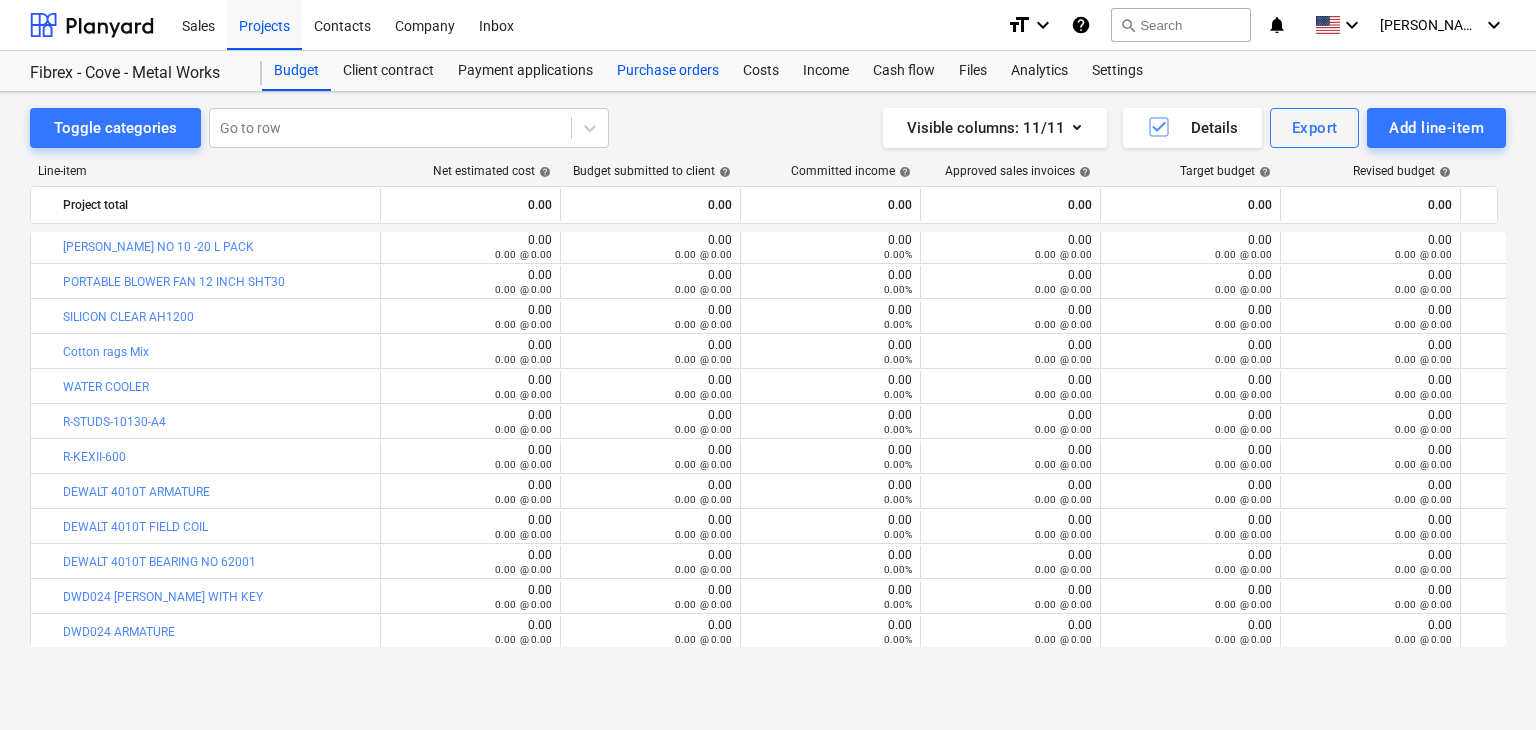click on "Purchase orders" at bounding box center [668, 71] 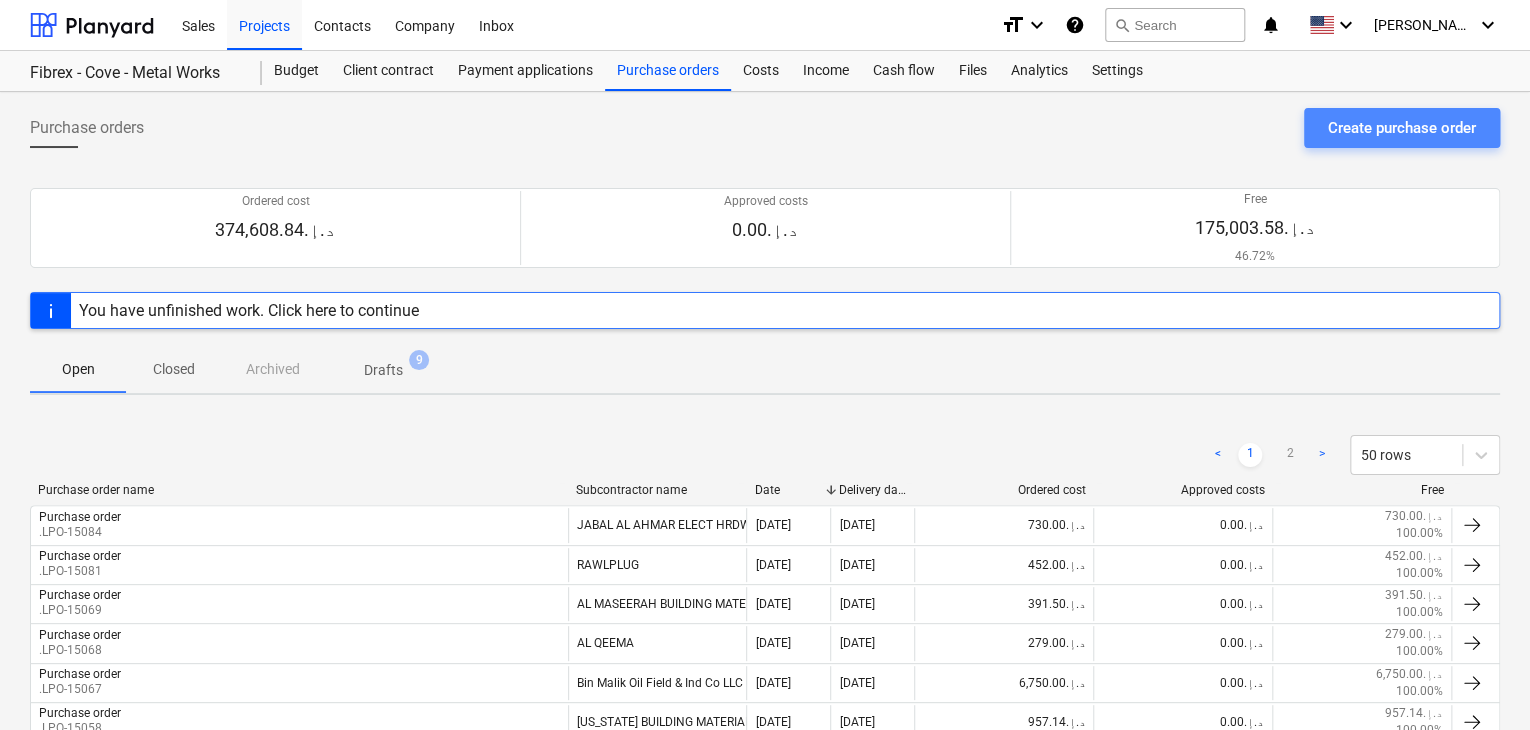 click on "Create purchase order" at bounding box center [1402, 128] 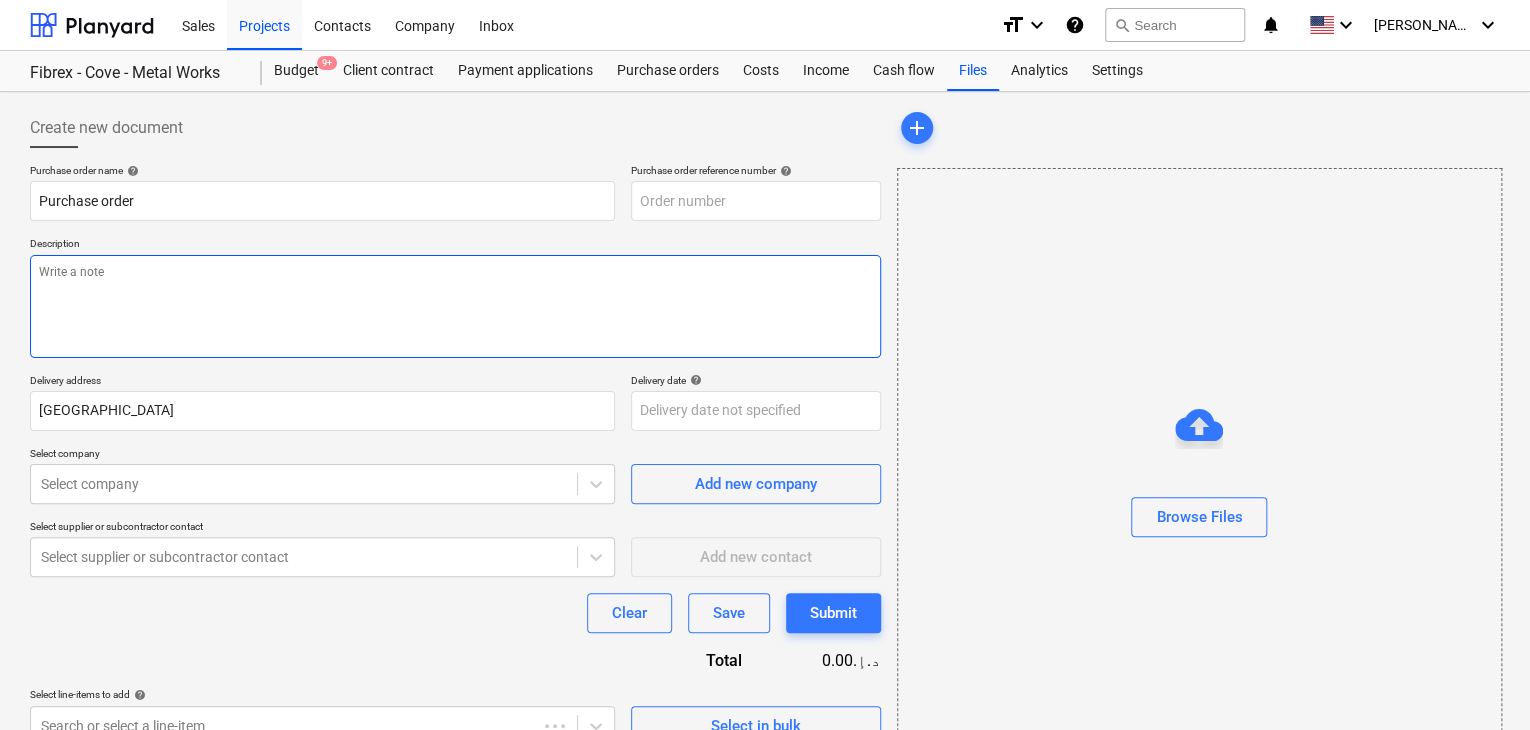 click at bounding box center (455, 306) 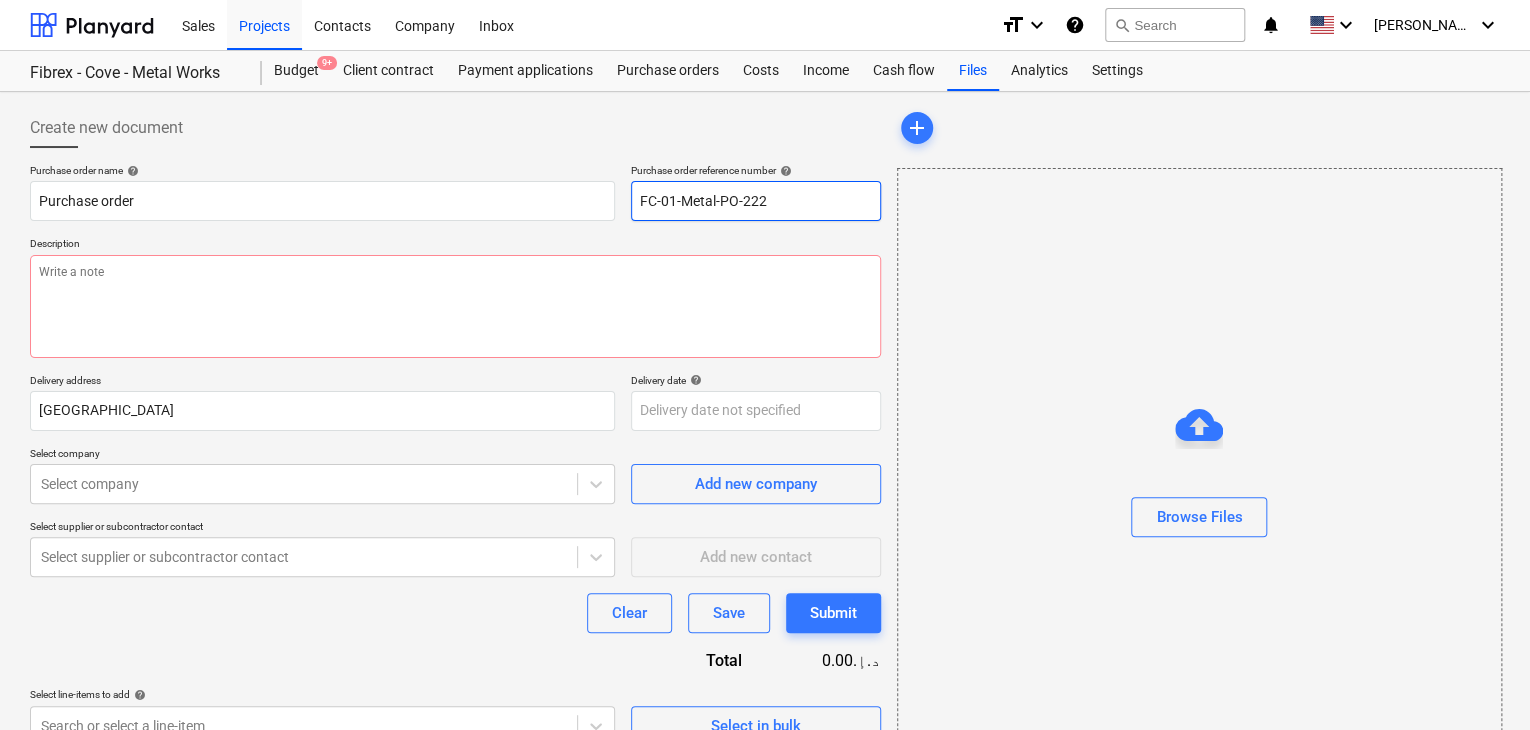 drag, startPoint x: 804, startPoint y: 207, endPoint x: 635, endPoint y: 195, distance: 169.4255 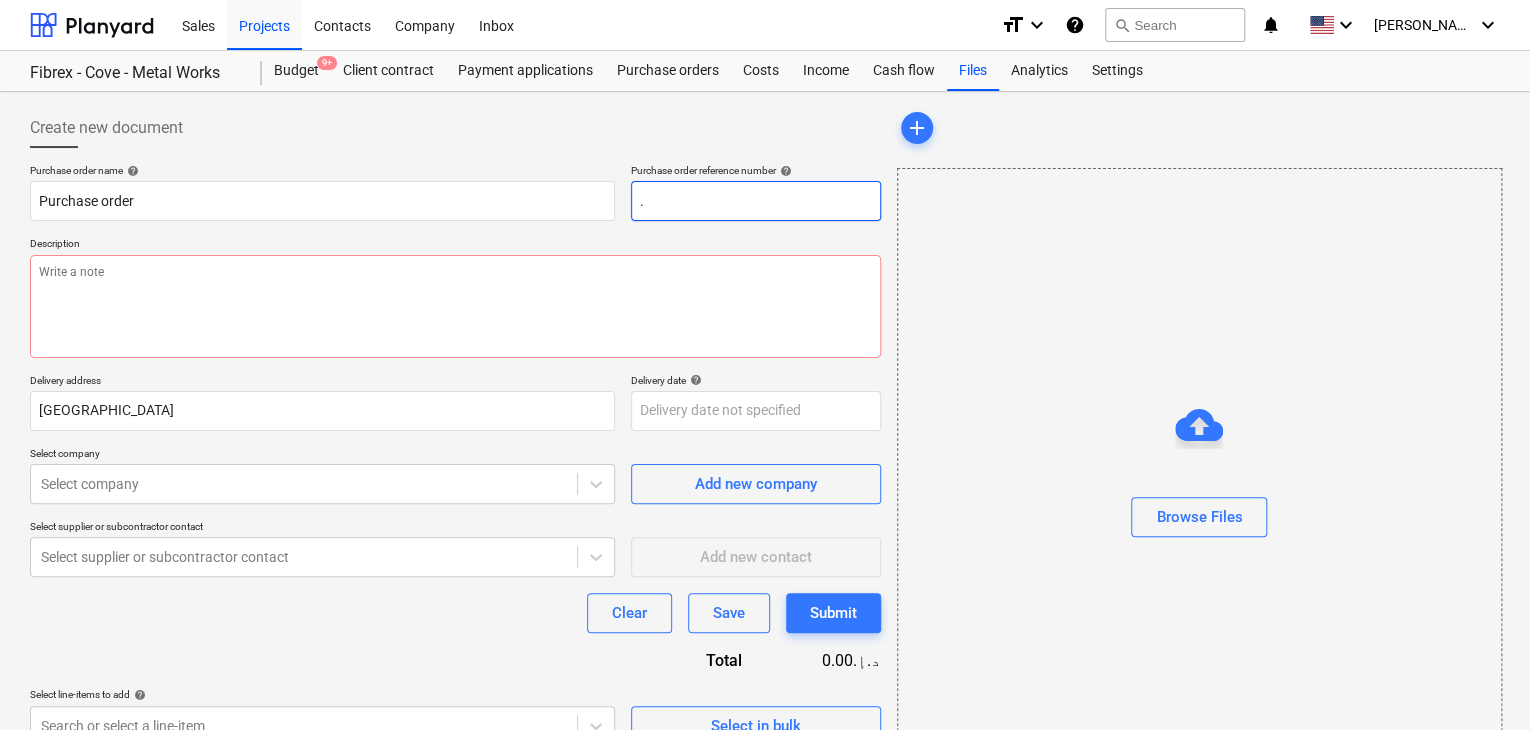 type on "x" 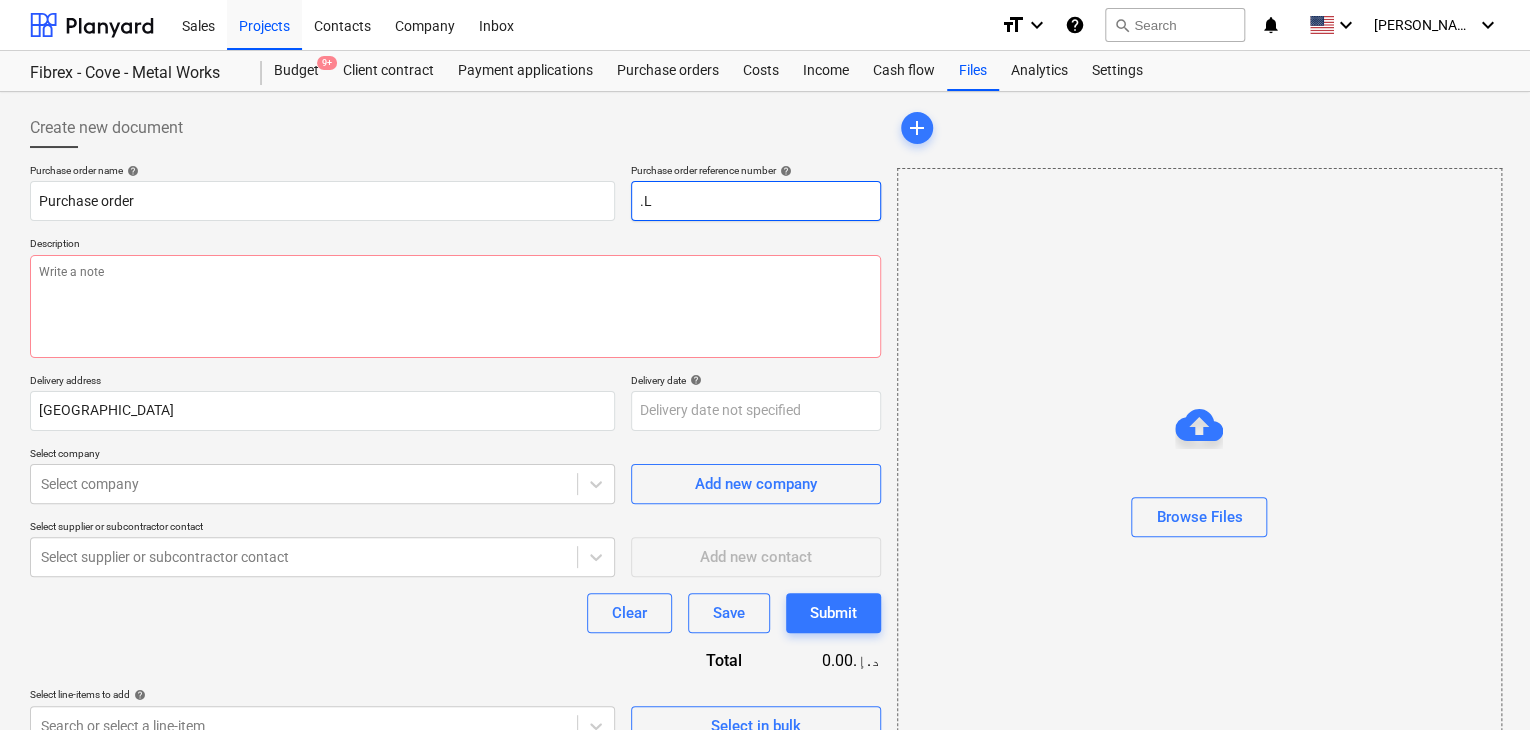 type on "x" 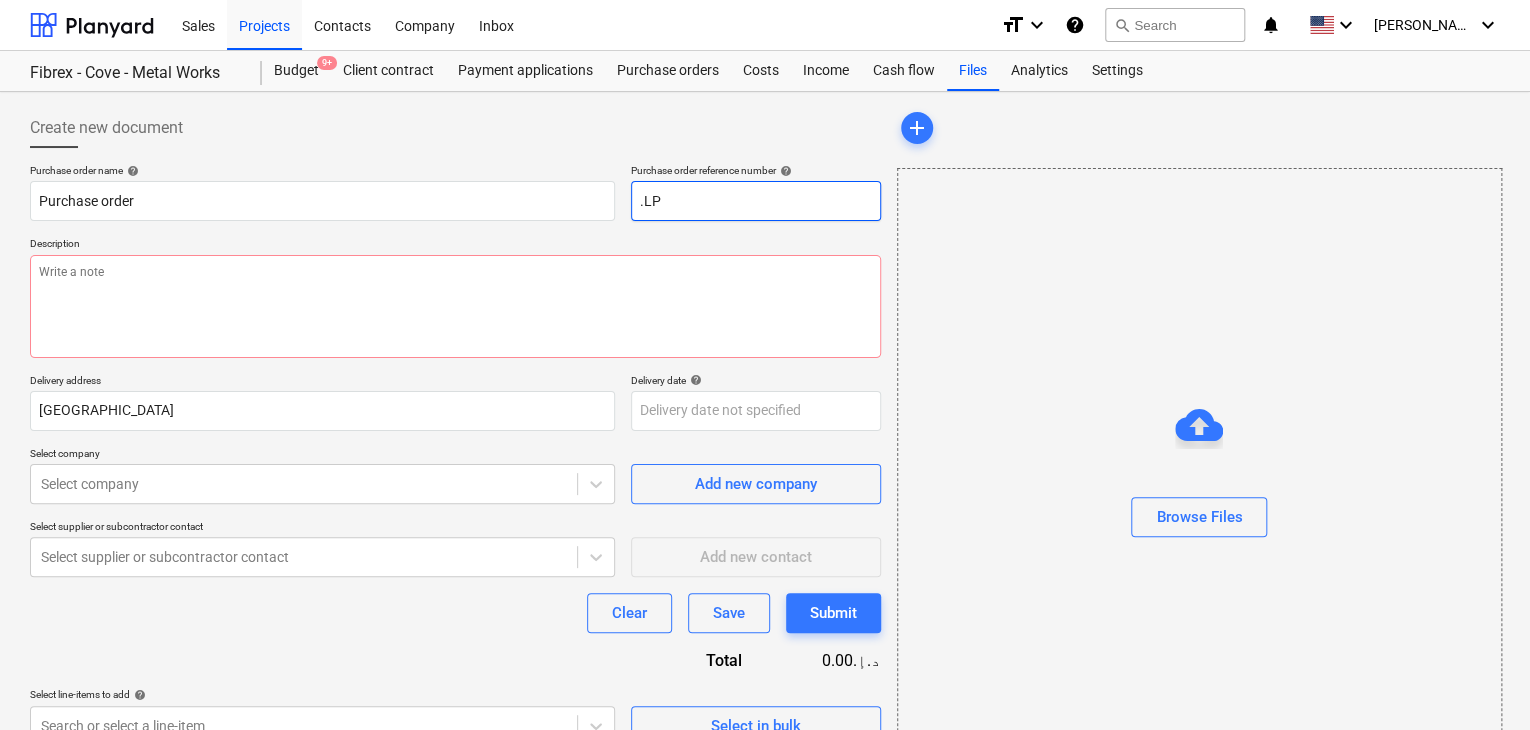 type on "x" 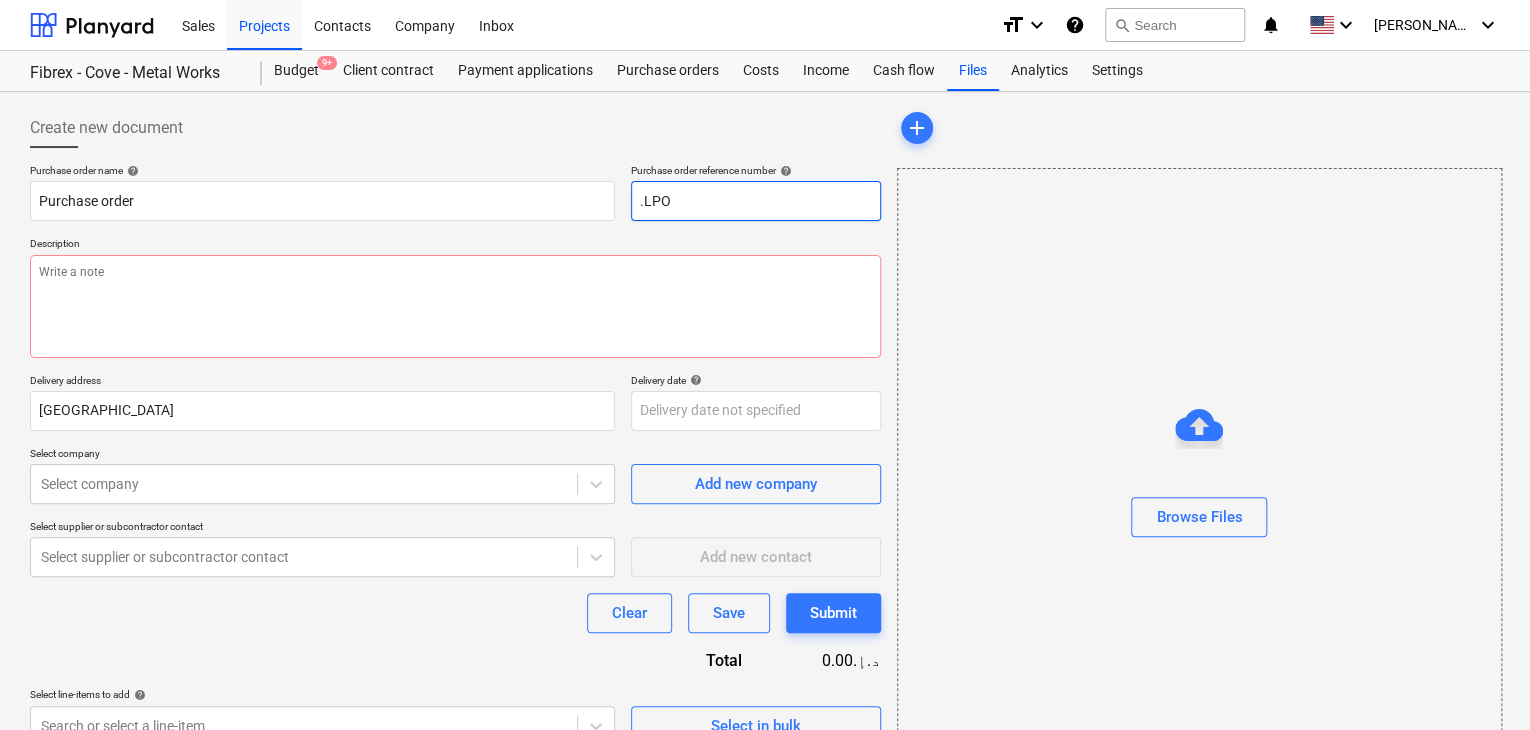 type on "x" 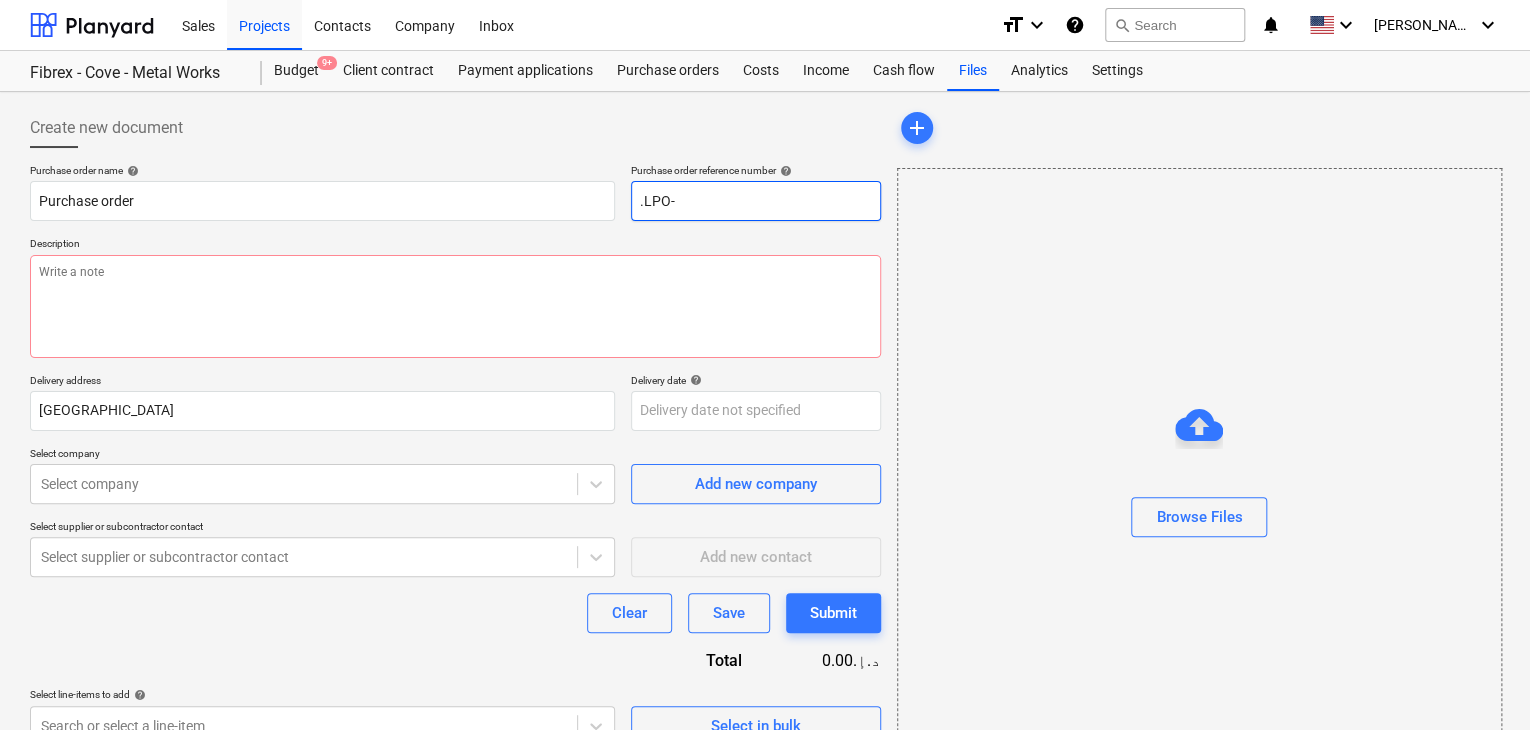 type on "x" 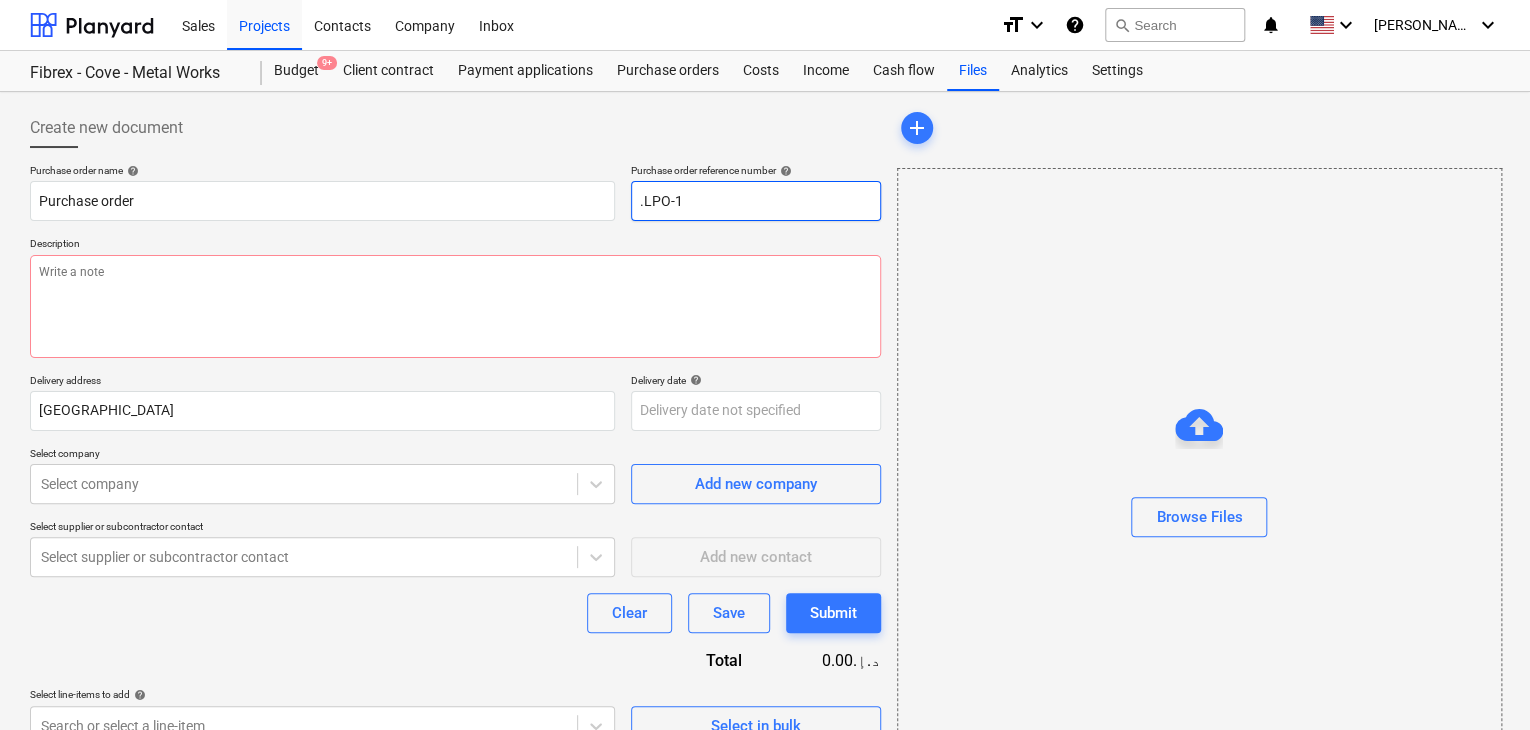 type on "x" 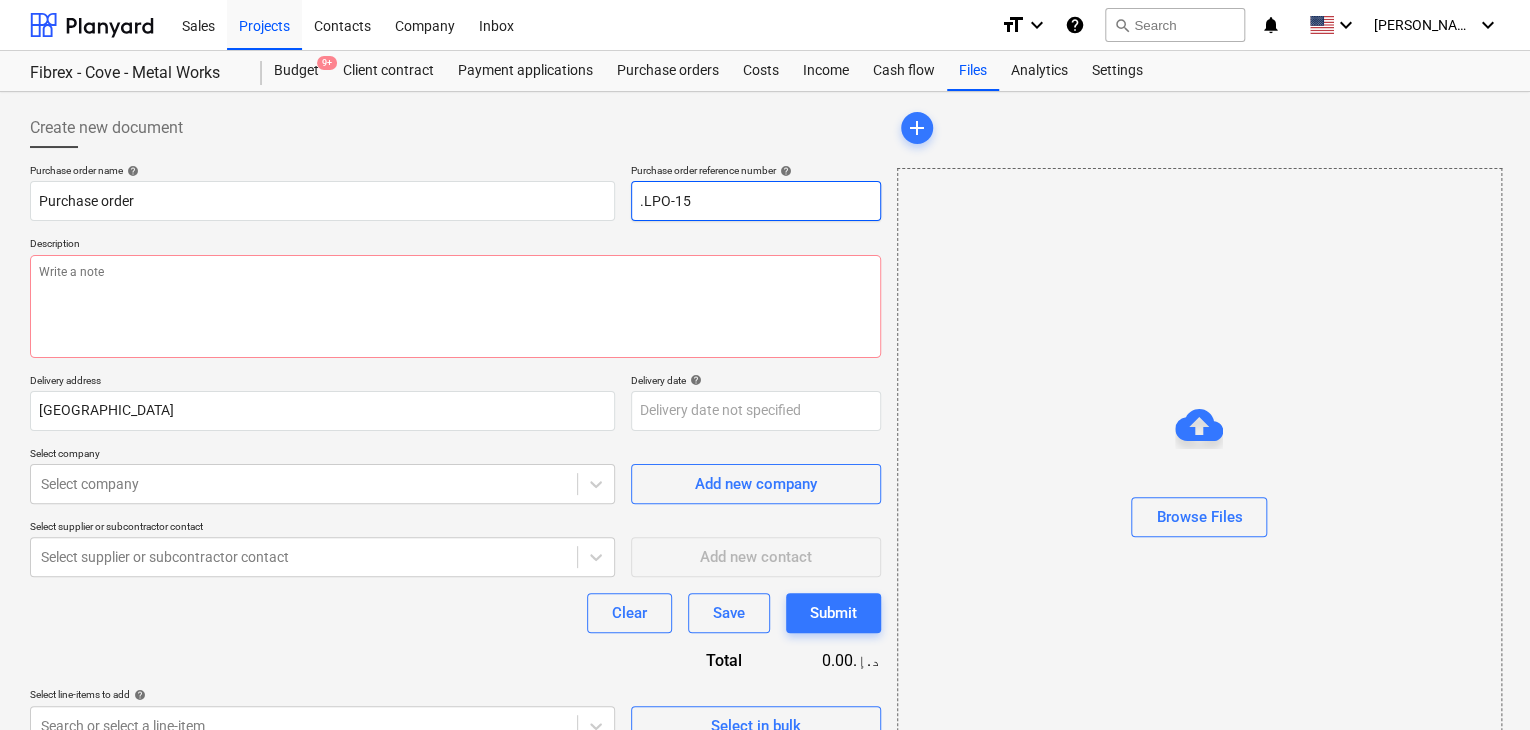 type on "x" 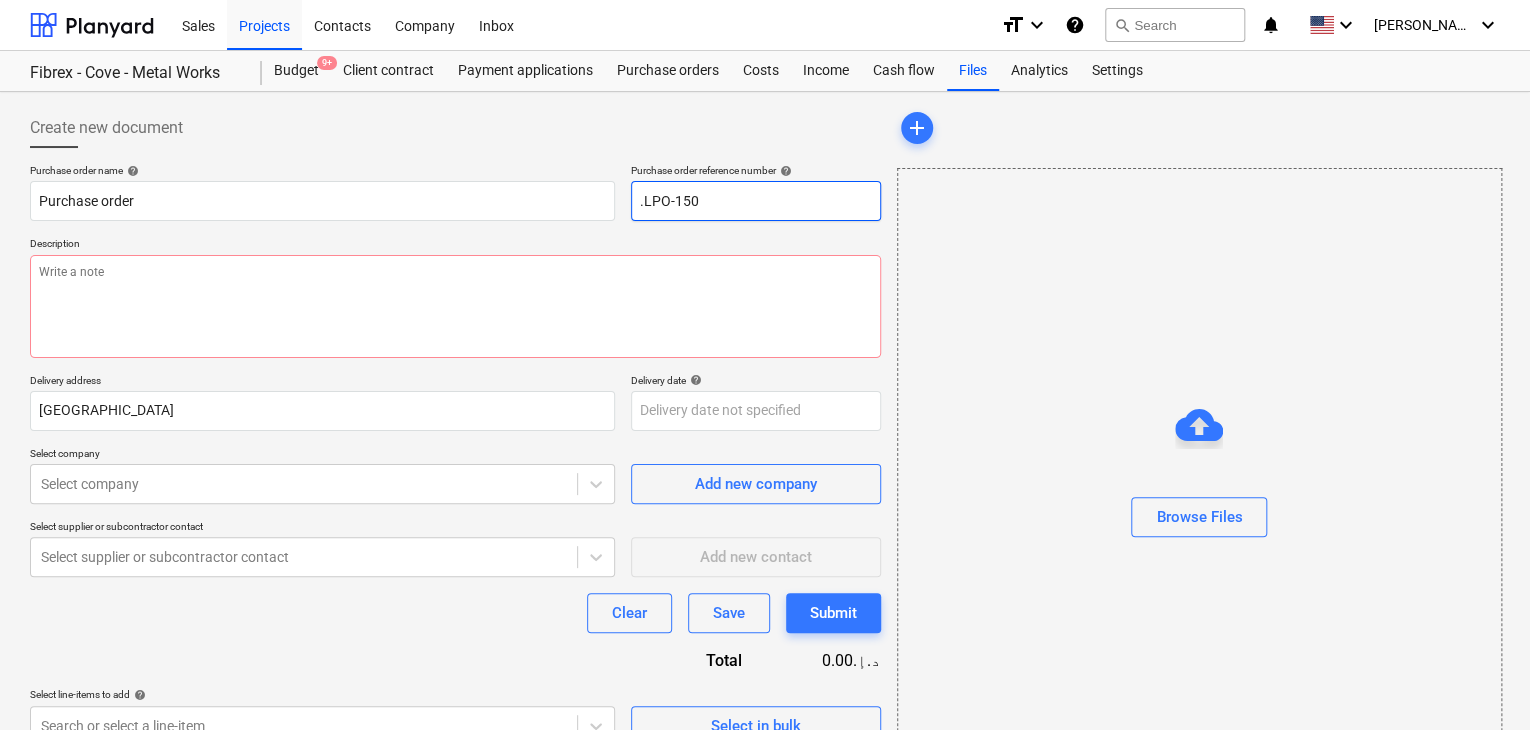 type on ".LPO-1509" 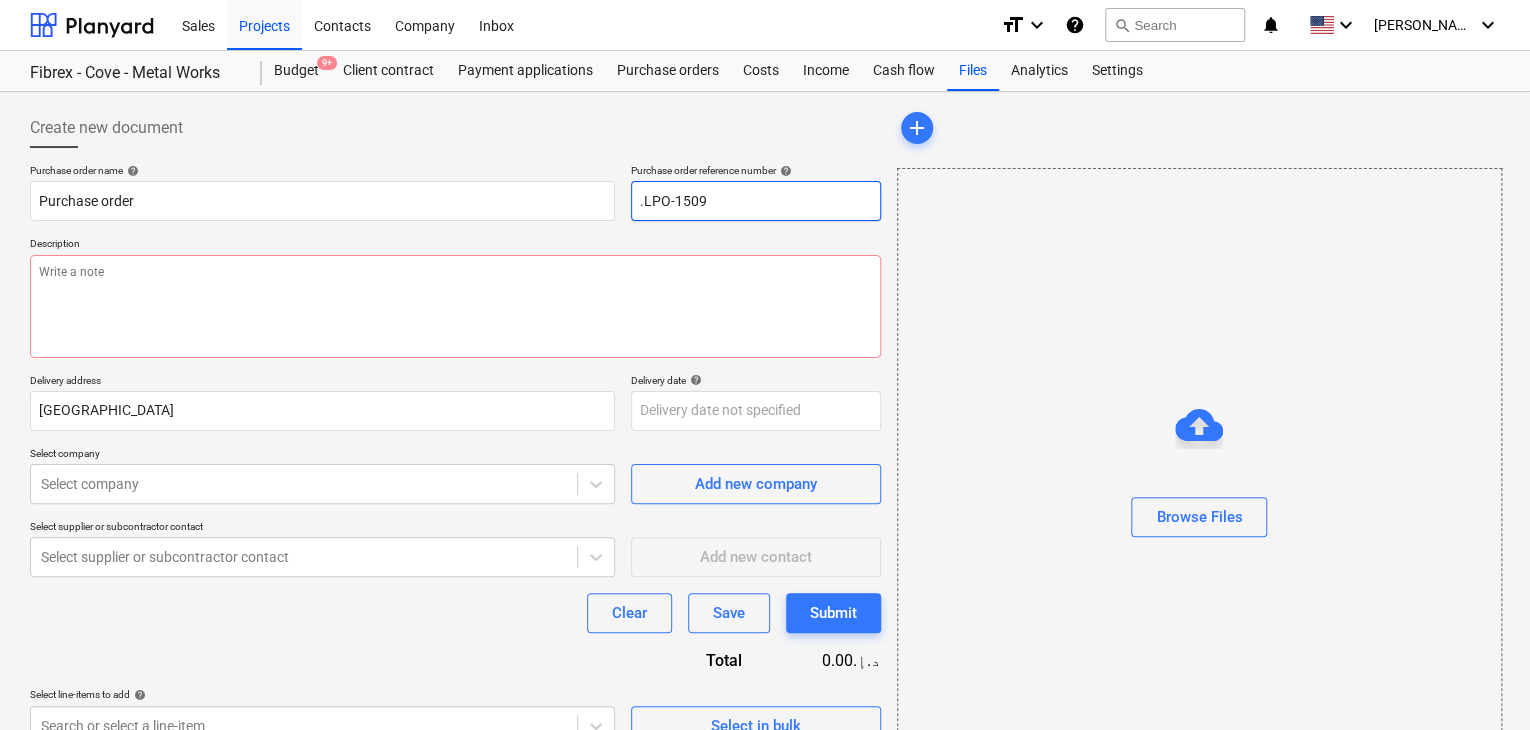 type on "x" 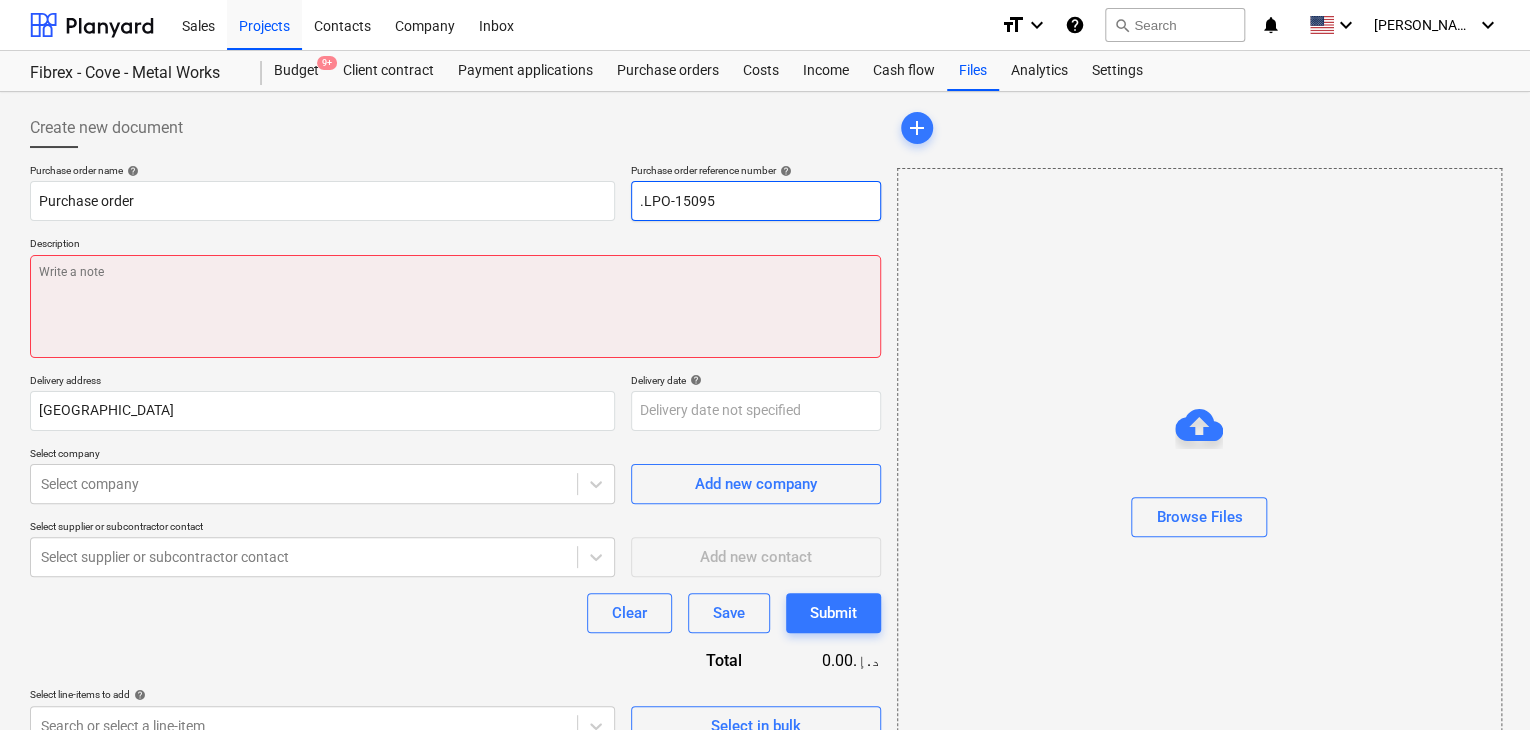 type on ".LPO-15095" 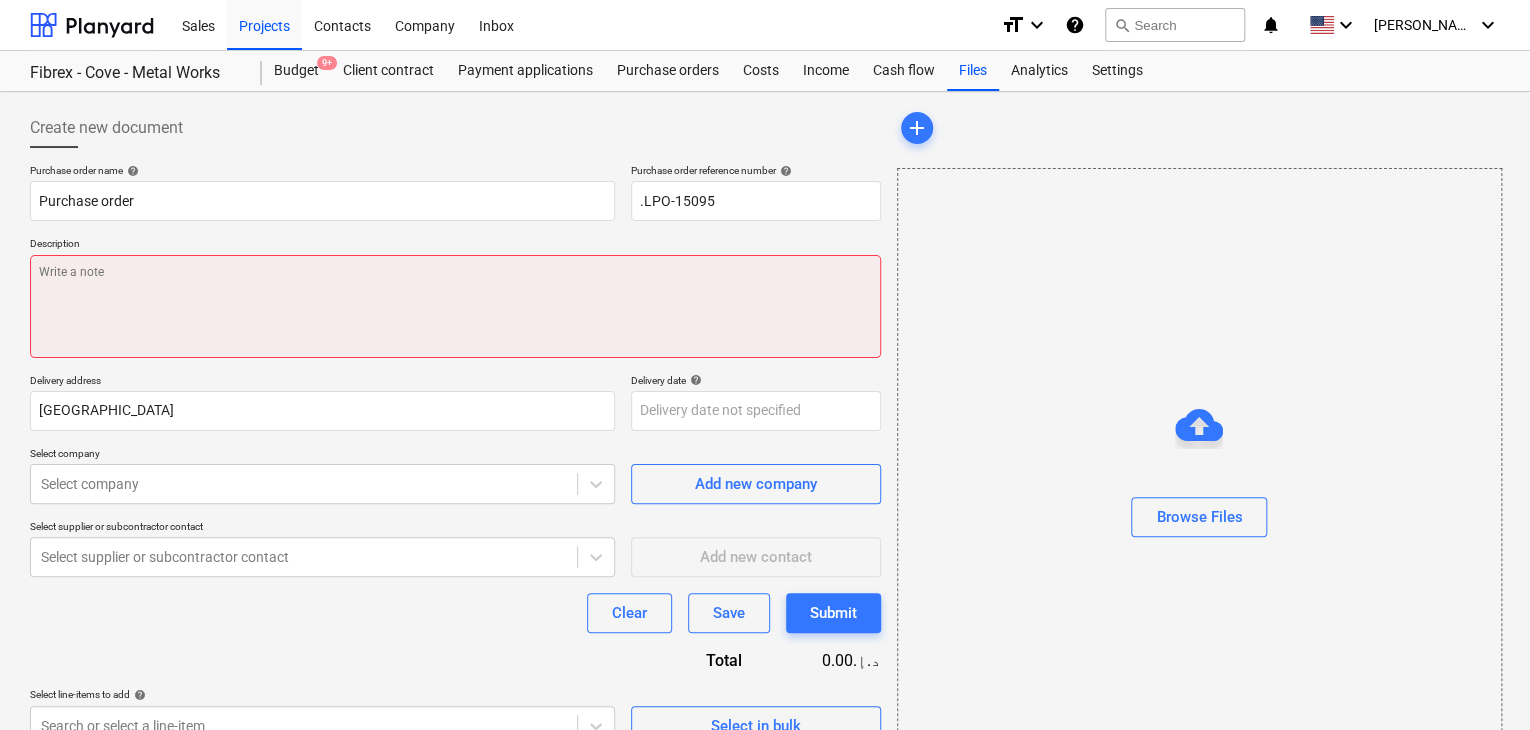 click at bounding box center (455, 306) 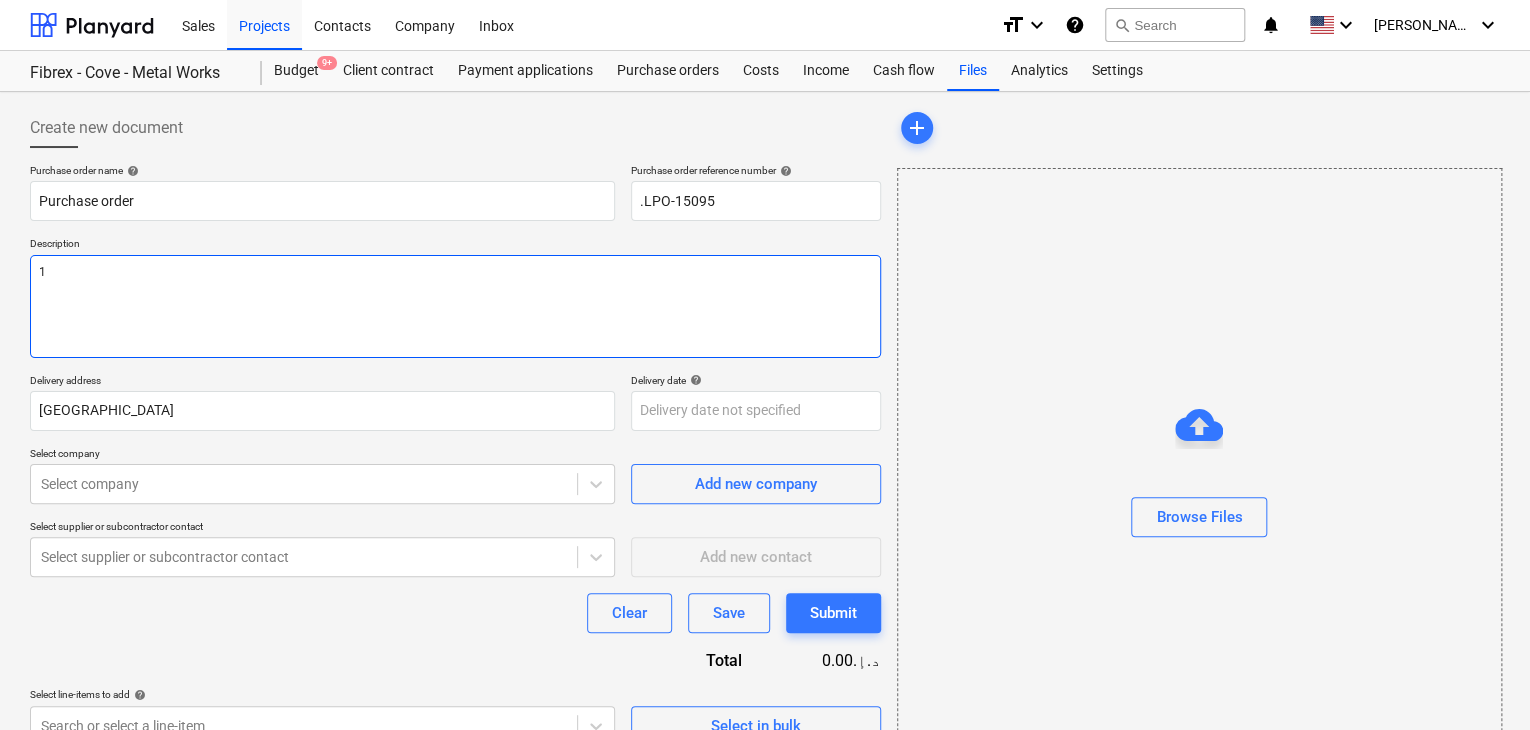 type on "x" 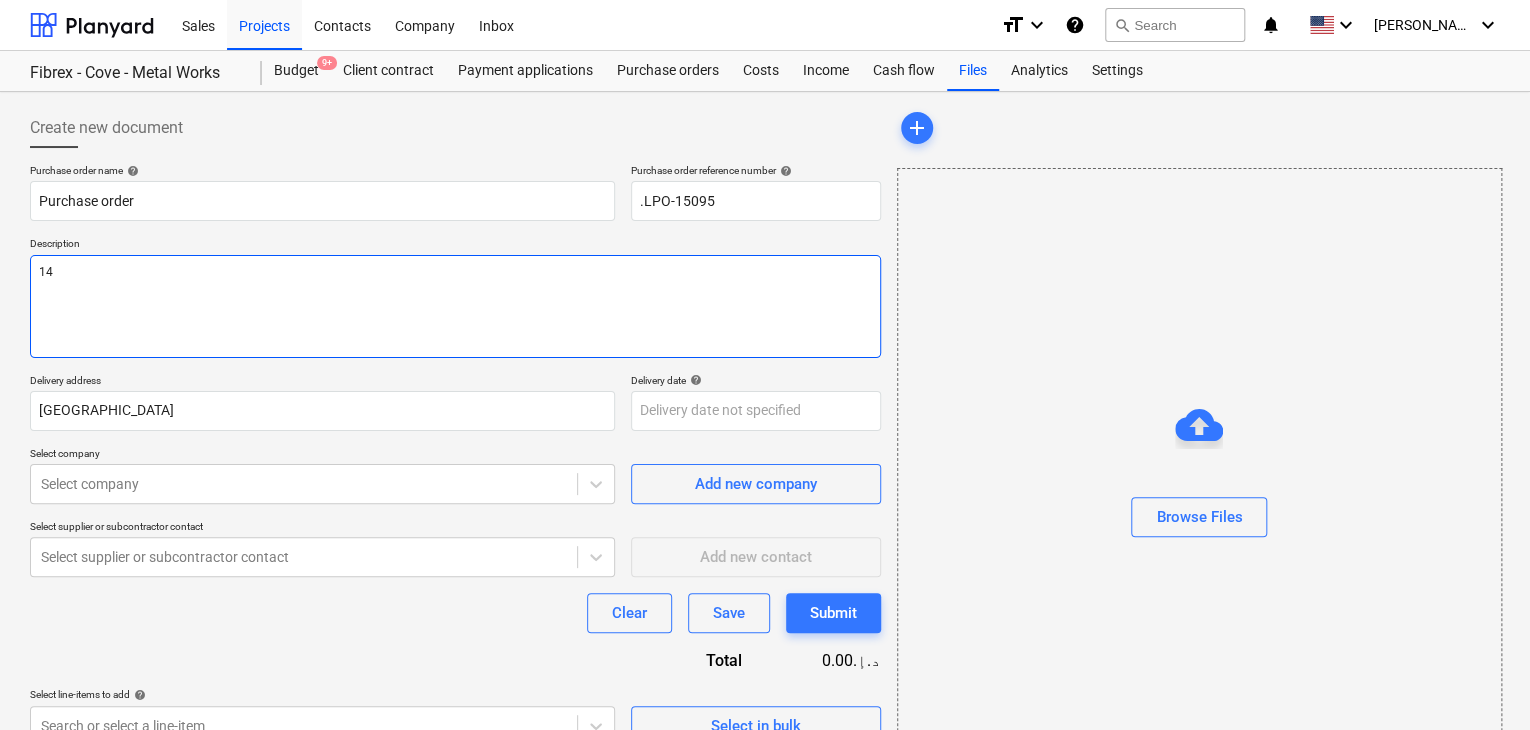 type on "x" 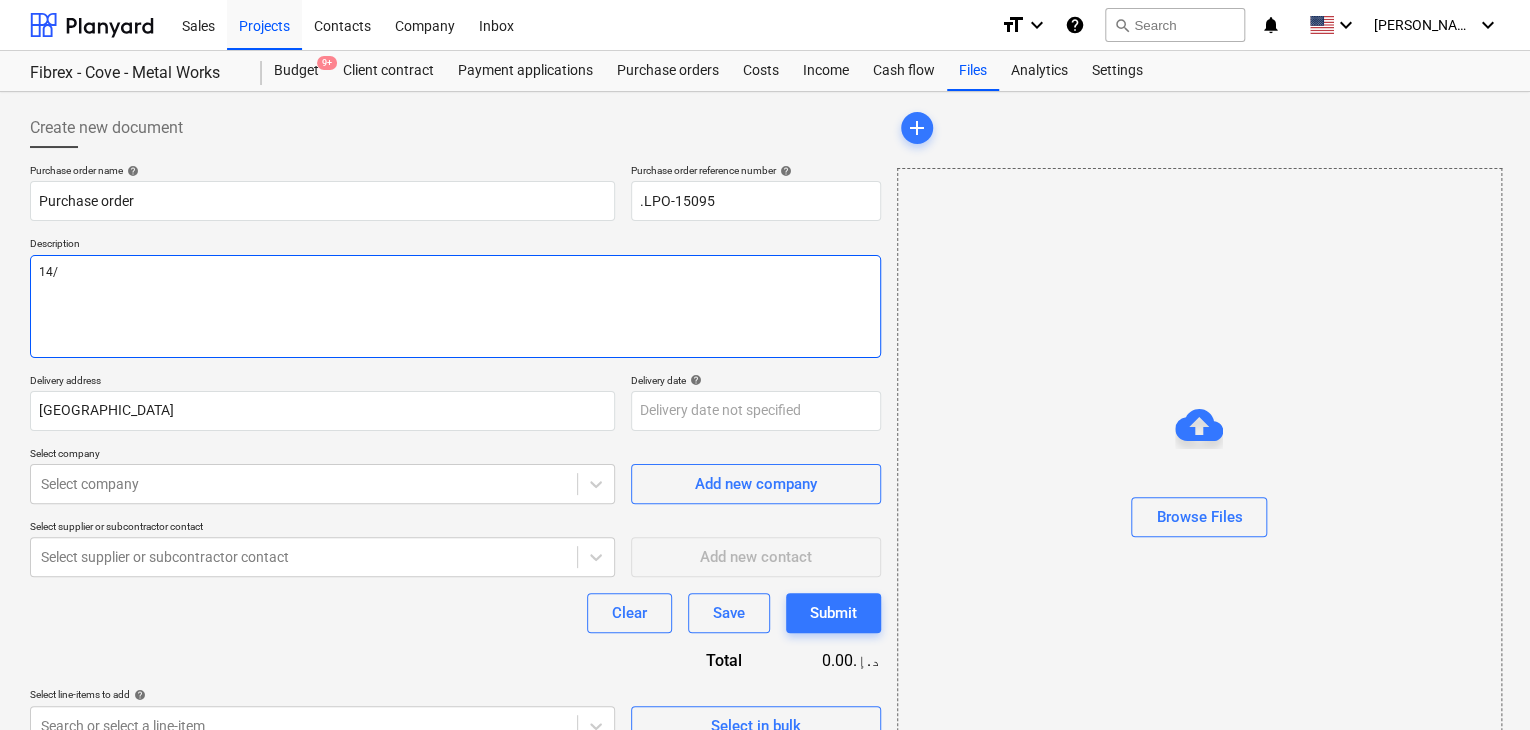 type on "x" 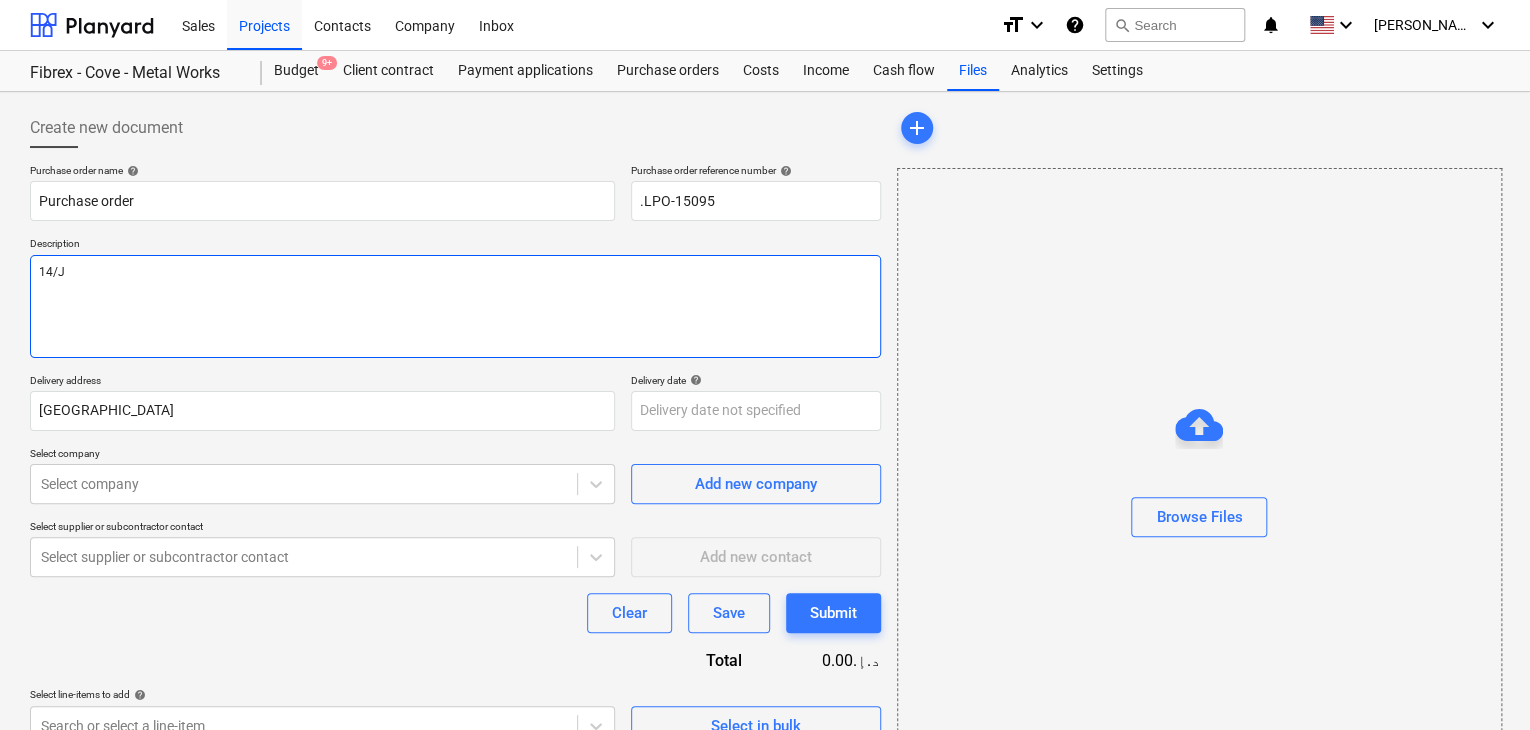type on "x" 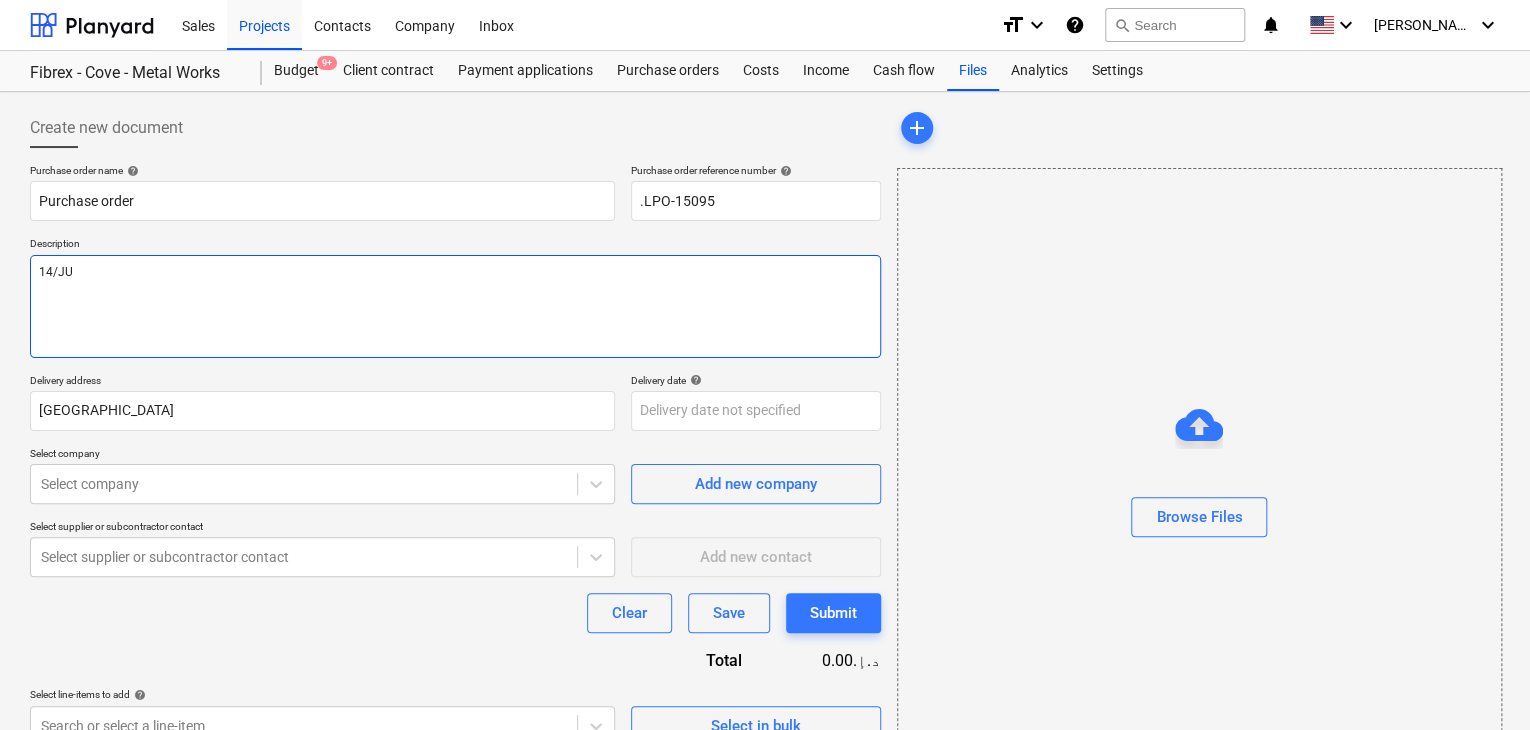 type on "x" 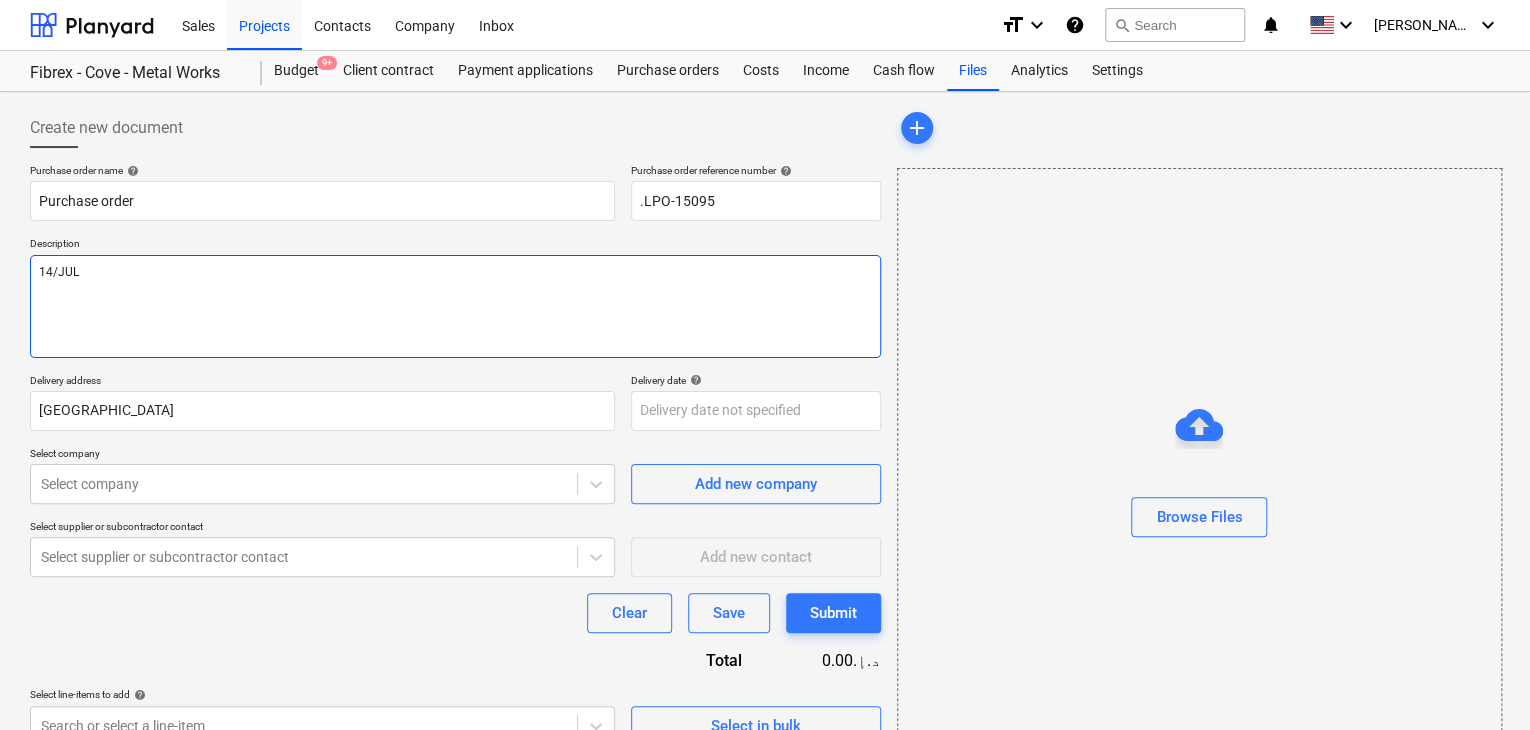 type on "x" 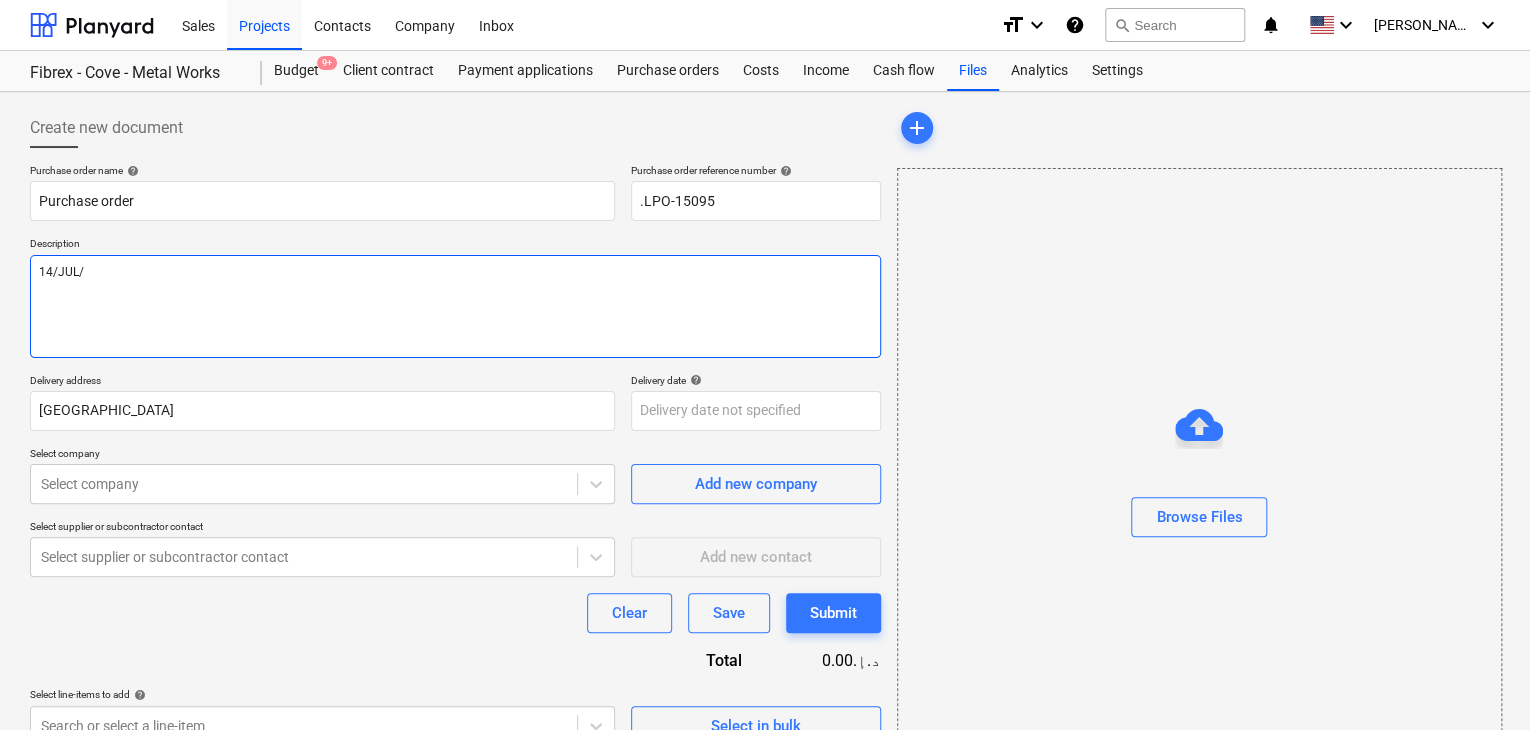 type on "x" 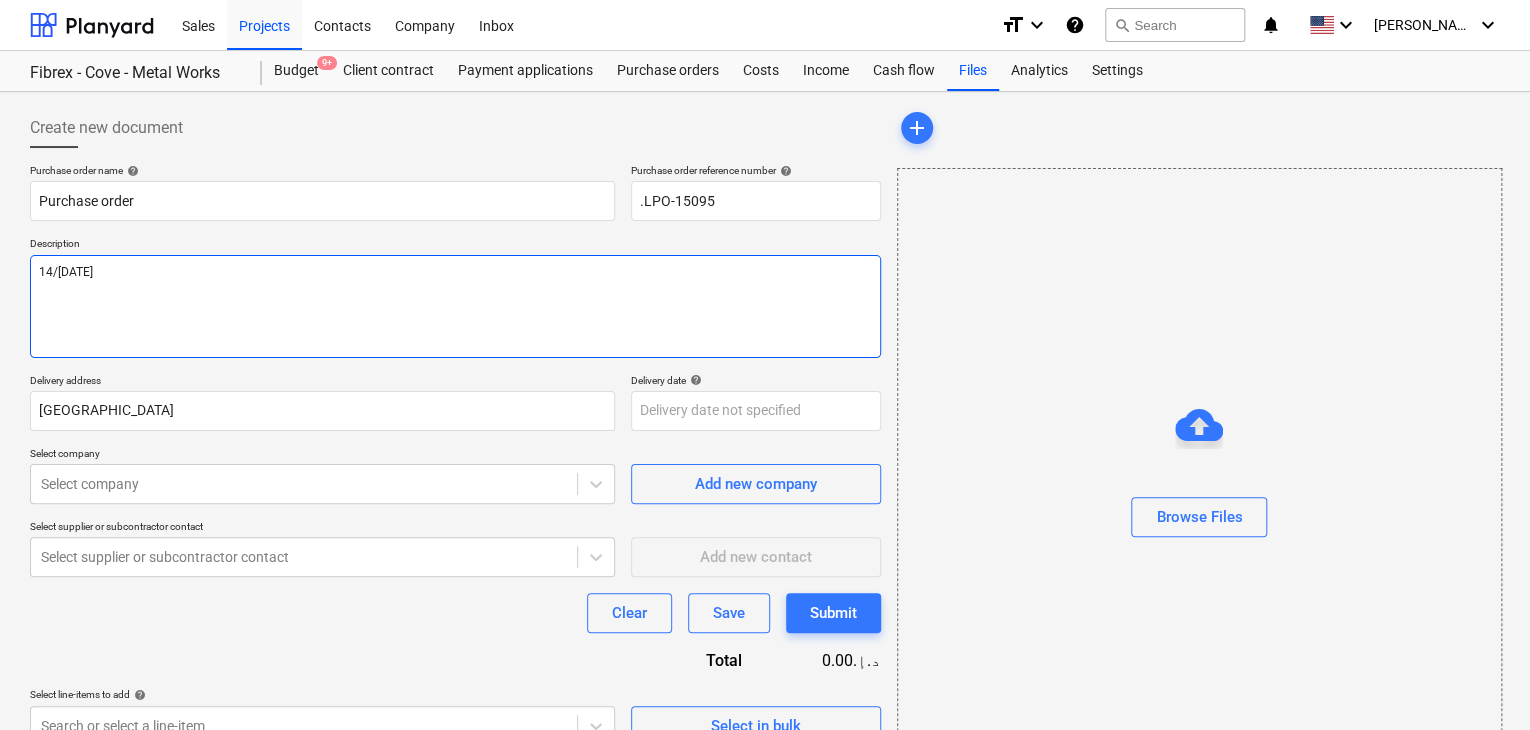 type on "x" 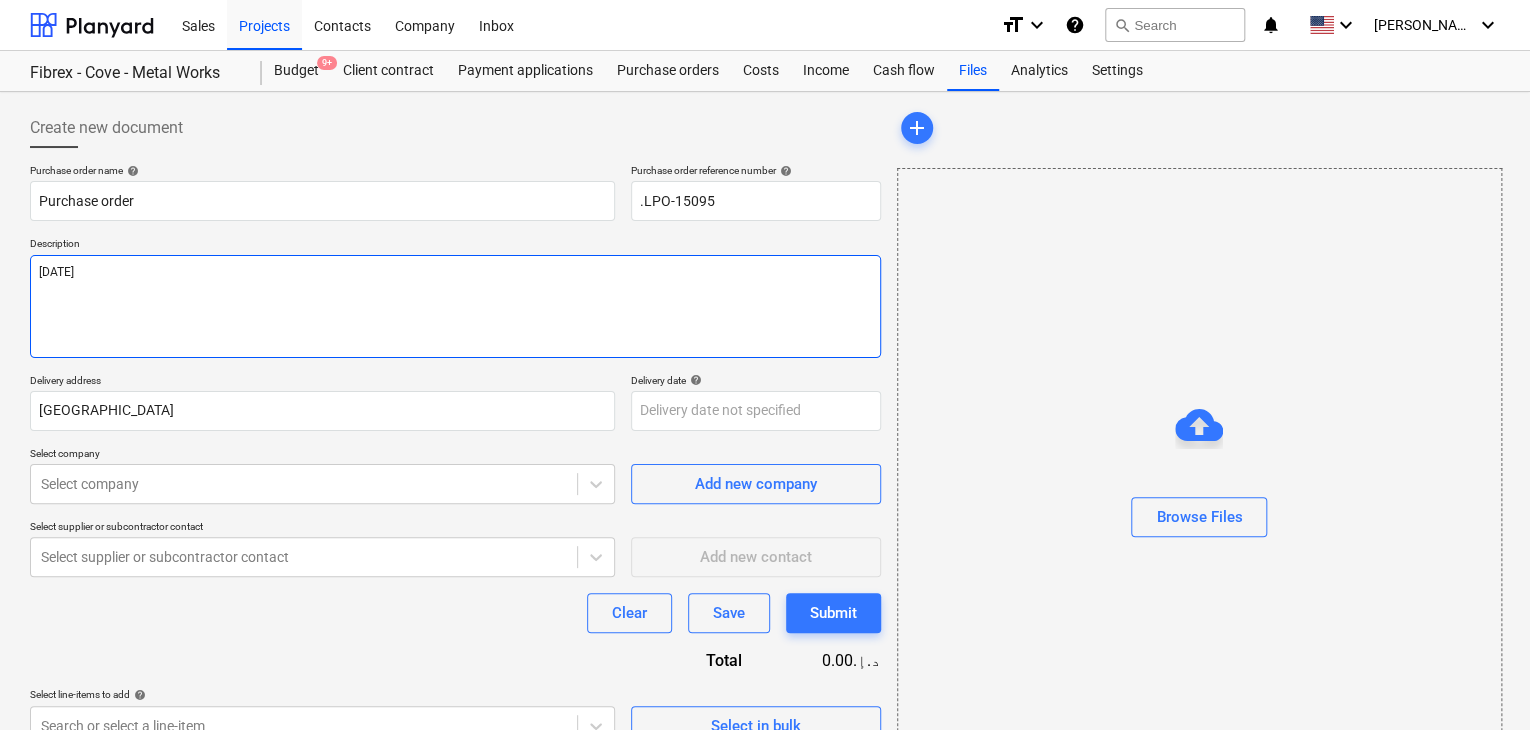 type on "x" 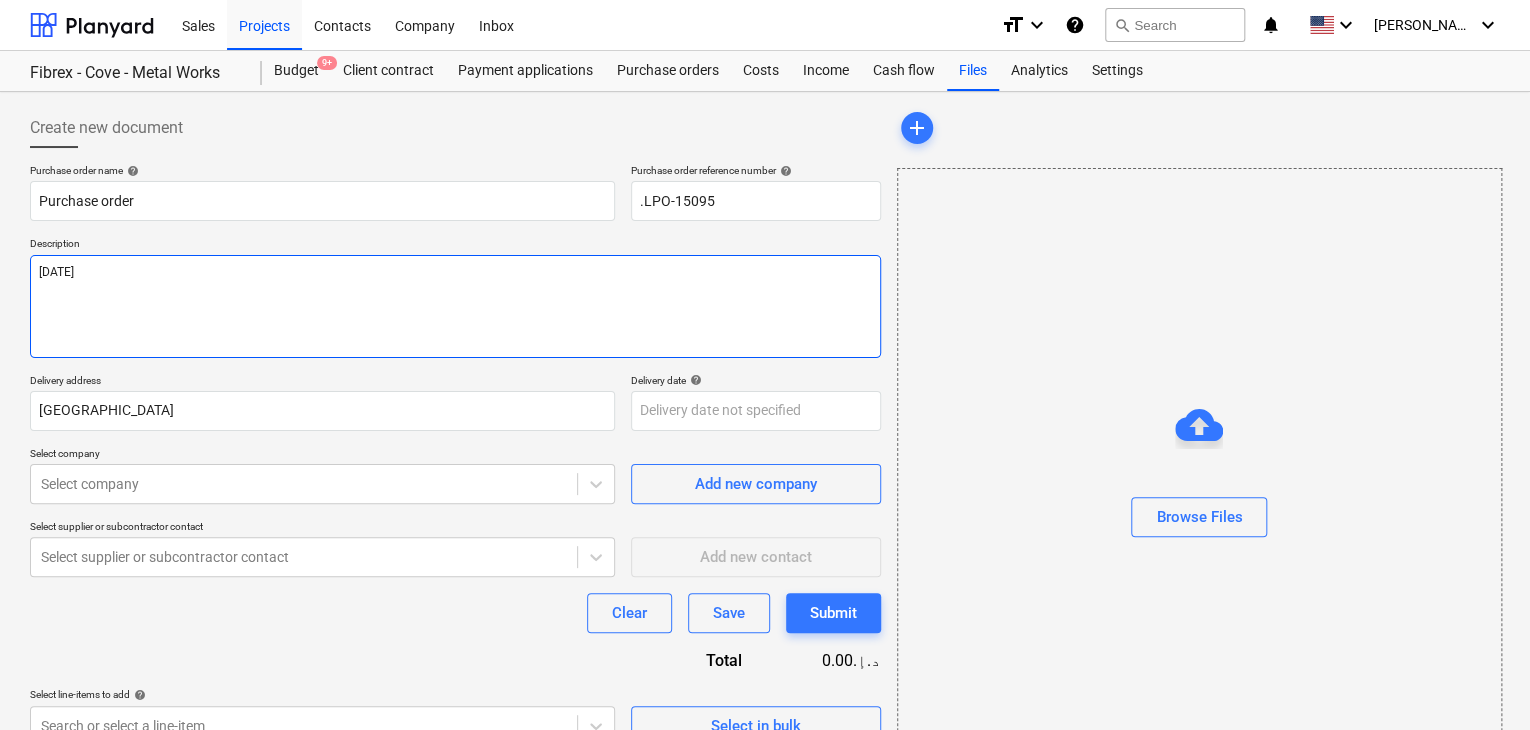 type on "[DATE]" 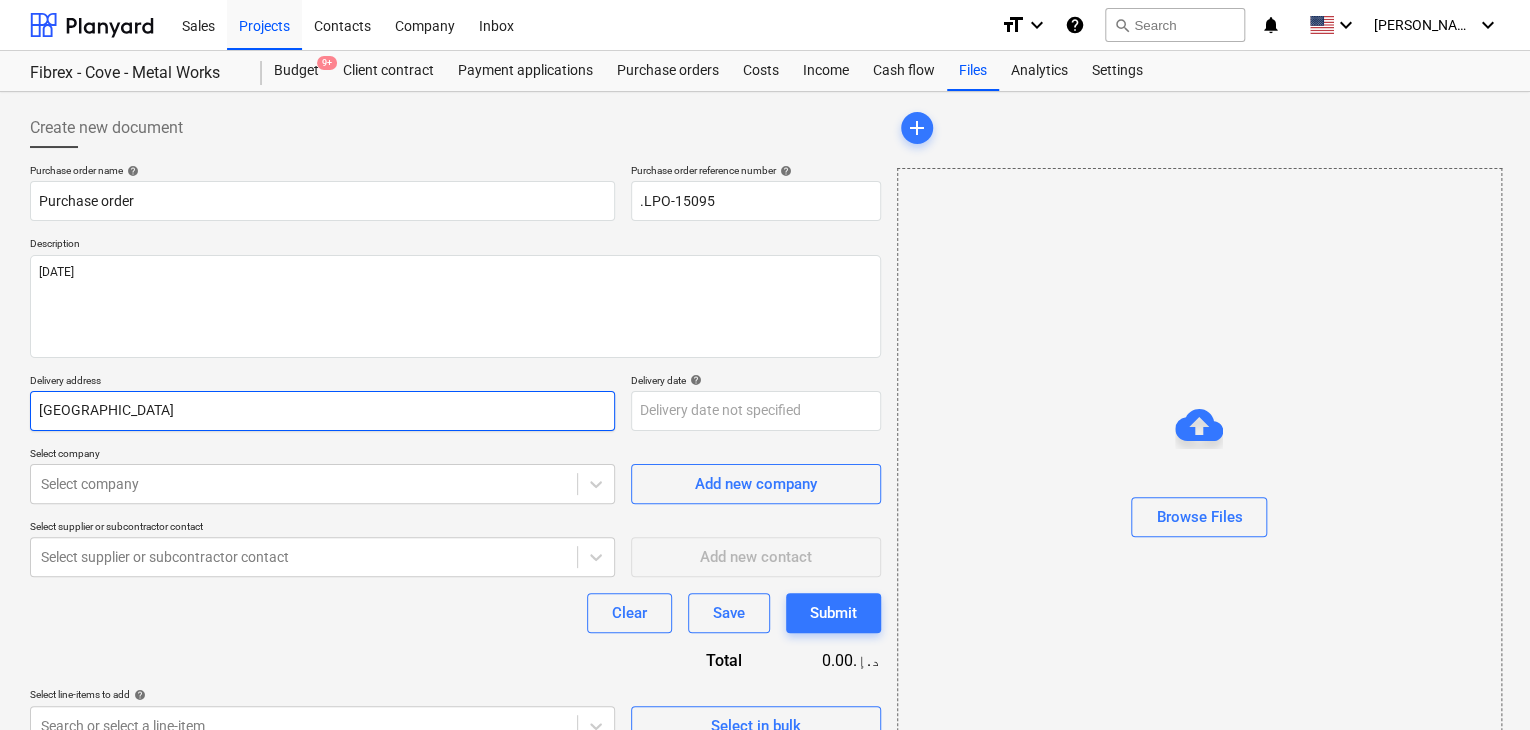 drag, startPoint x: 127, startPoint y: 429, endPoint x: 124, endPoint y: 413, distance: 16.27882 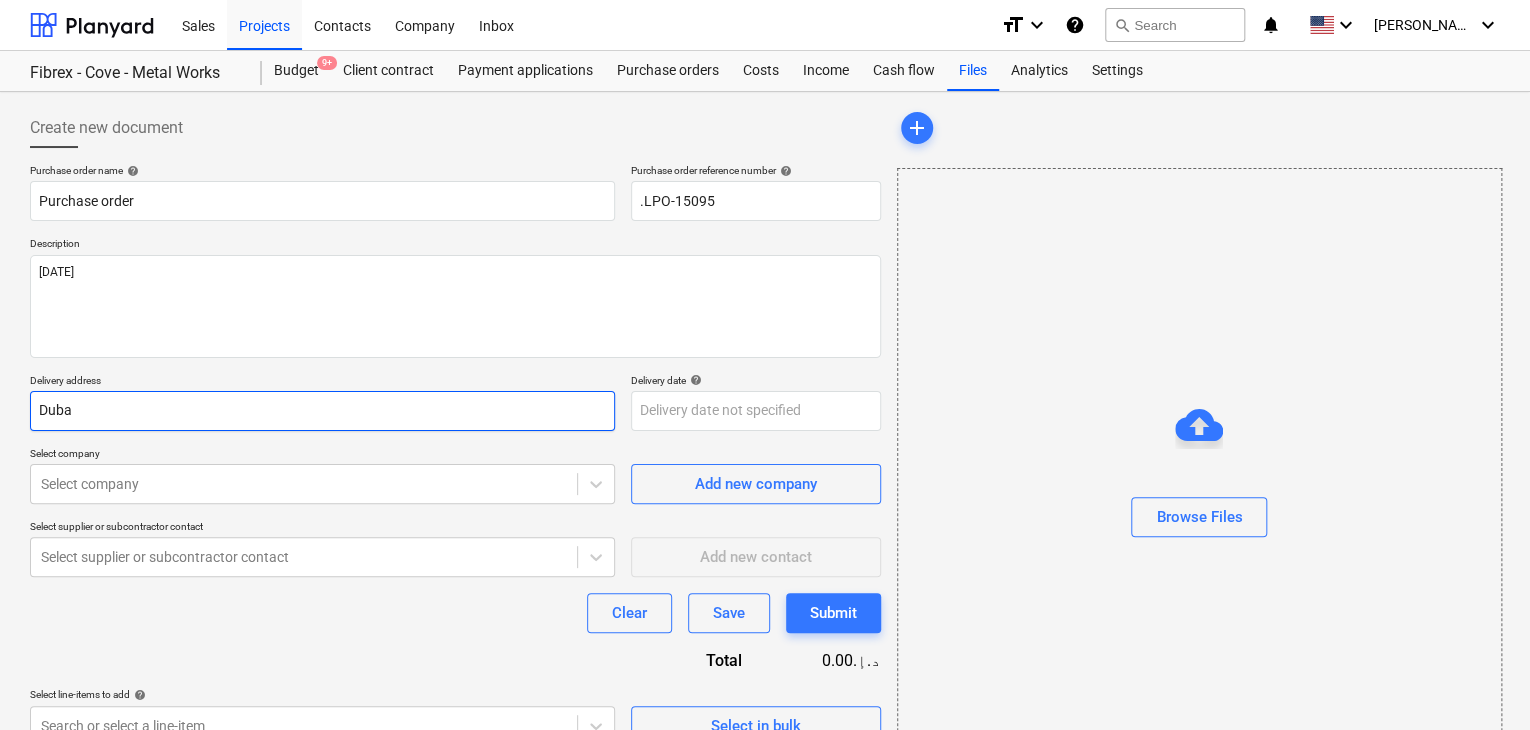 type on "x" 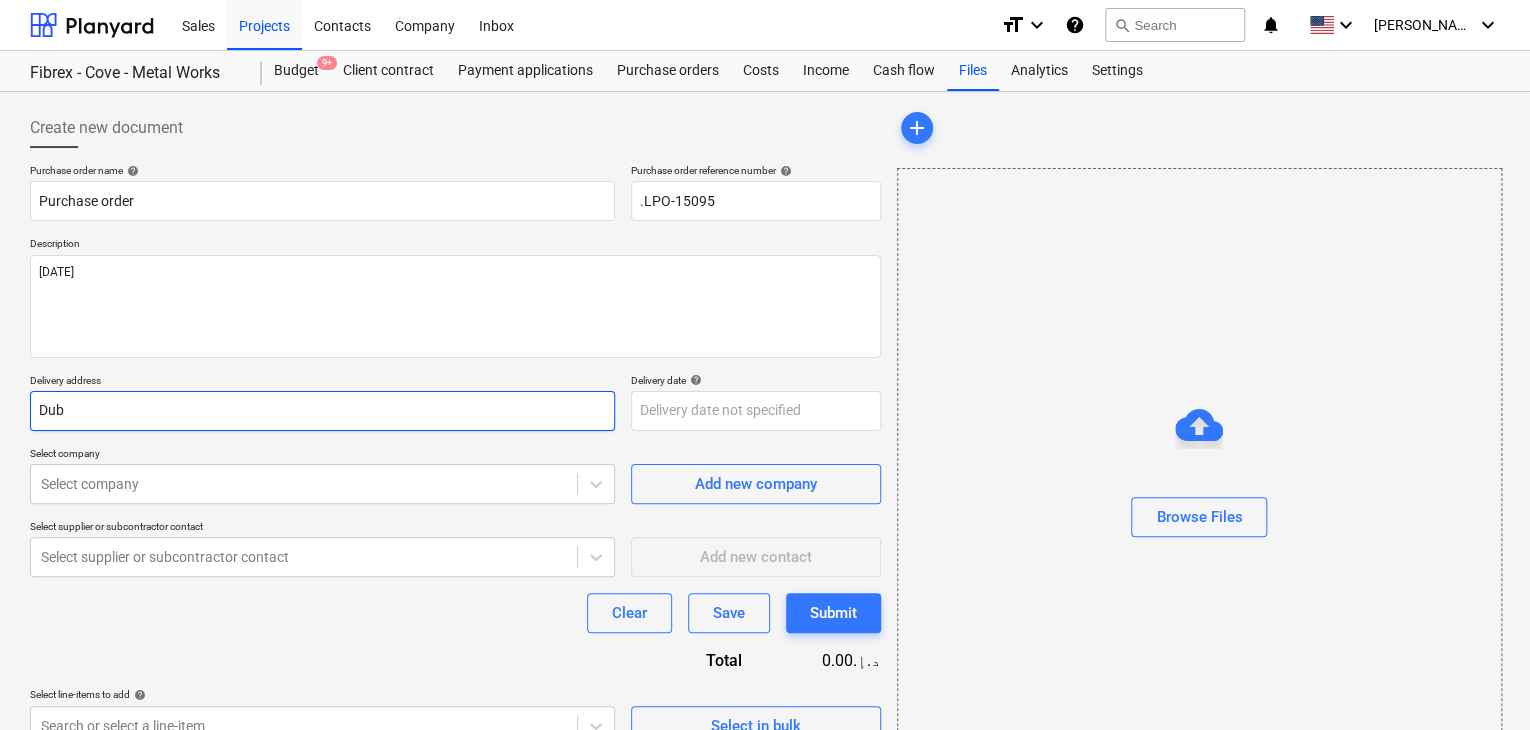 type on "x" 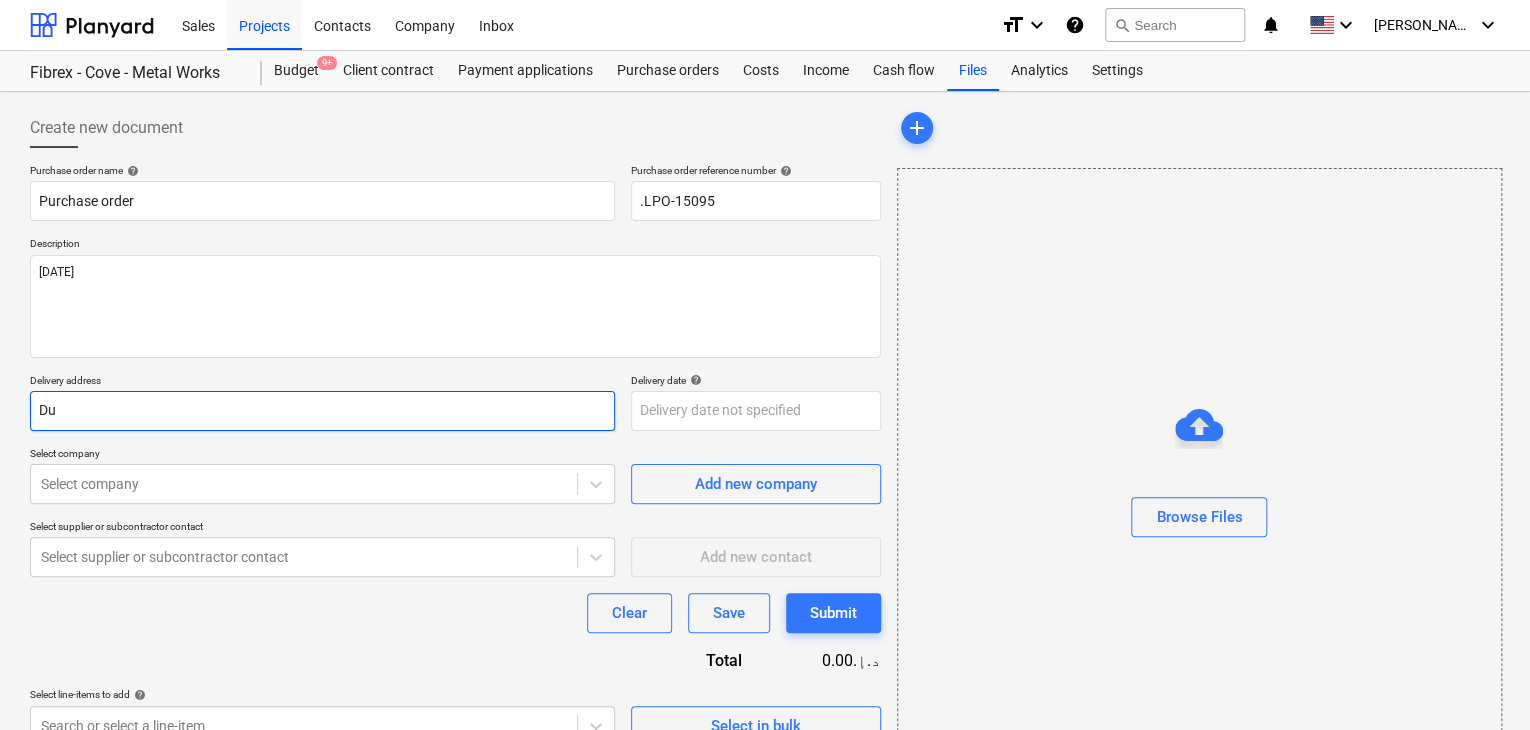 type on "x" 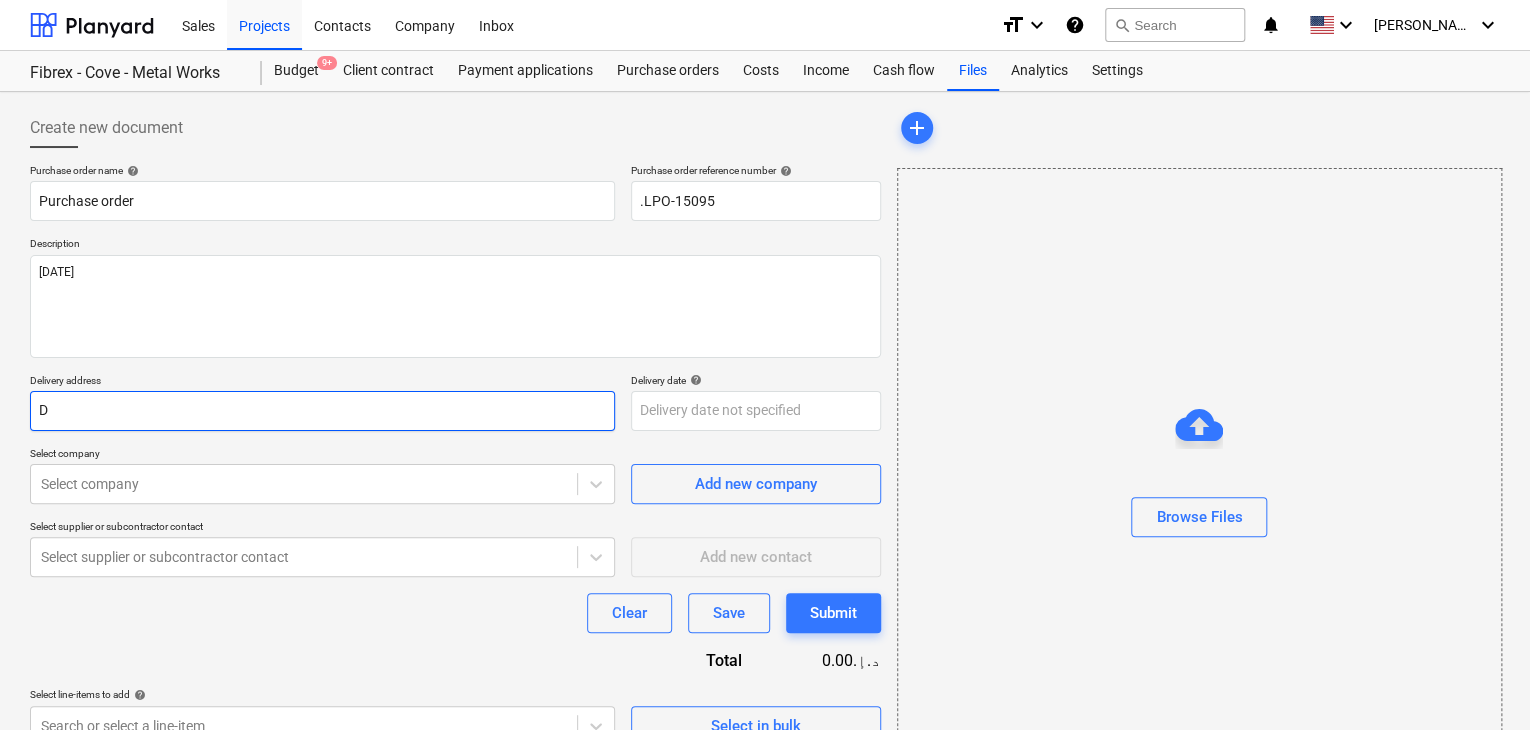 type on "x" 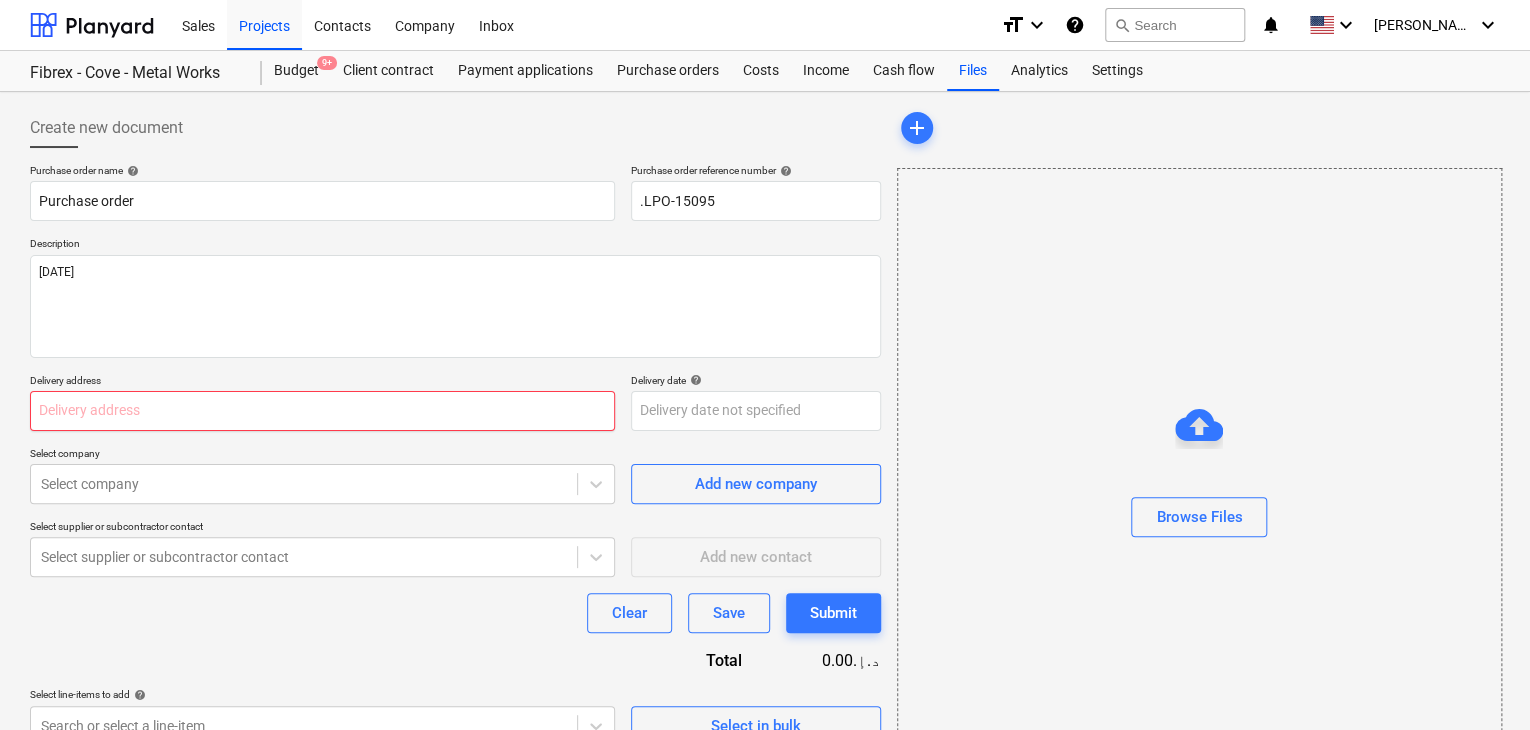 type on "x" 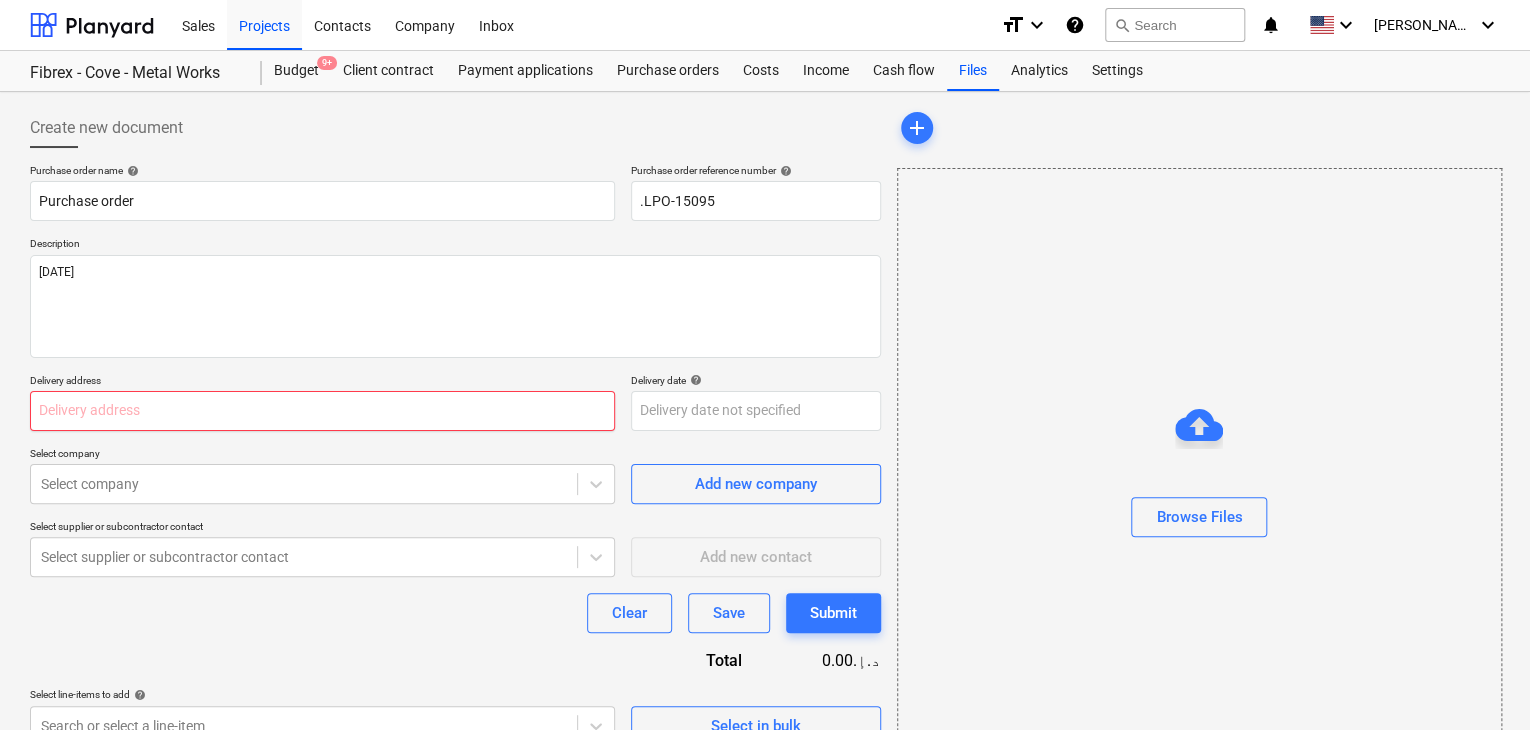 type on "L" 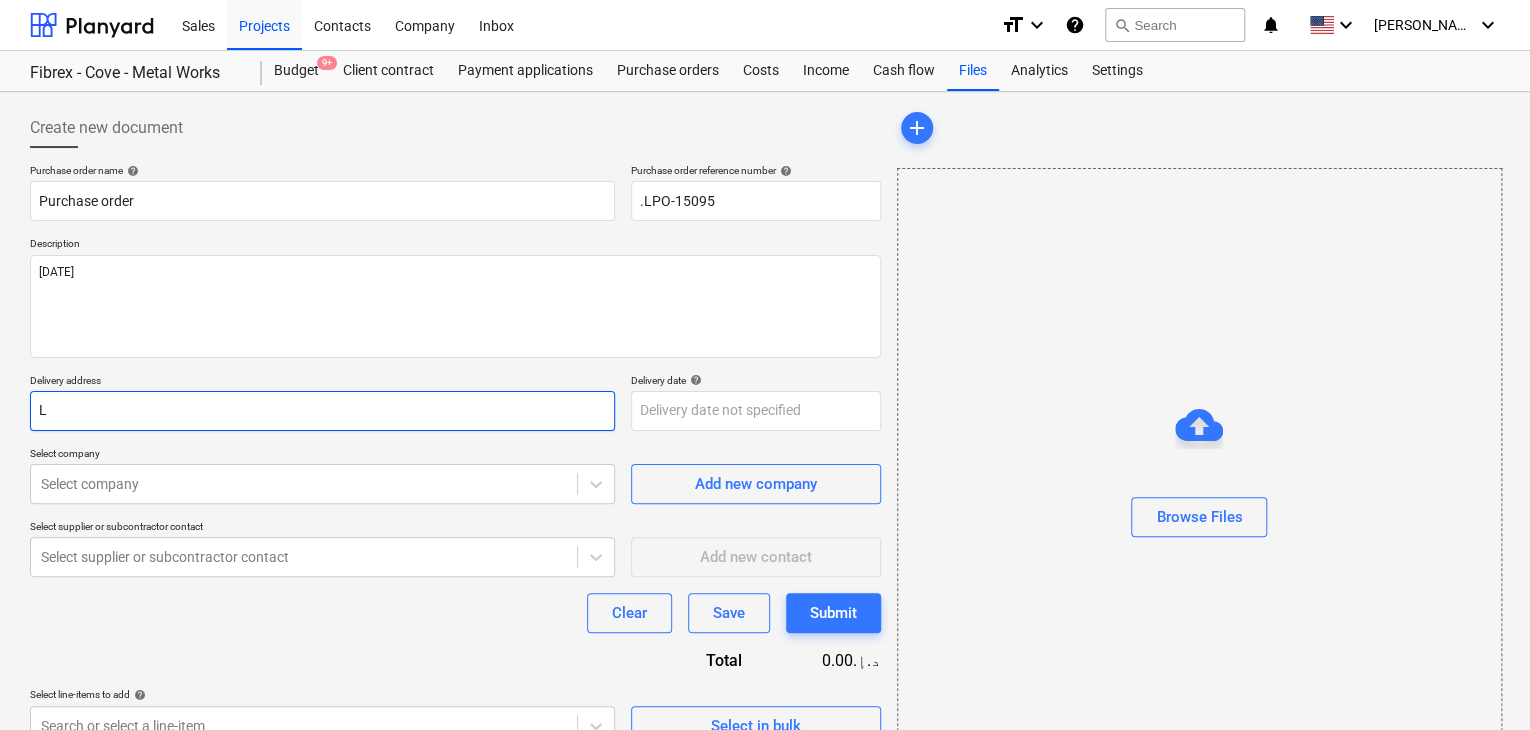 type on "x" 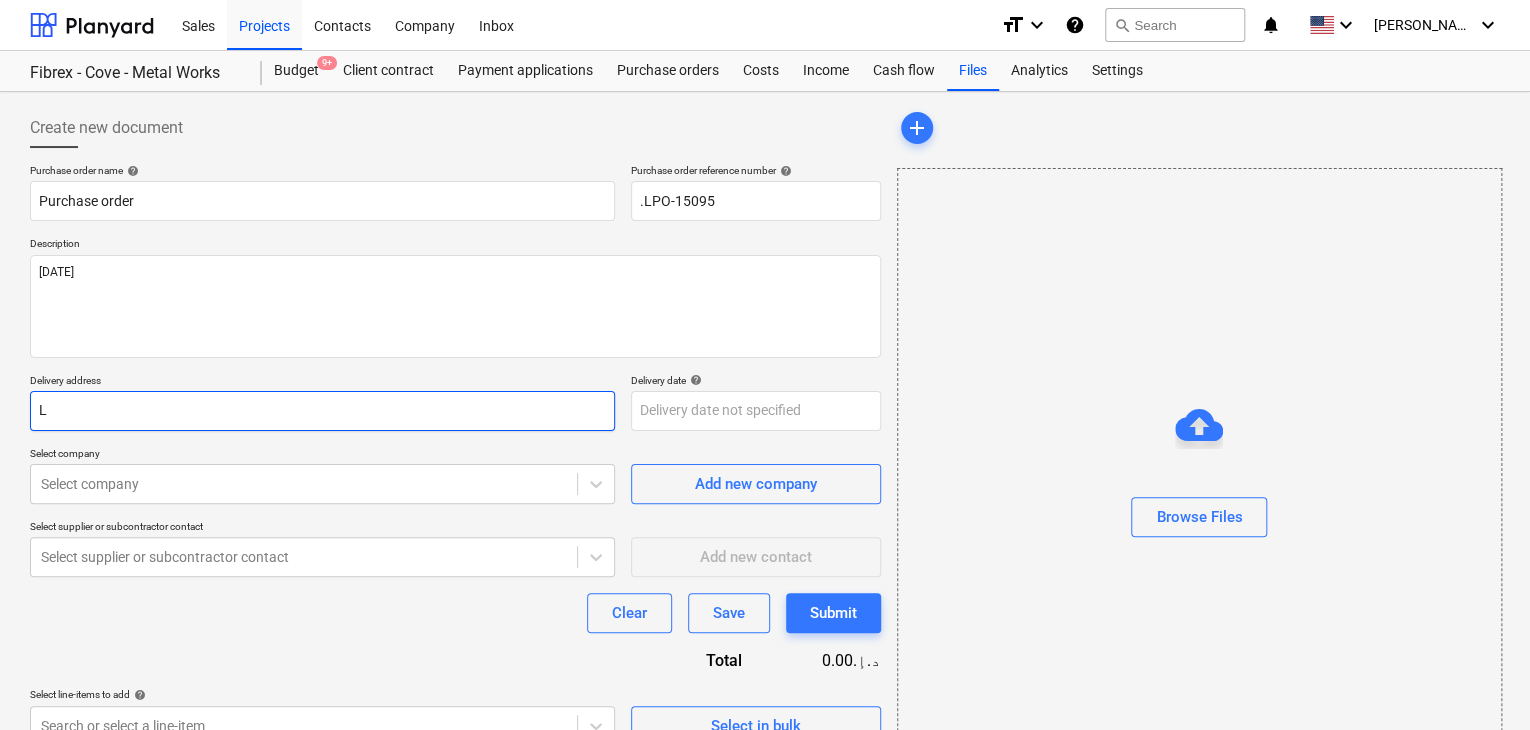 type on "LU" 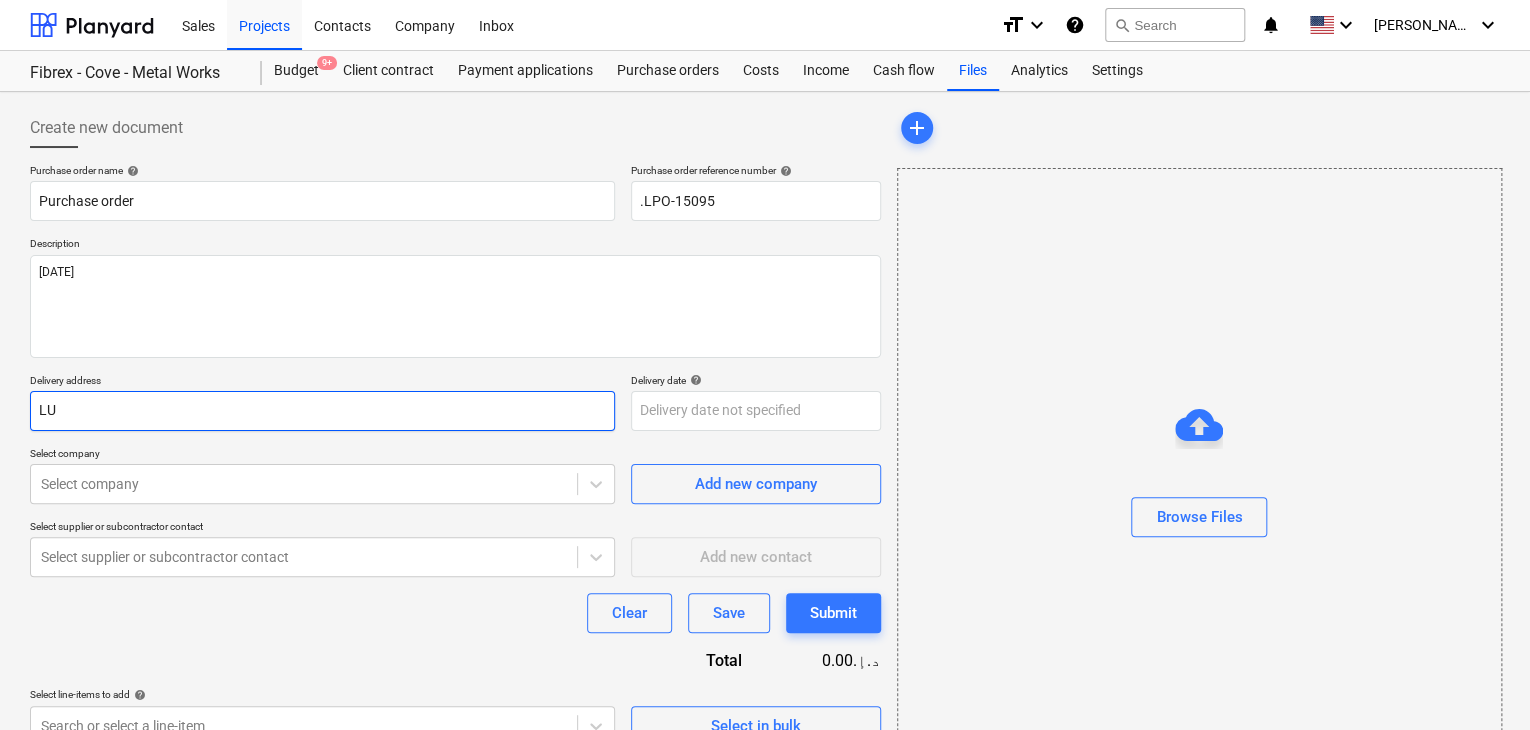 type on "x" 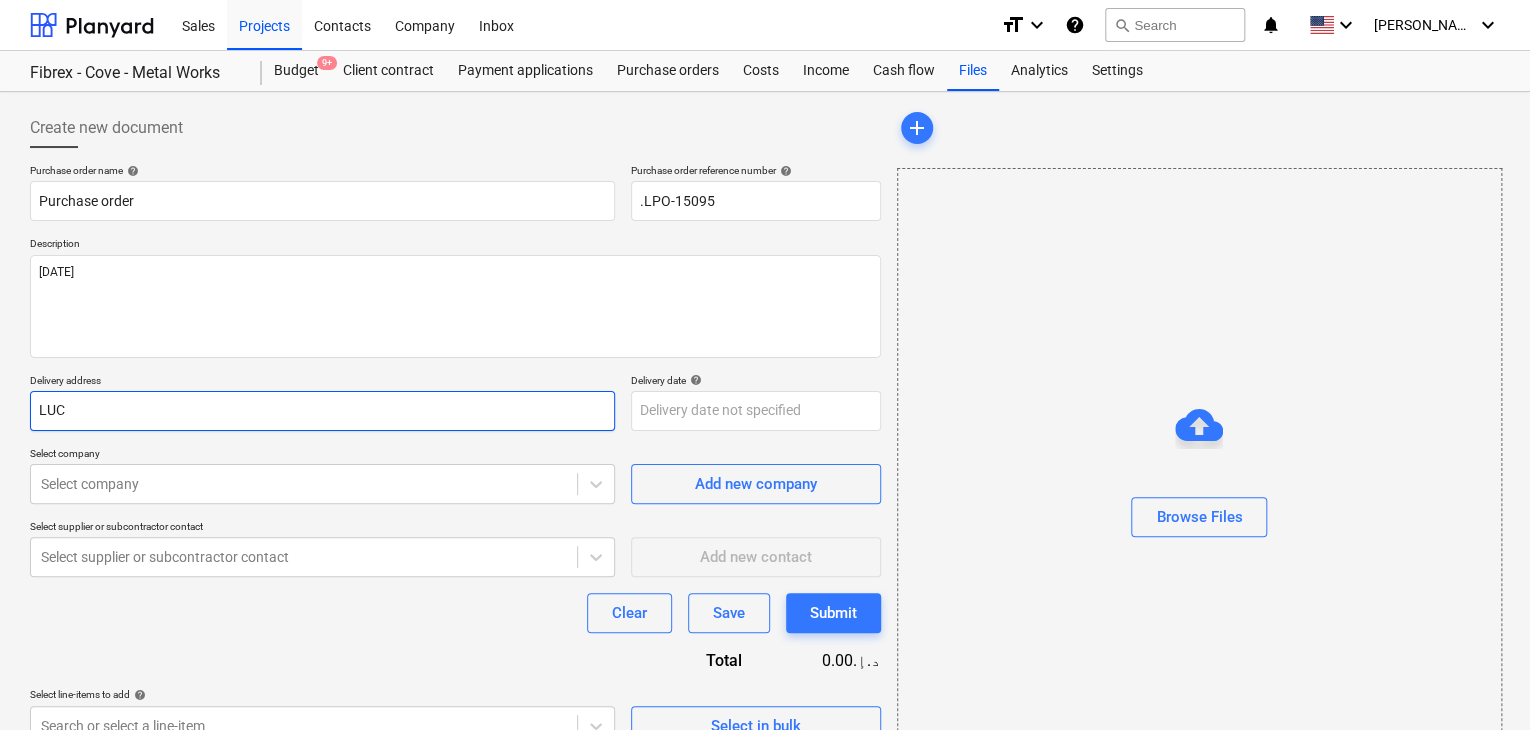 type on "x" 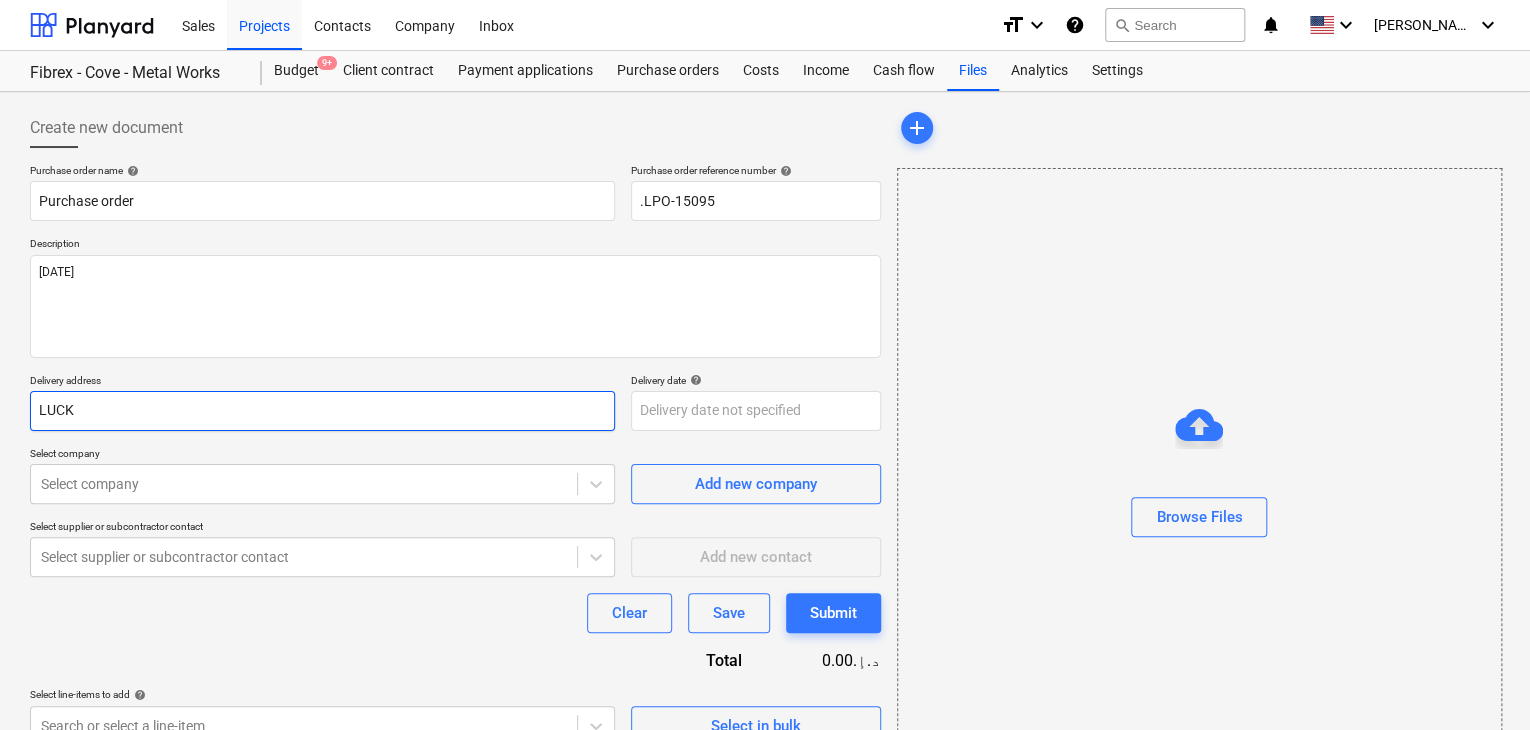 type on "x" 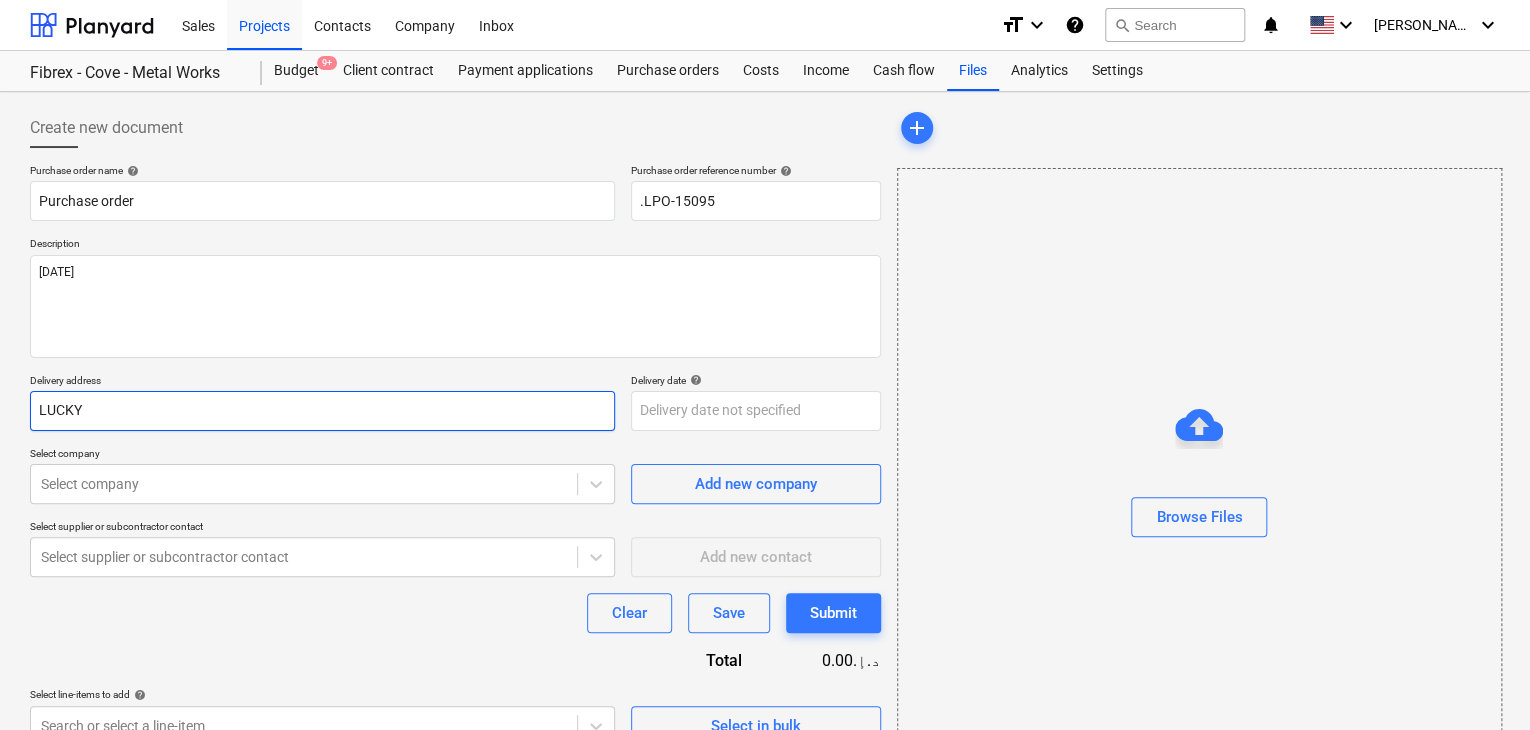 type on "x" 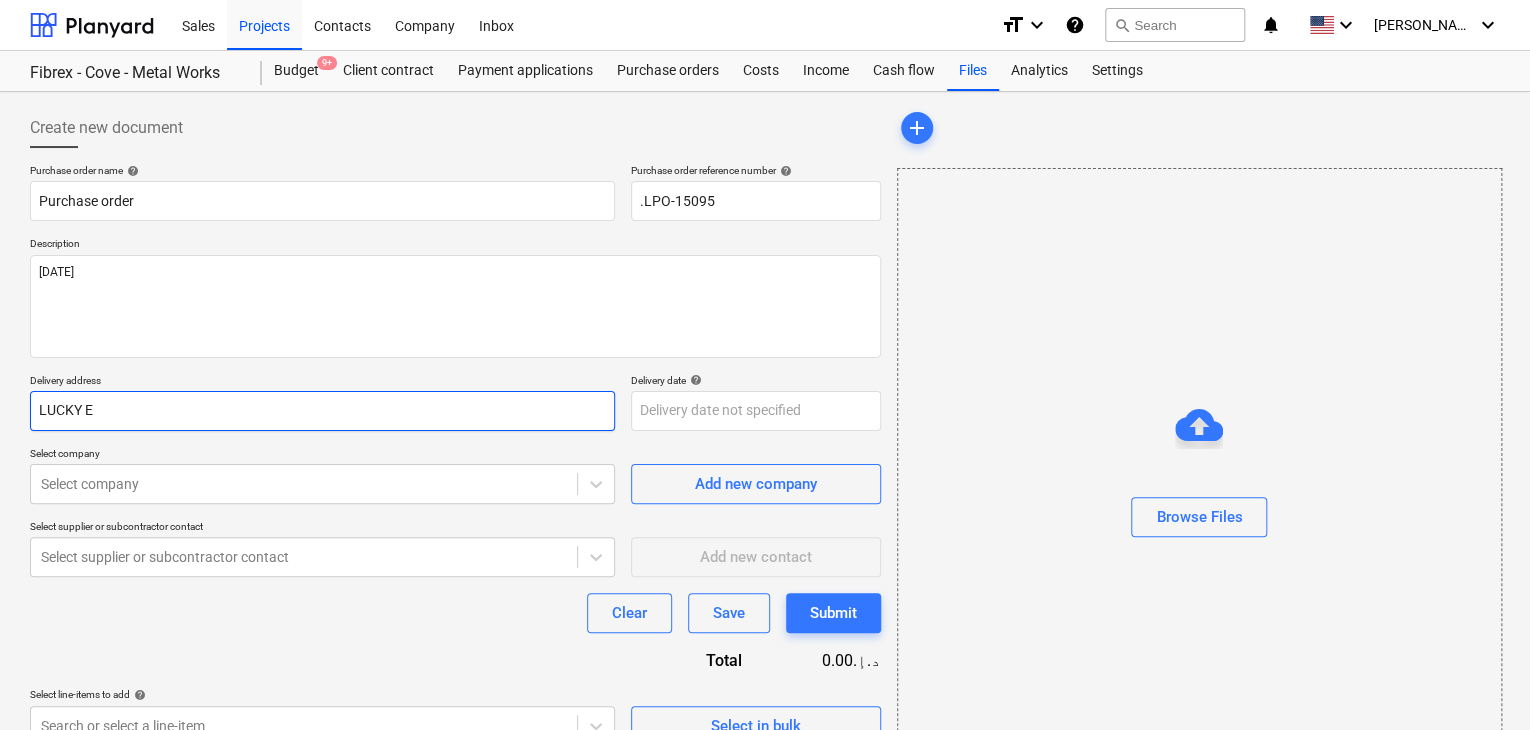 type on "x" 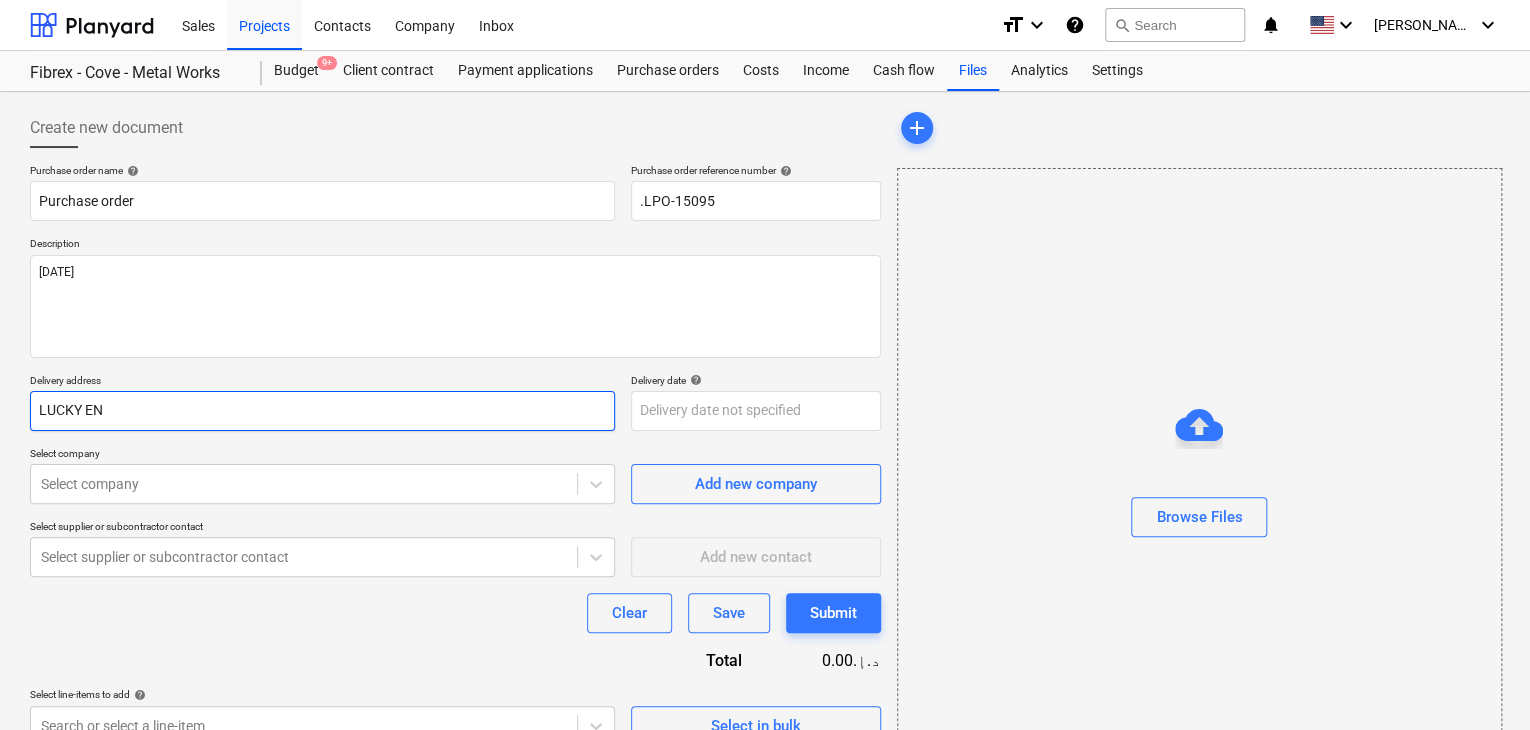 type on "x" 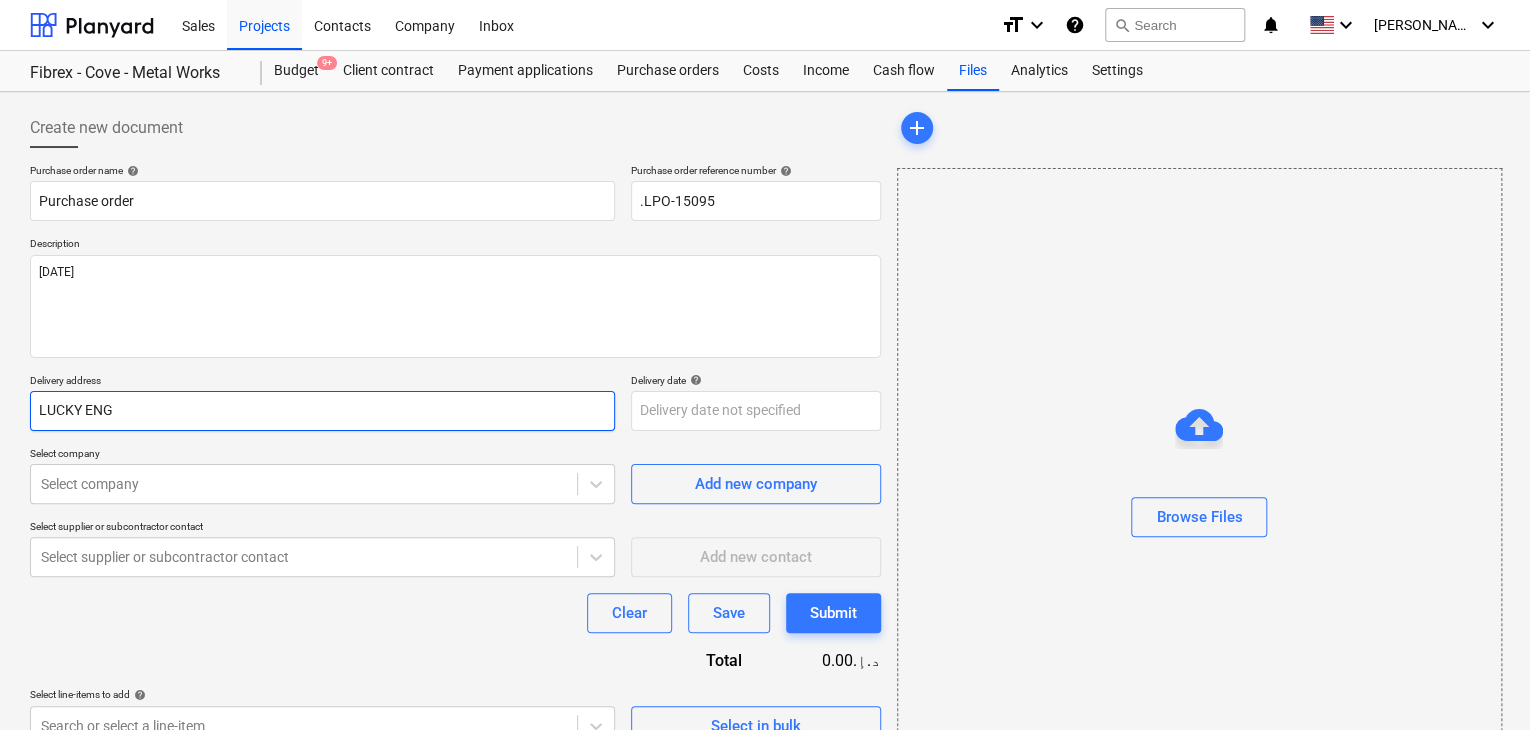 type on "x" 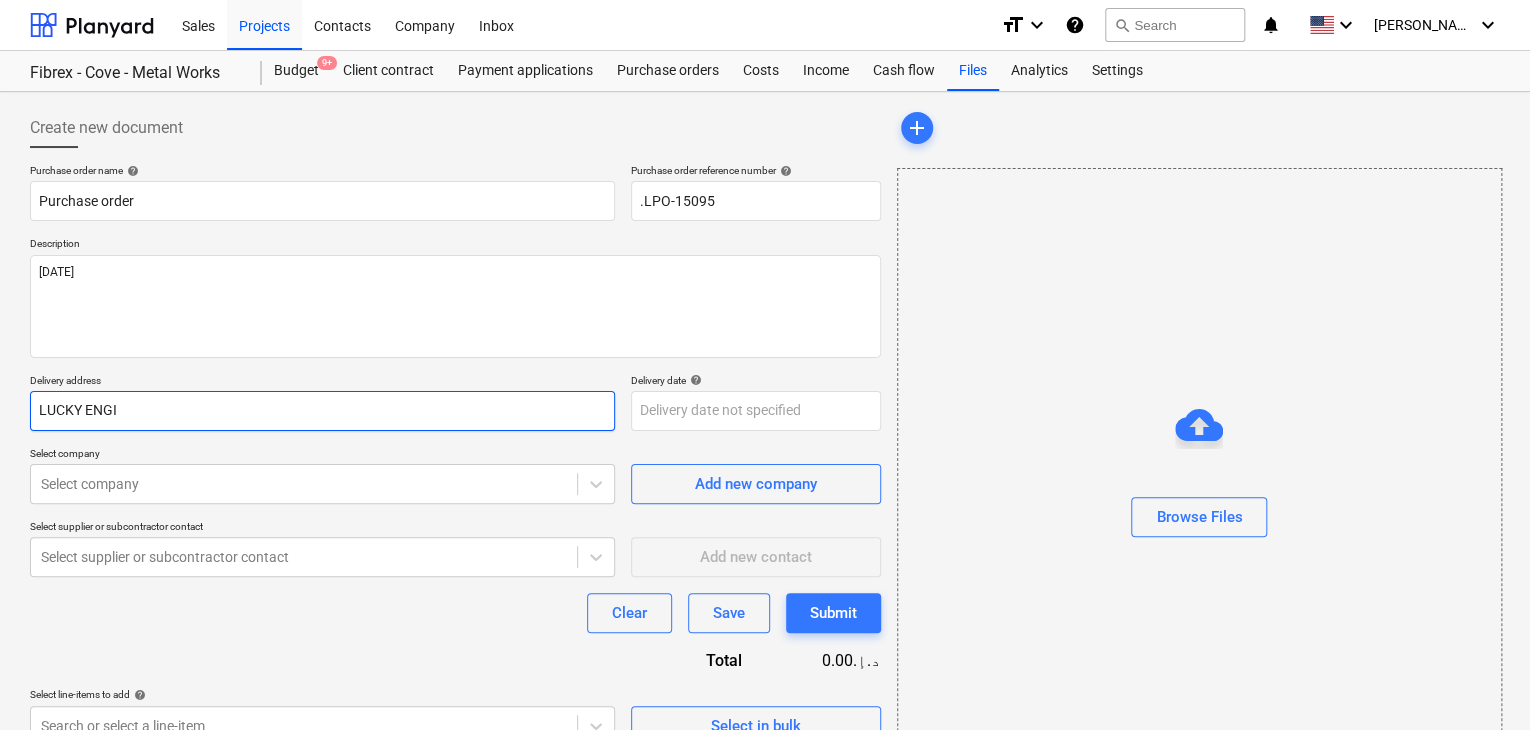 type on "x" 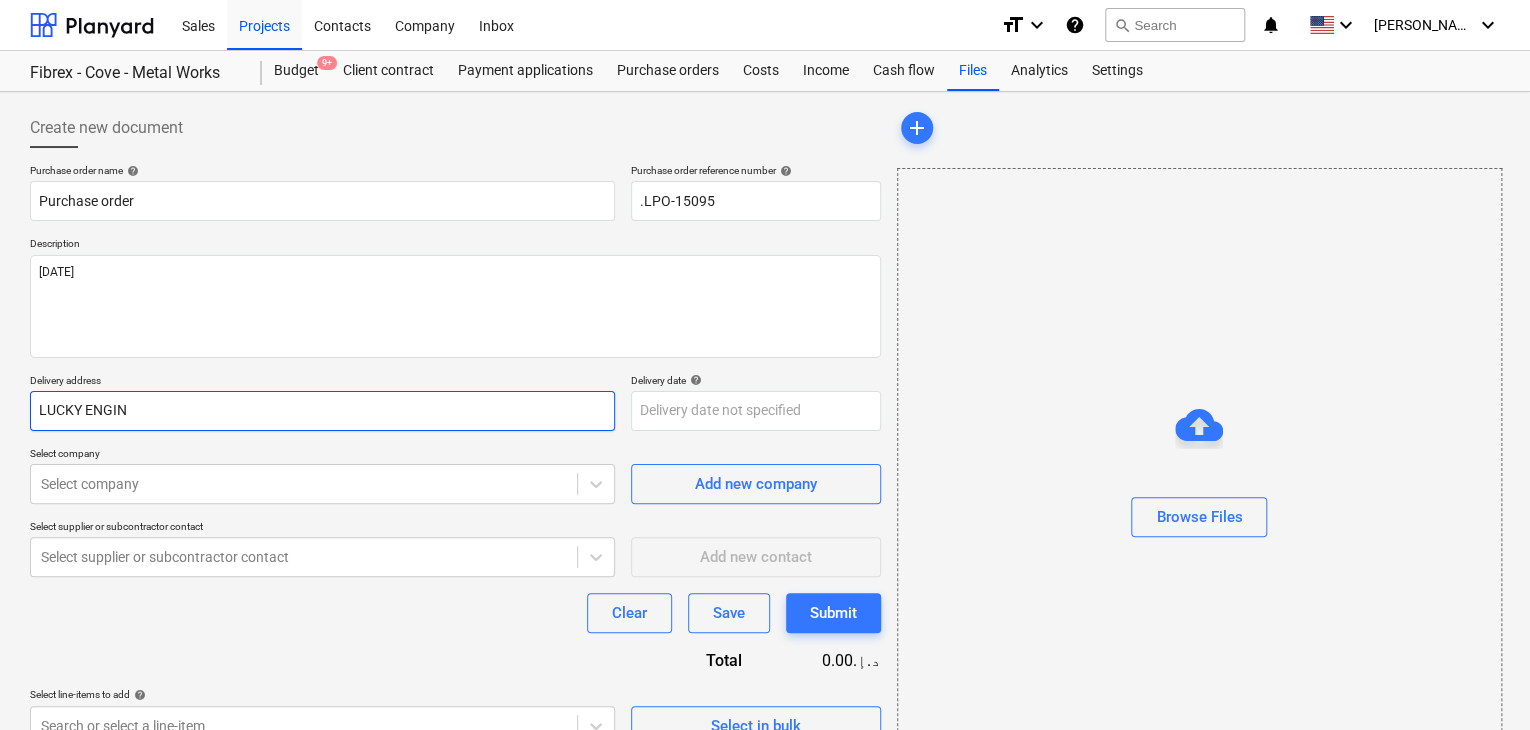 type on "x" 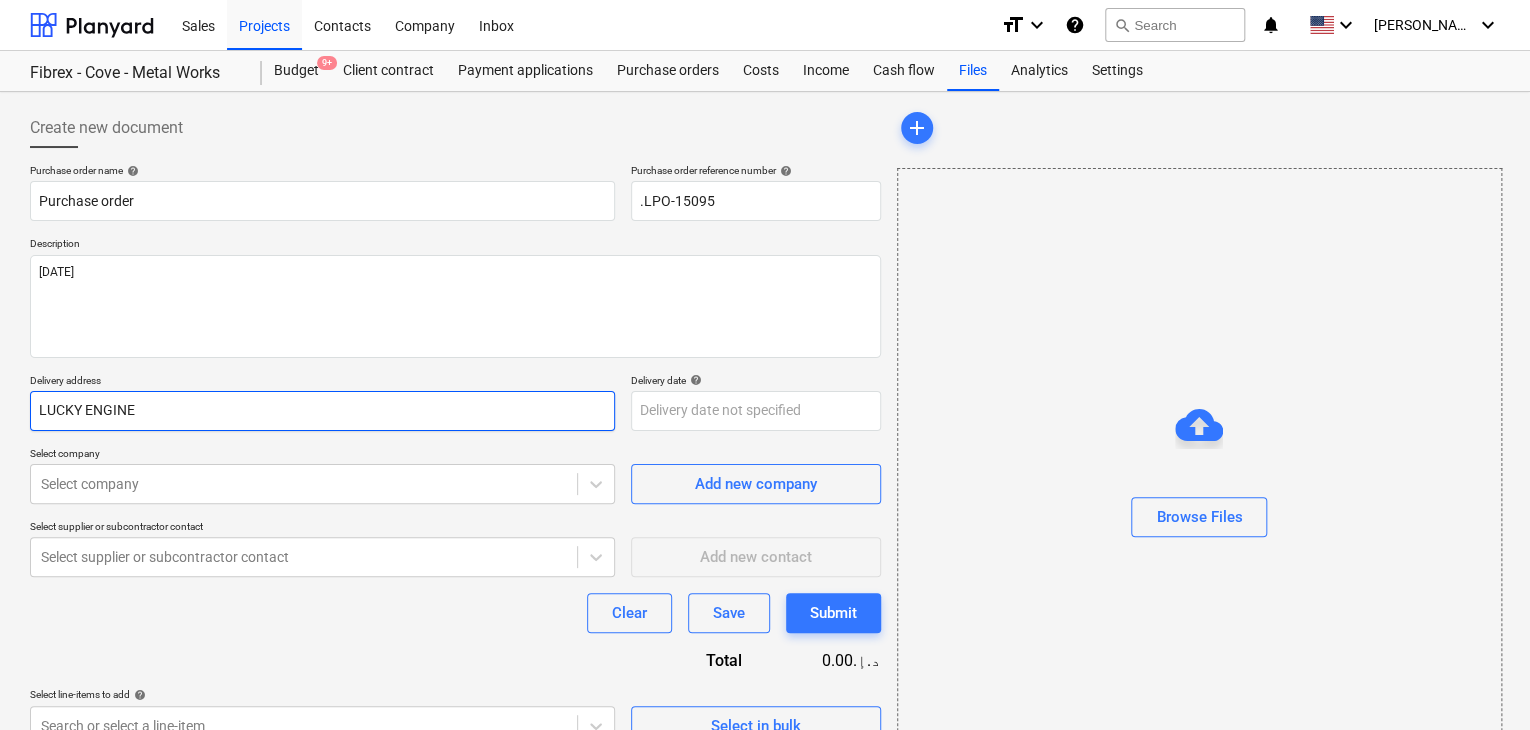 type on "x" 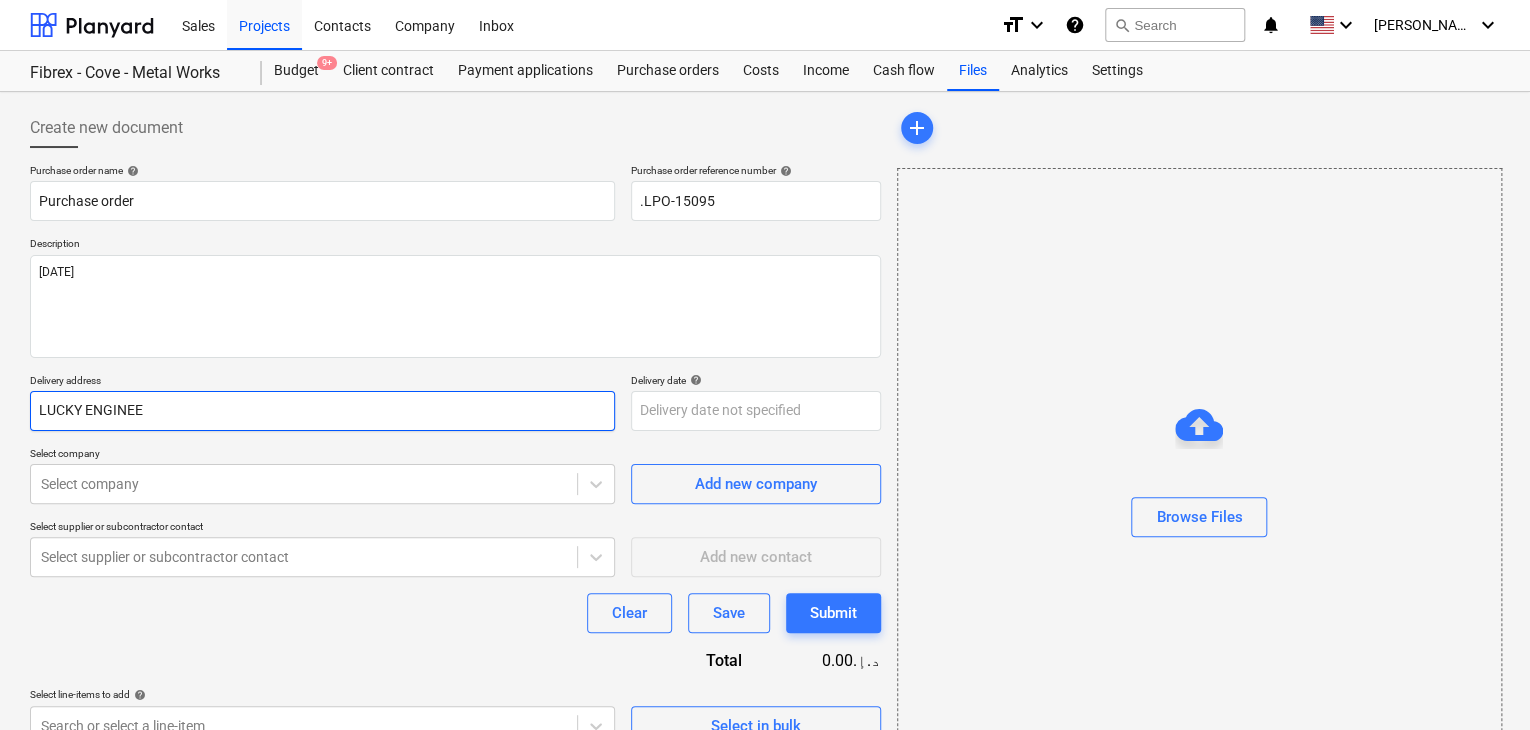 type on "x" 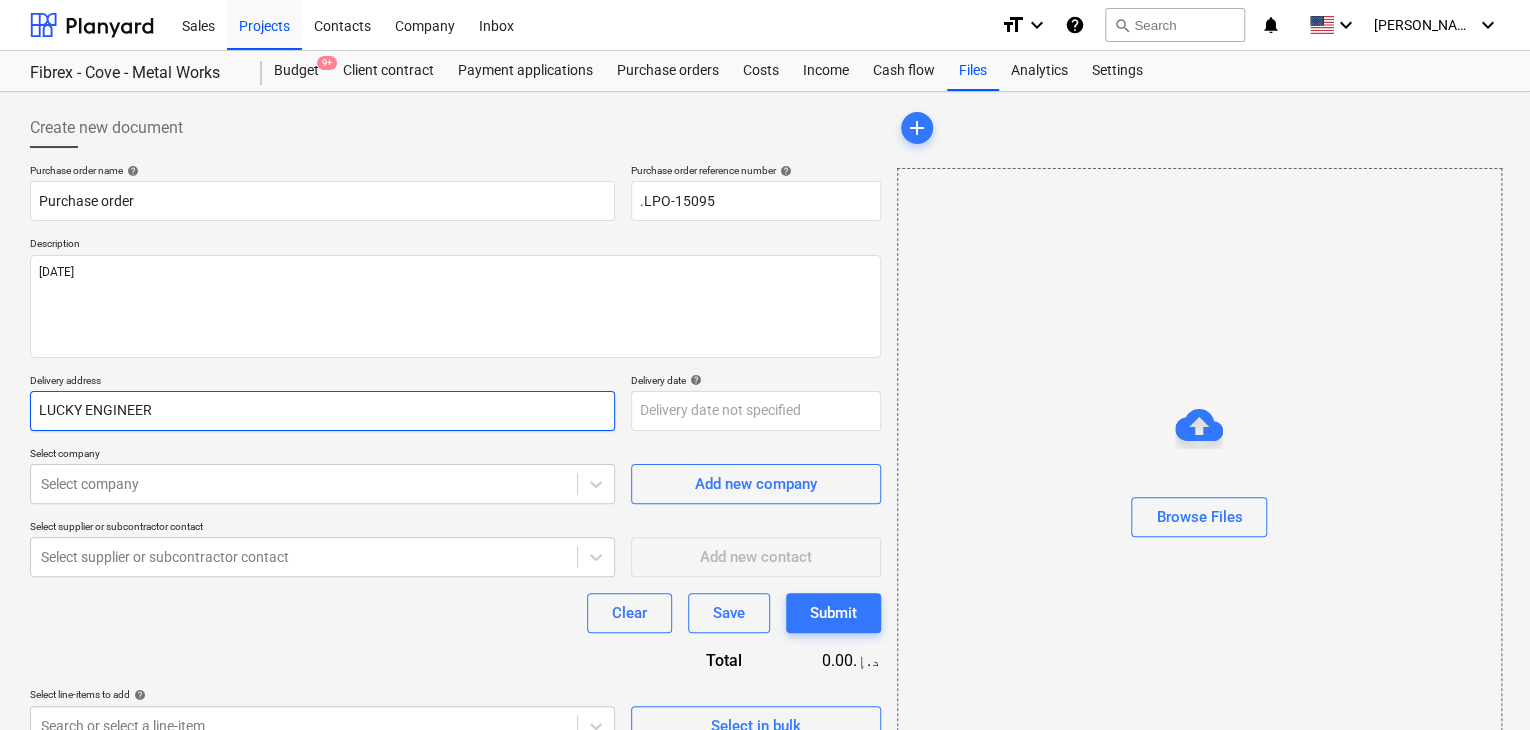 type on "x" 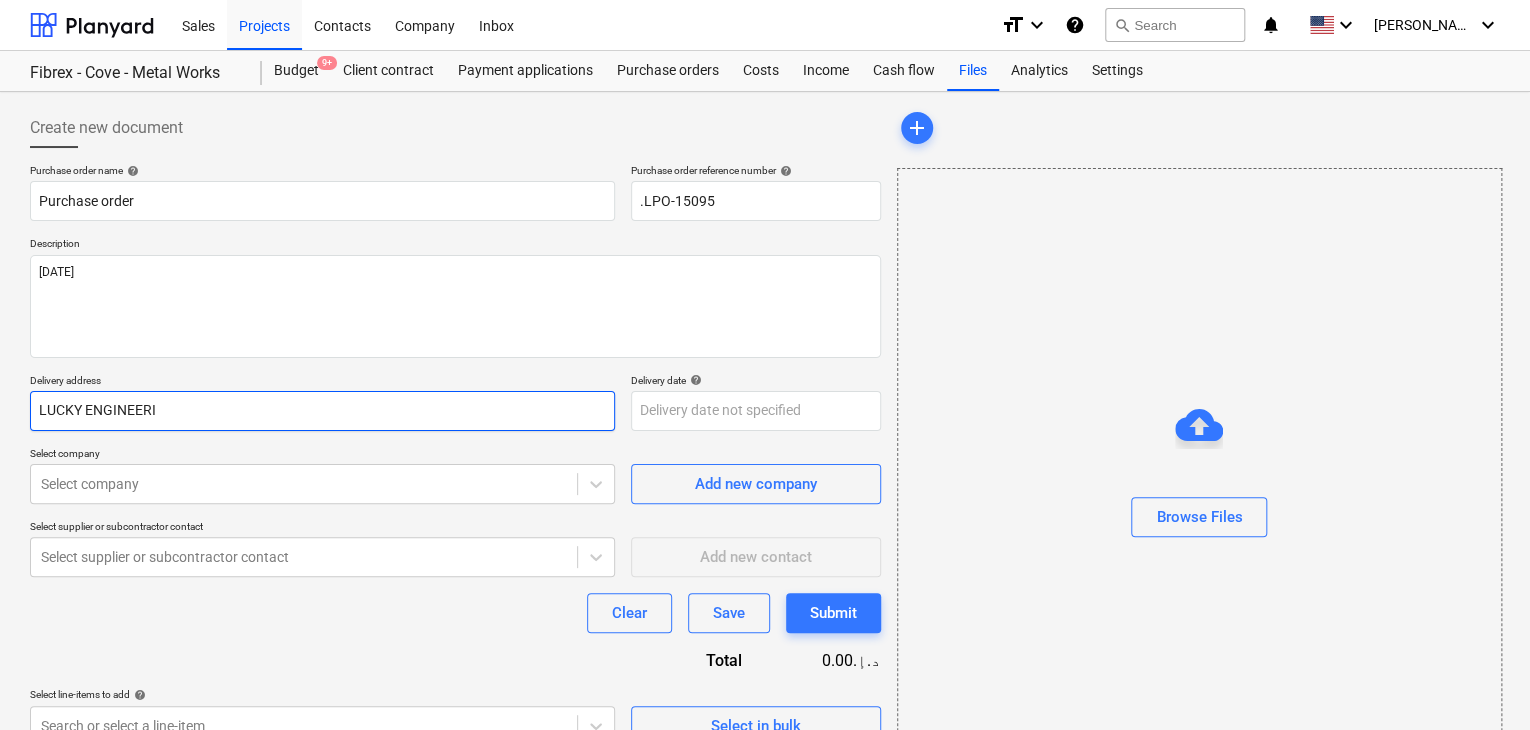 type on "x" 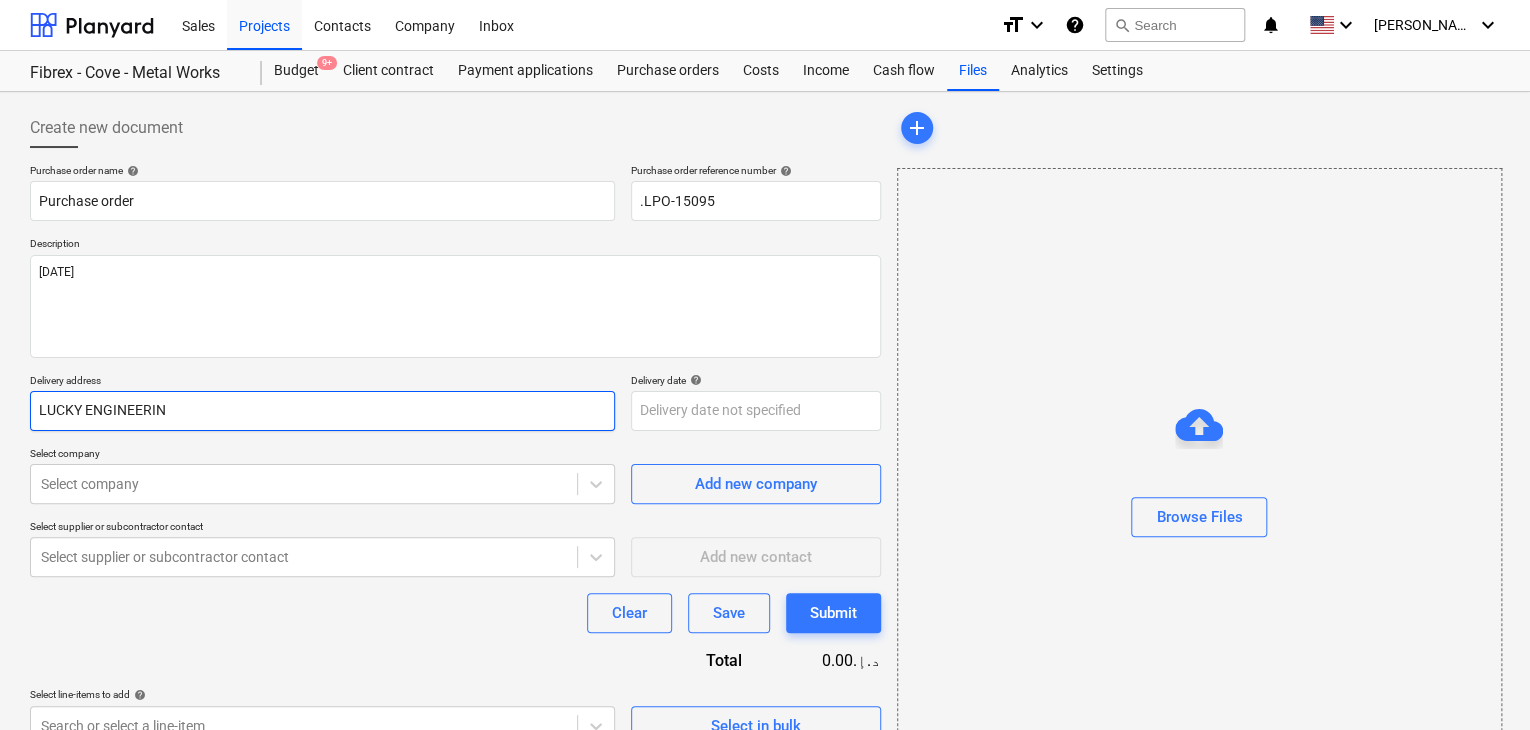 type on "x" 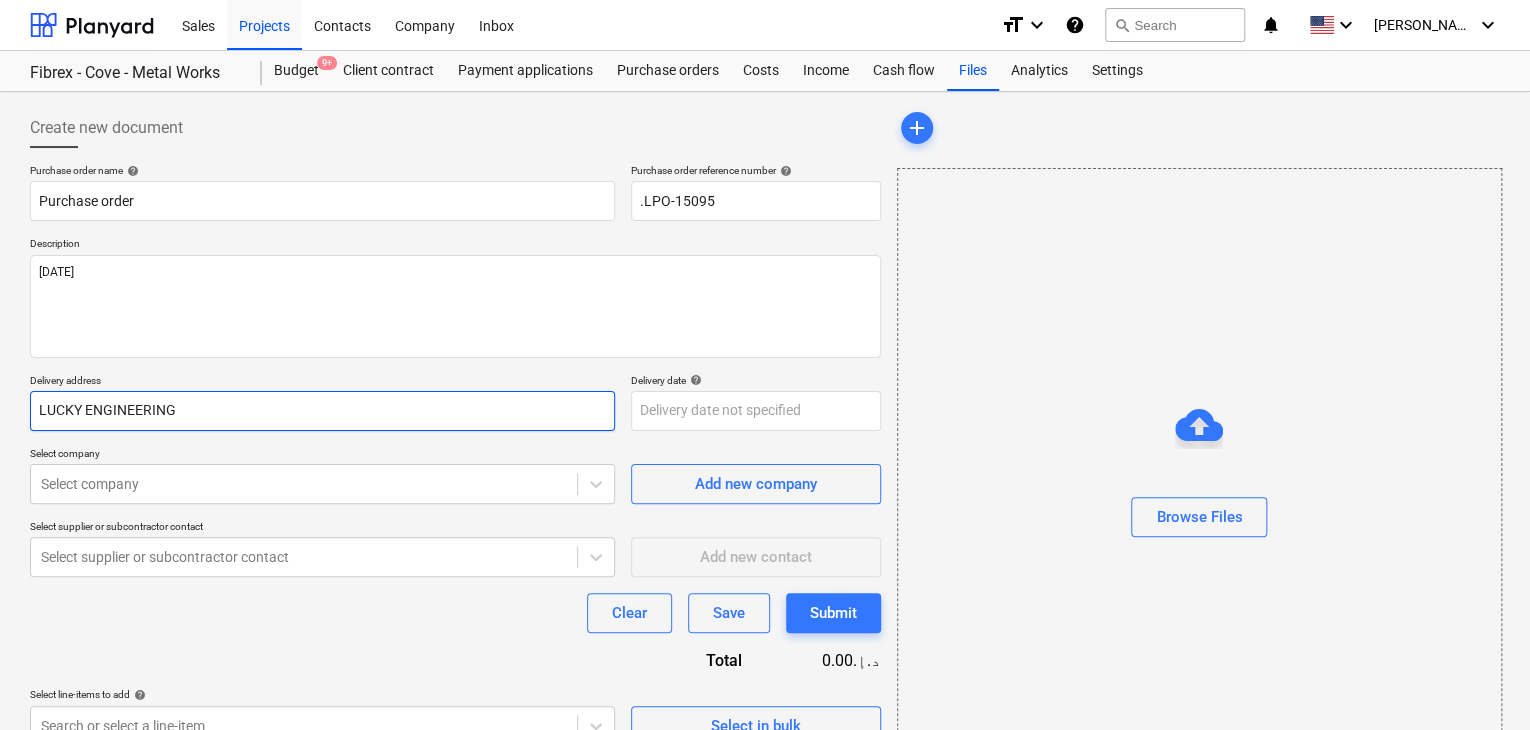 type on "x" 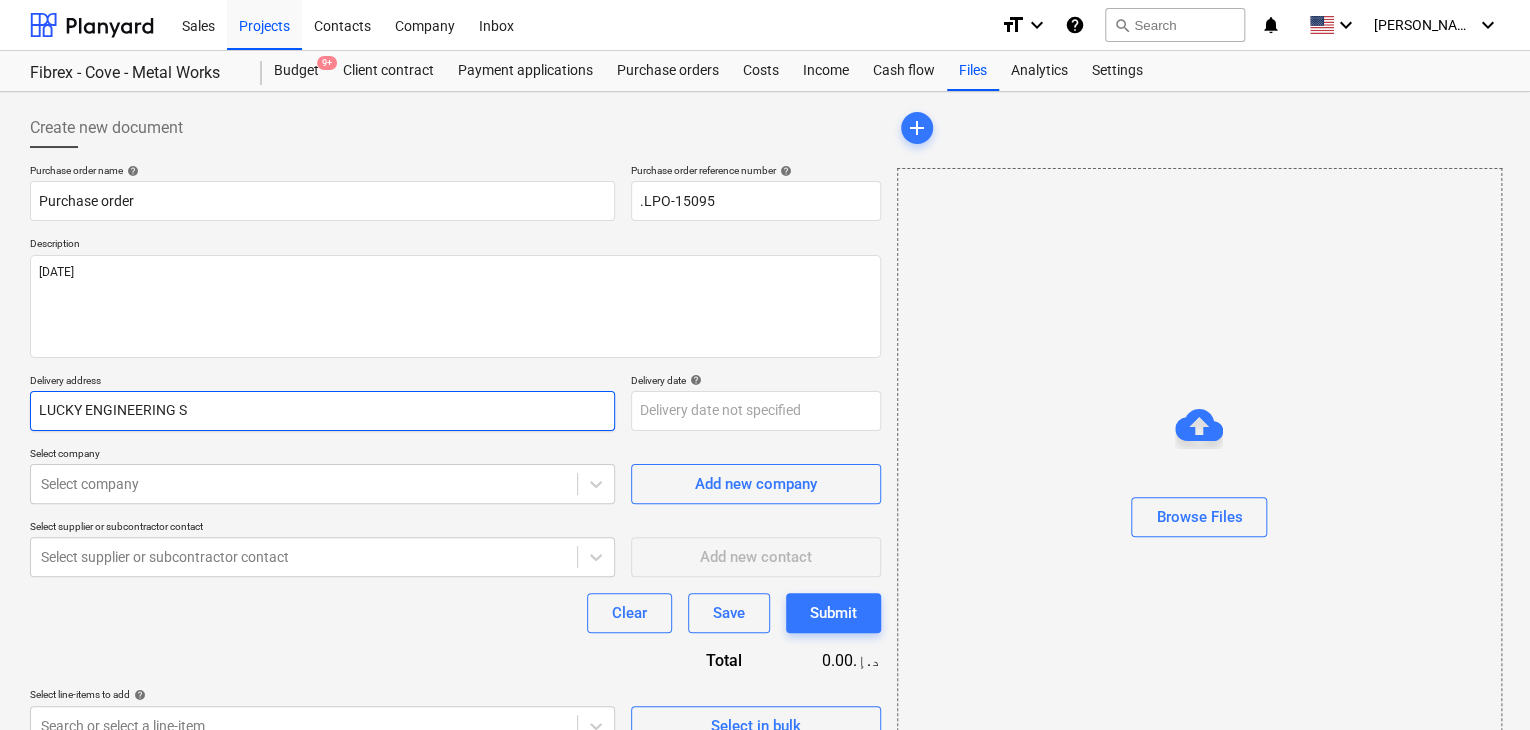 type on "x" 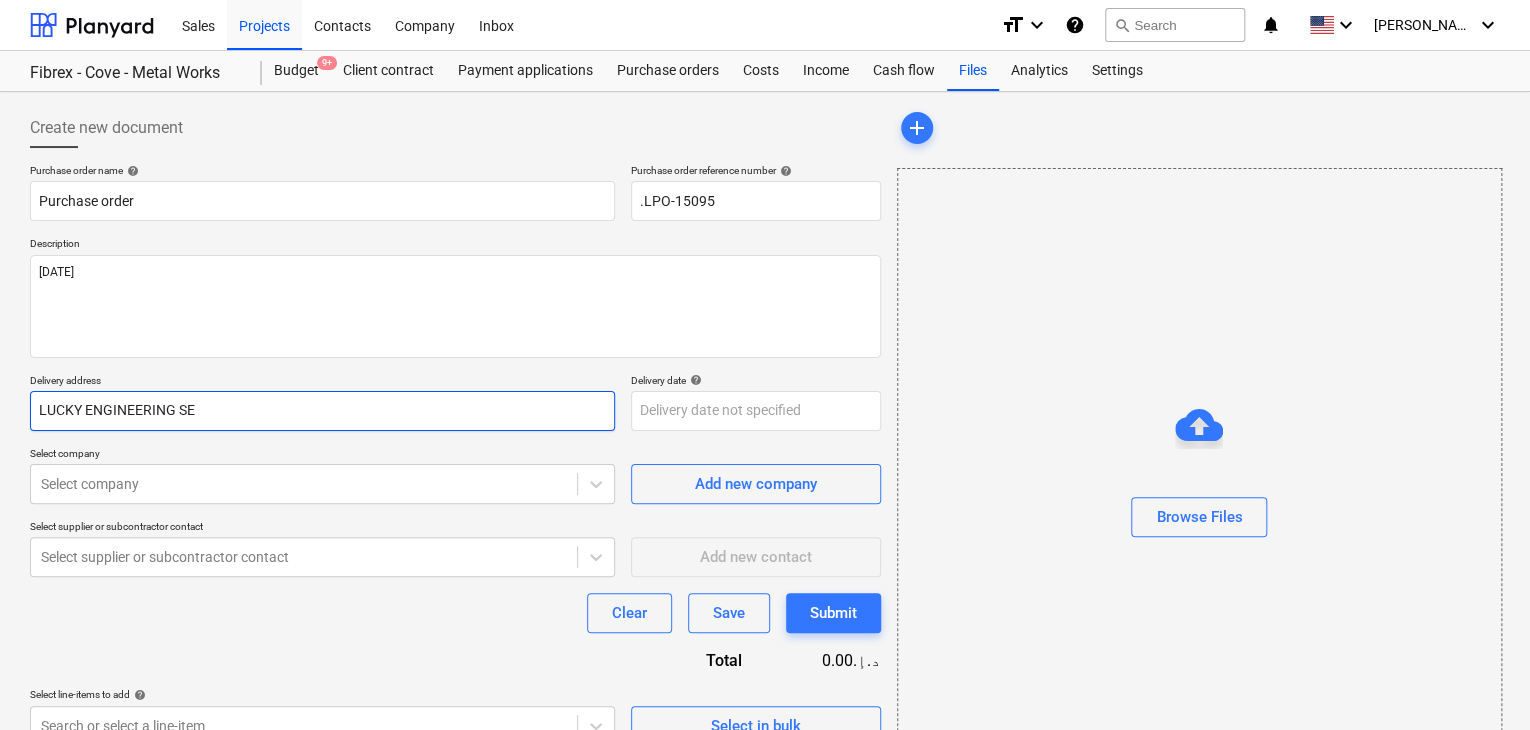 type on "x" 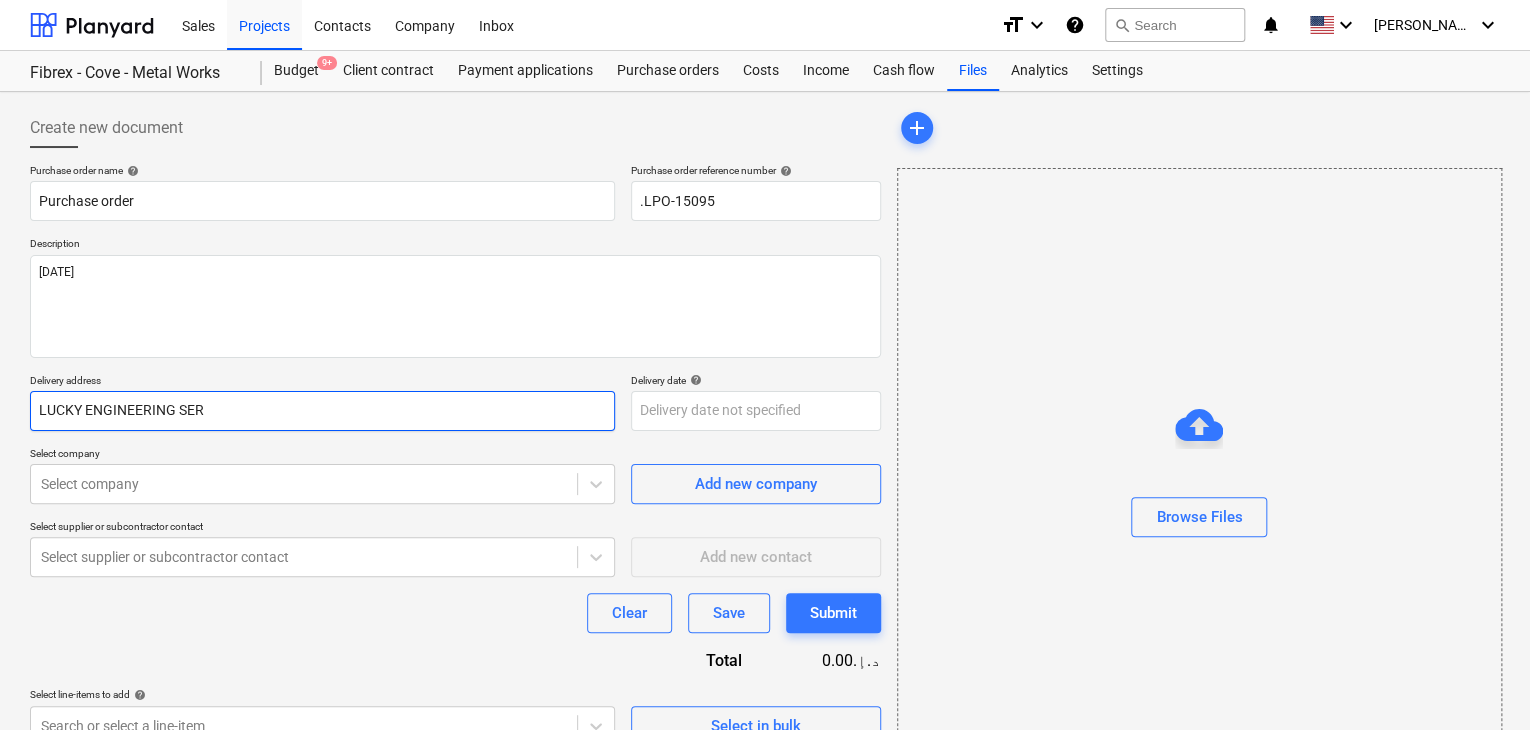 type on "LUCKY ENGINEERING SERI" 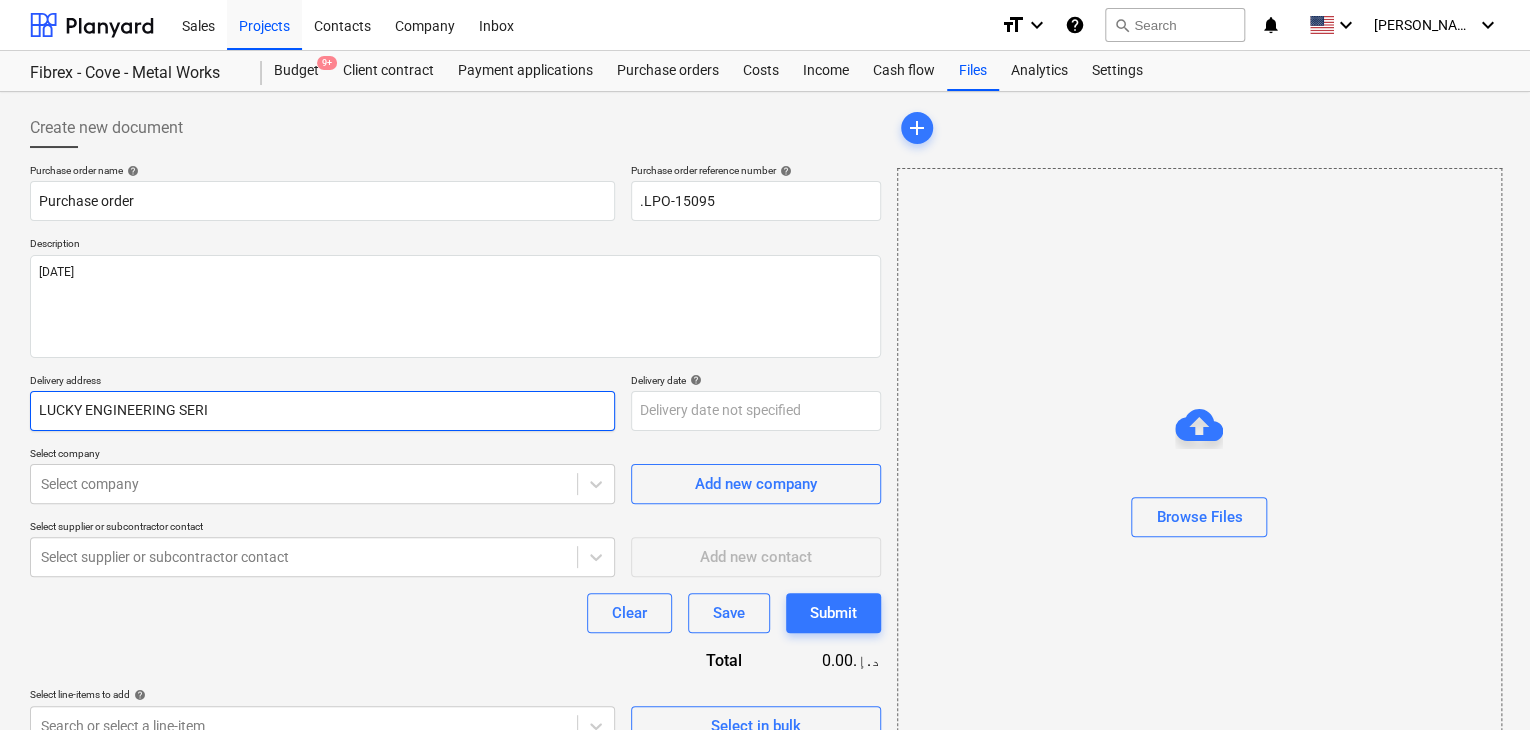 type on "x" 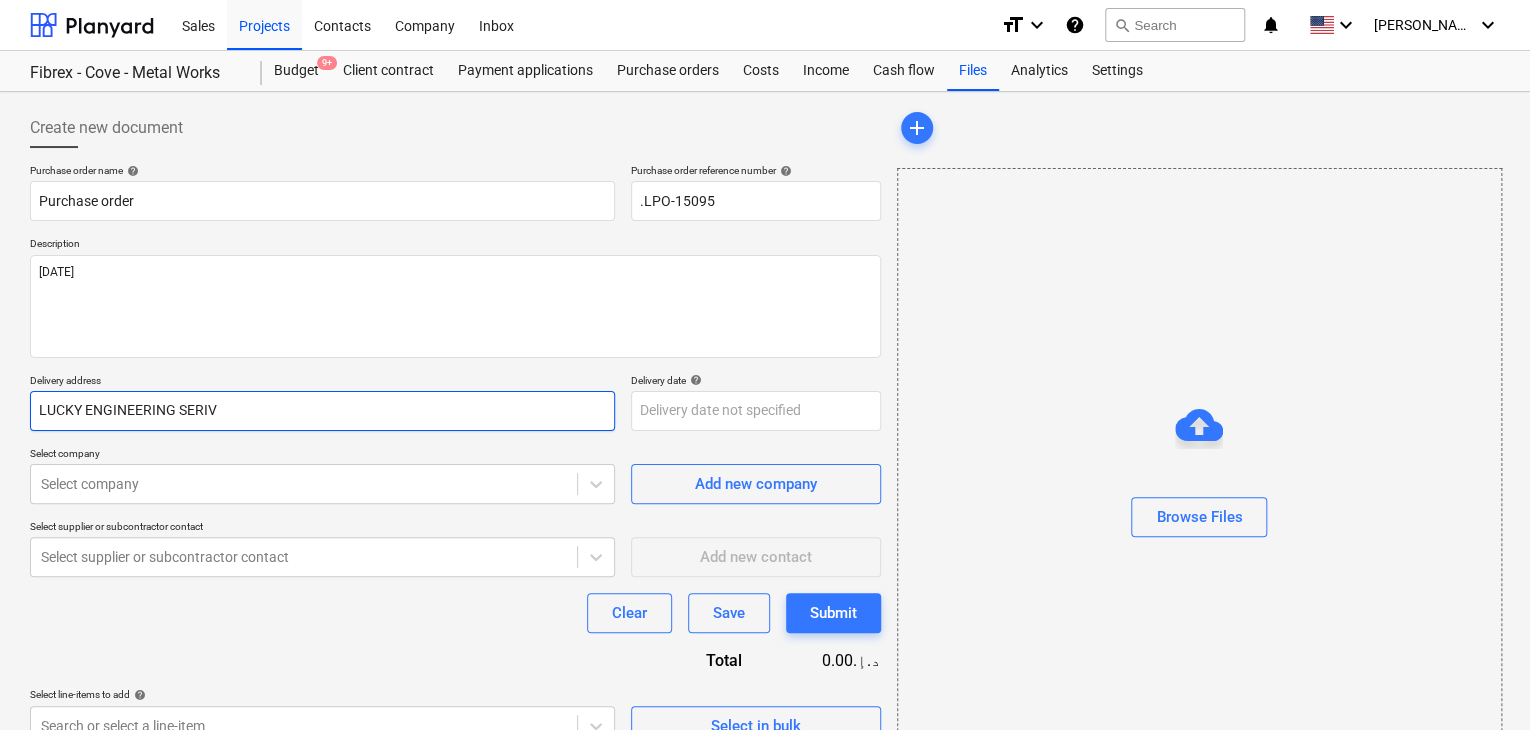 type on "x" 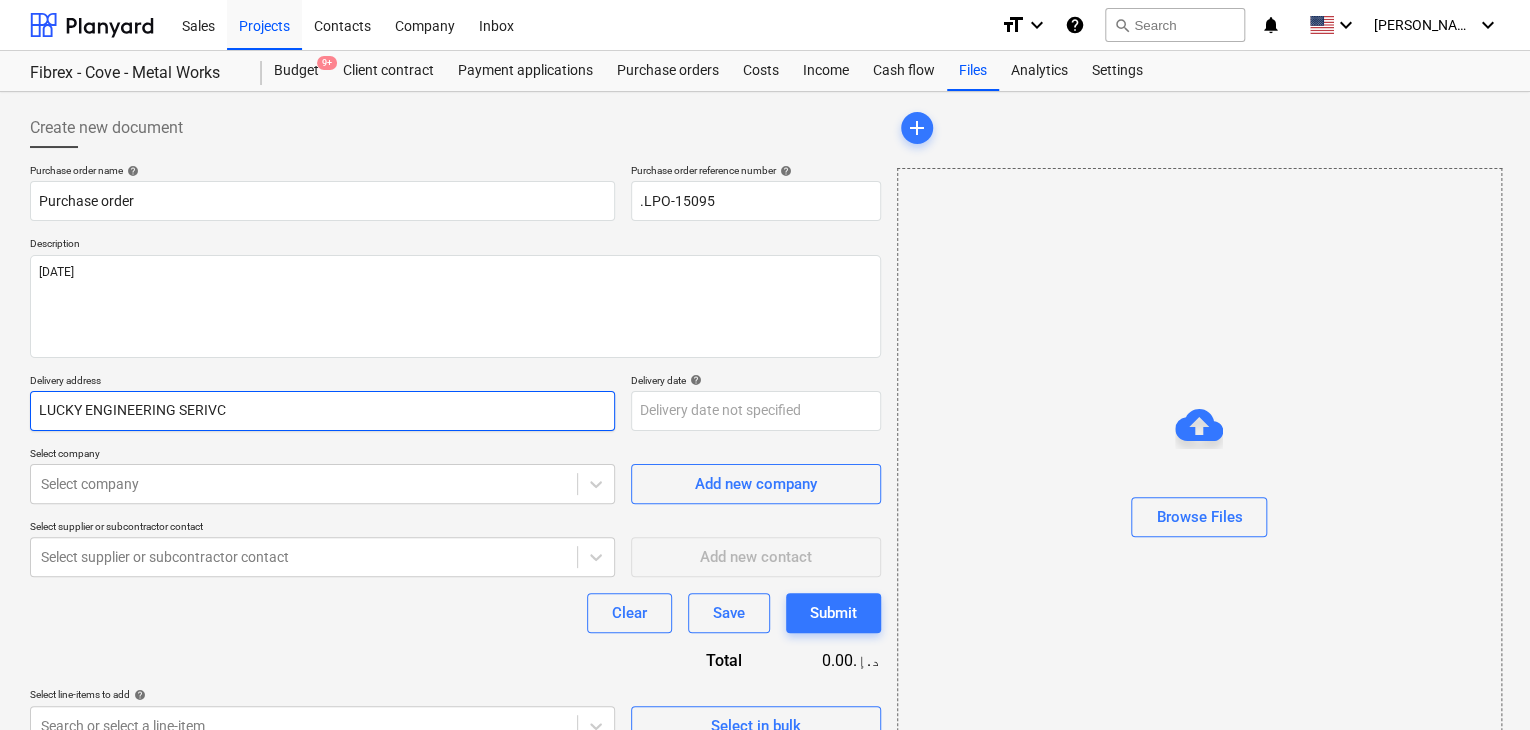 type on "x" 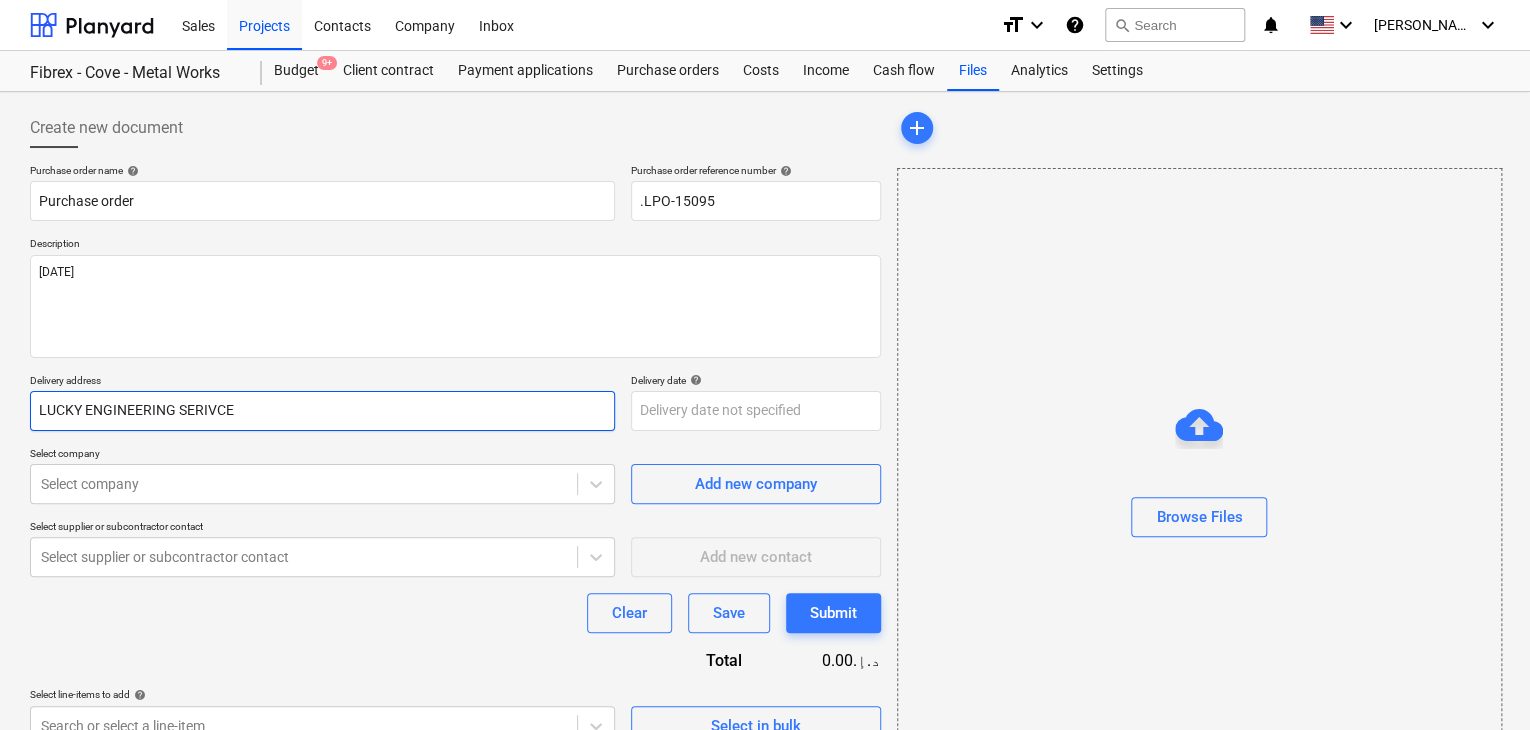 type on "x" 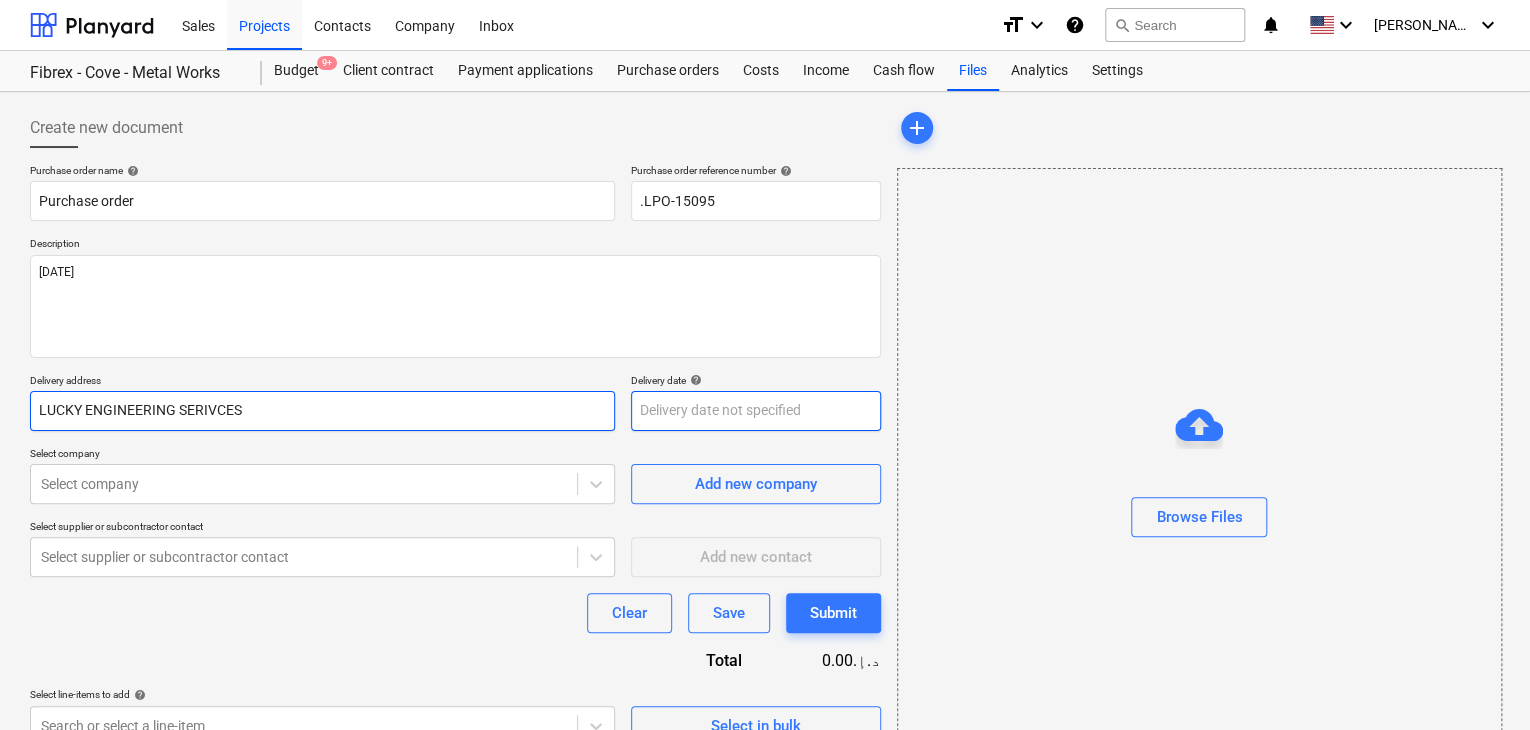 type on "LUCKY ENGINEERING SERIVCES" 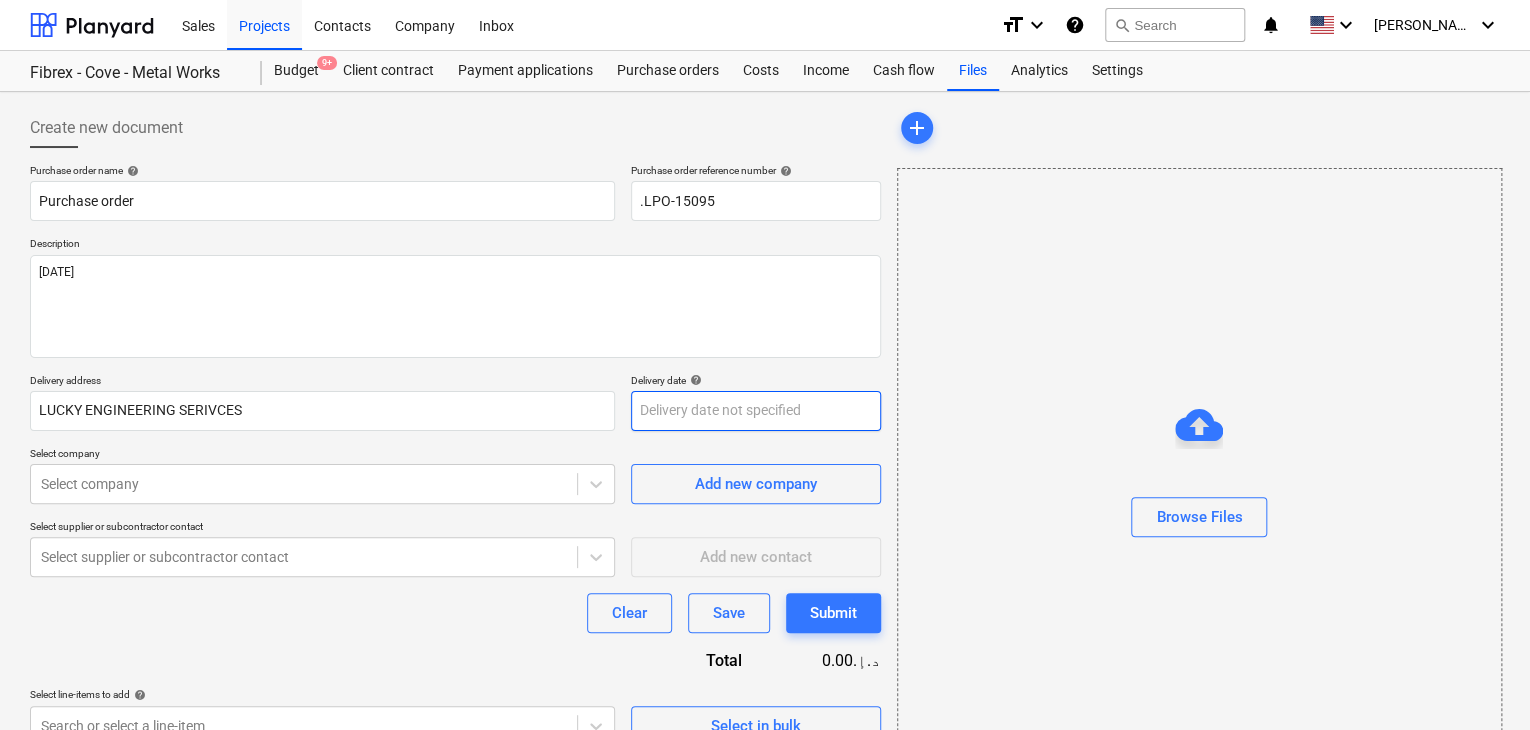 click on "Sales Projects Contacts Company Inbox format_size keyboard_arrow_down help search Search notifications 0 keyboard_arrow_down [PERSON_NAME] keyboard_arrow_down Fibrex - Cove - Metal Works Budget 9+ Client contract Payment applications Purchase orders Costs Income Cash flow Files Analytics Settings Create new document Purchase order name help Purchase order Purchase order reference number help .LPO-15095 Description [DATE] Delivery address LUCKY ENGINEERING SERIVCES Delivery date help Press the down arrow key to interact with the calendar and
select a date. Press the question mark key to get the keyboard shortcuts for changing dates. Select company Select company Add new company Select supplier or subcontractor contact Select supplier or subcontractor contact Add new contact Clear Save Submit Total 0.00د.إ.‏ Select line-items to add help Search or select a line-item Select in bulk add Browse Files Project fetching failed Project fetching failed Project fetching failed Project fetching failed
x" at bounding box center (765, 365) 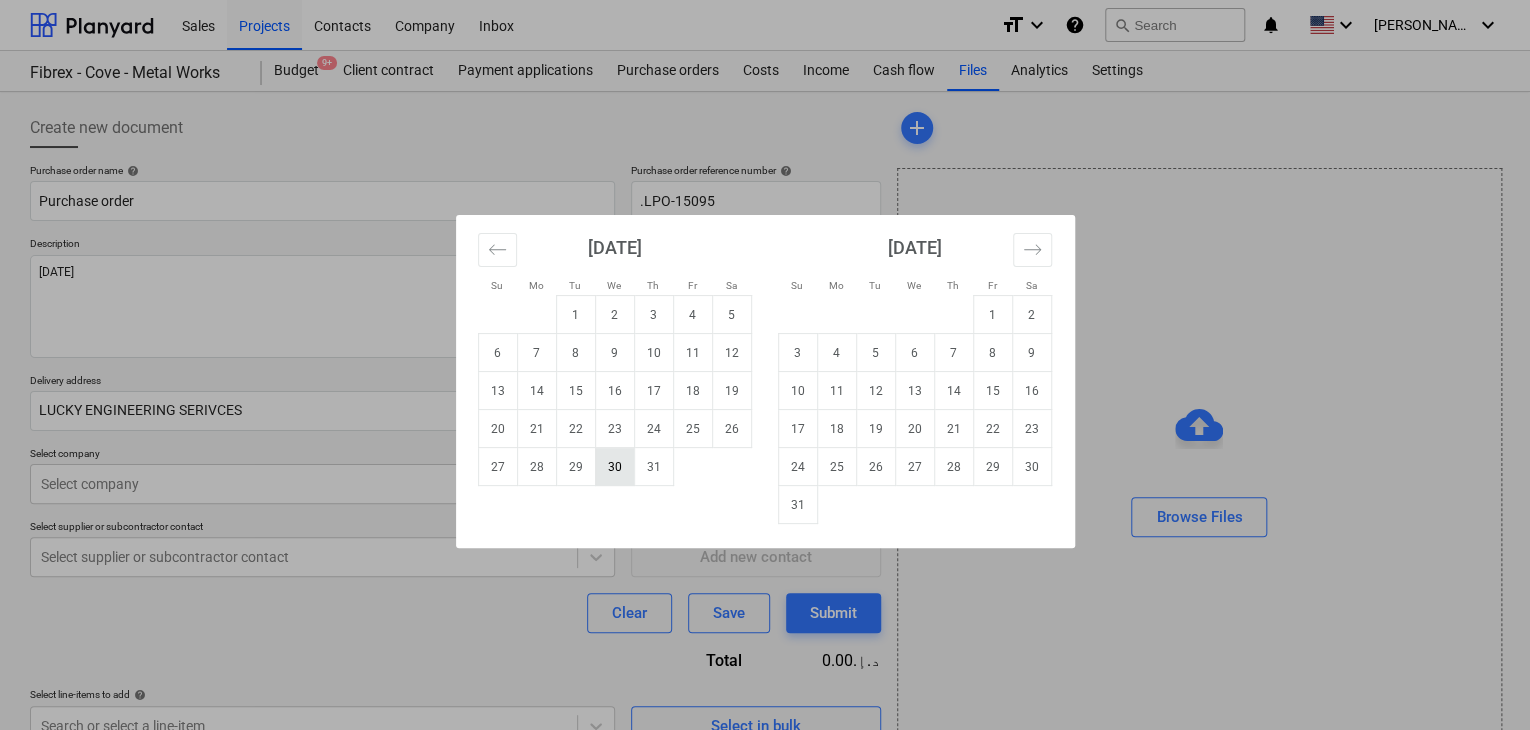 click on "30" at bounding box center [614, 467] 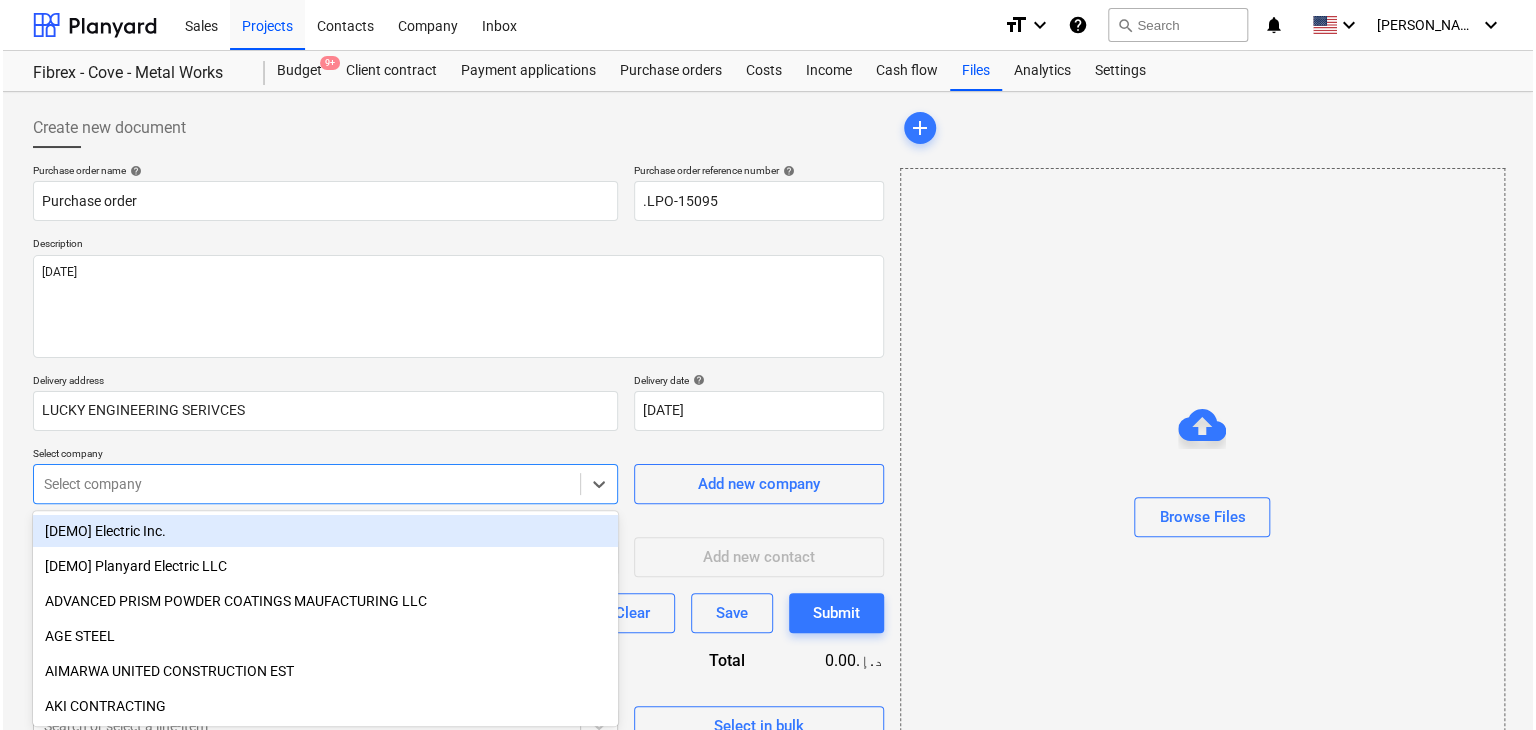 scroll, scrollTop: 71, scrollLeft: 0, axis: vertical 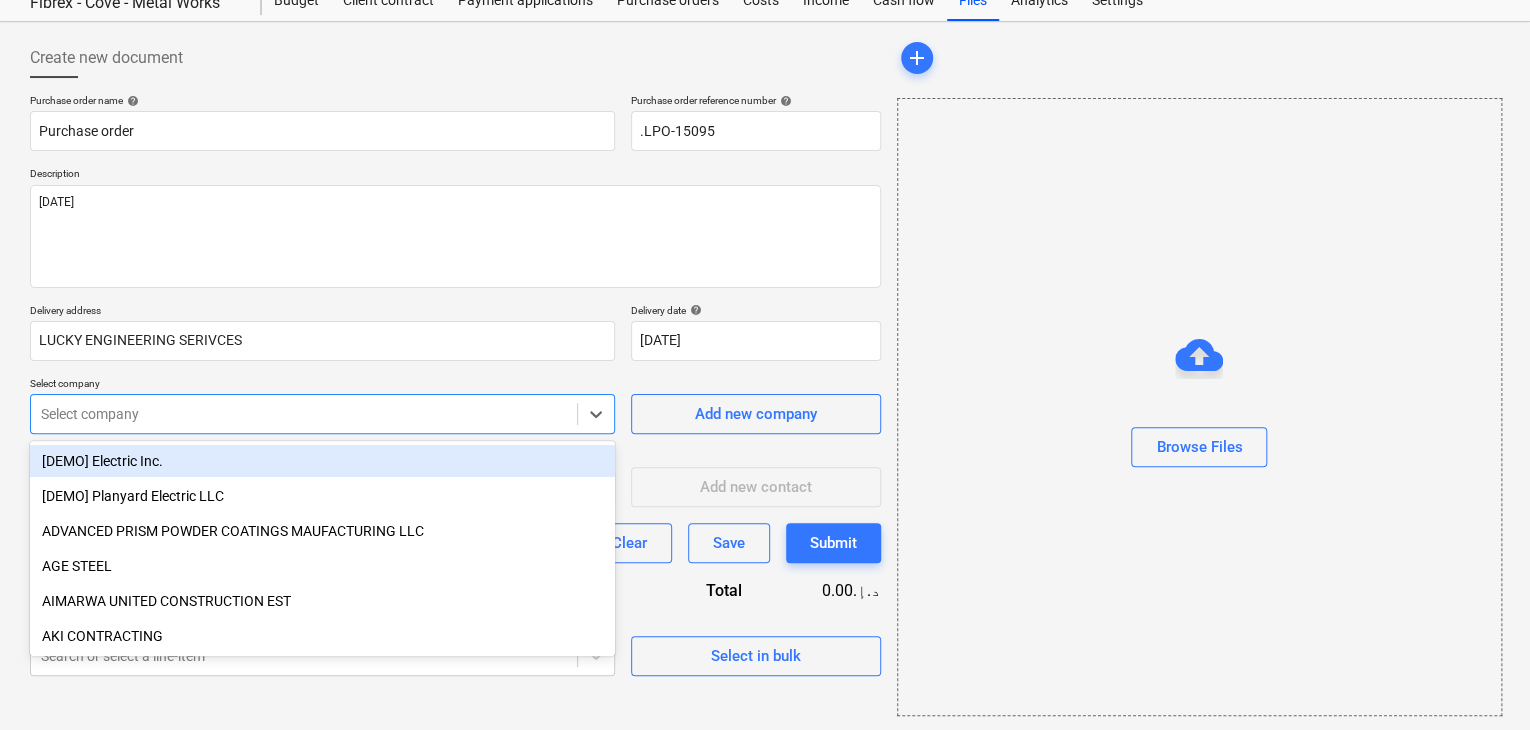 click on "Sales Projects Contacts Company Inbox format_size keyboard_arrow_down help search Search notifications 0 keyboard_arrow_down [PERSON_NAME] keyboard_arrow_down Fibrex - Cove - Metal Works Budget 9+ Client contract Payment applications Purchase orders Costs Income Cash flow Files Analytics Settings Create new document Purchase order name help Purchase order Purchase order reference number help .LPO-15095 Description [DATE] Delivery address LUCKY ENGINEERING SERIVCES Delivery date help [DATE] [DATE] Press the down arrow key to interact with the calendar and
select a date. Press the question mark key to get the keyboard shortcuts for changing dates. Select company option [DEMO] Electric Inc.   focused, 1 of 202. 202 results available. Use Up and Down to choose options, press Enter to select the currently focused option, press Escape to exit the menu, press Tab to select the option and exit the menu. Select company Add new company Select supplier or subcontractor contact Add new contact Clear Save" at bounding box center (765, 295) 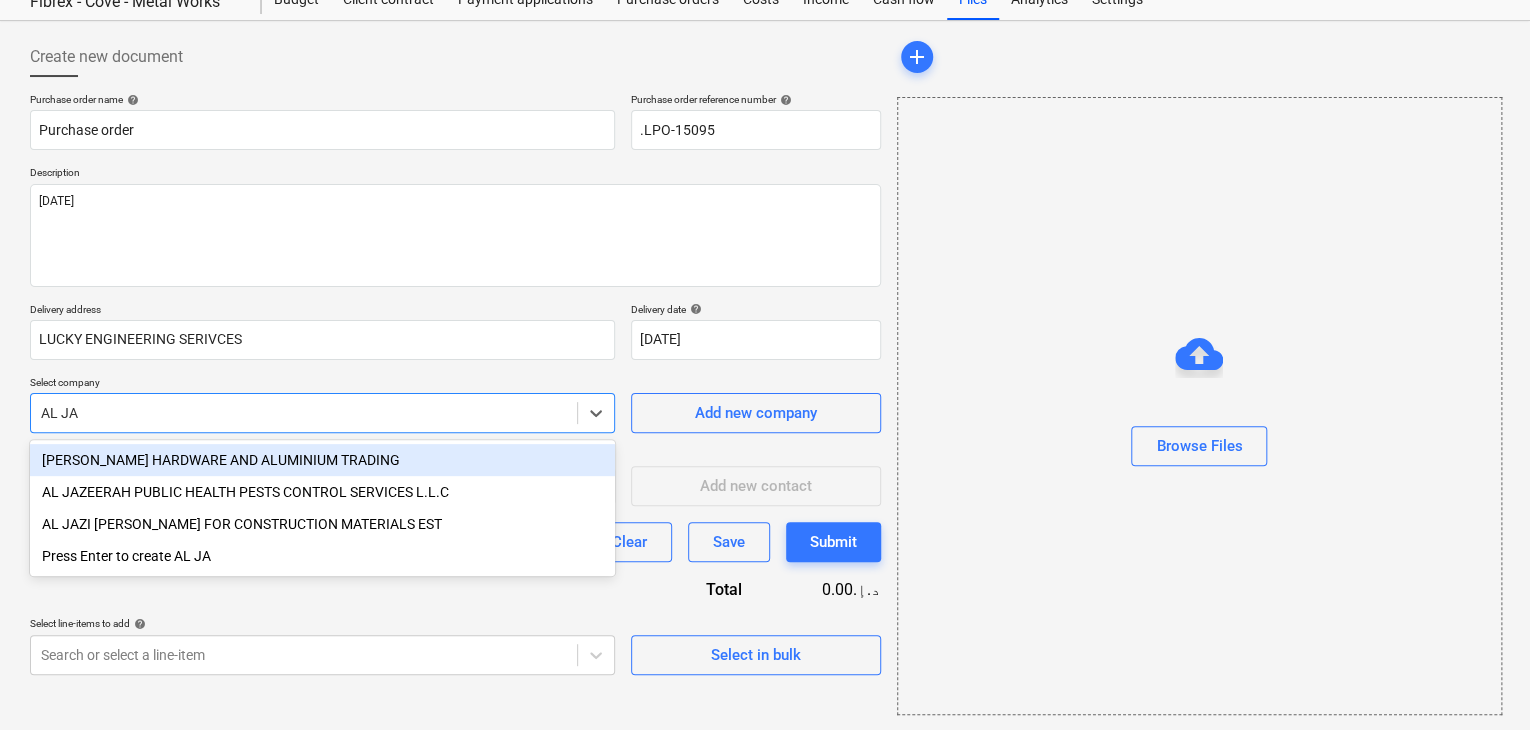 type on "AL JAW" 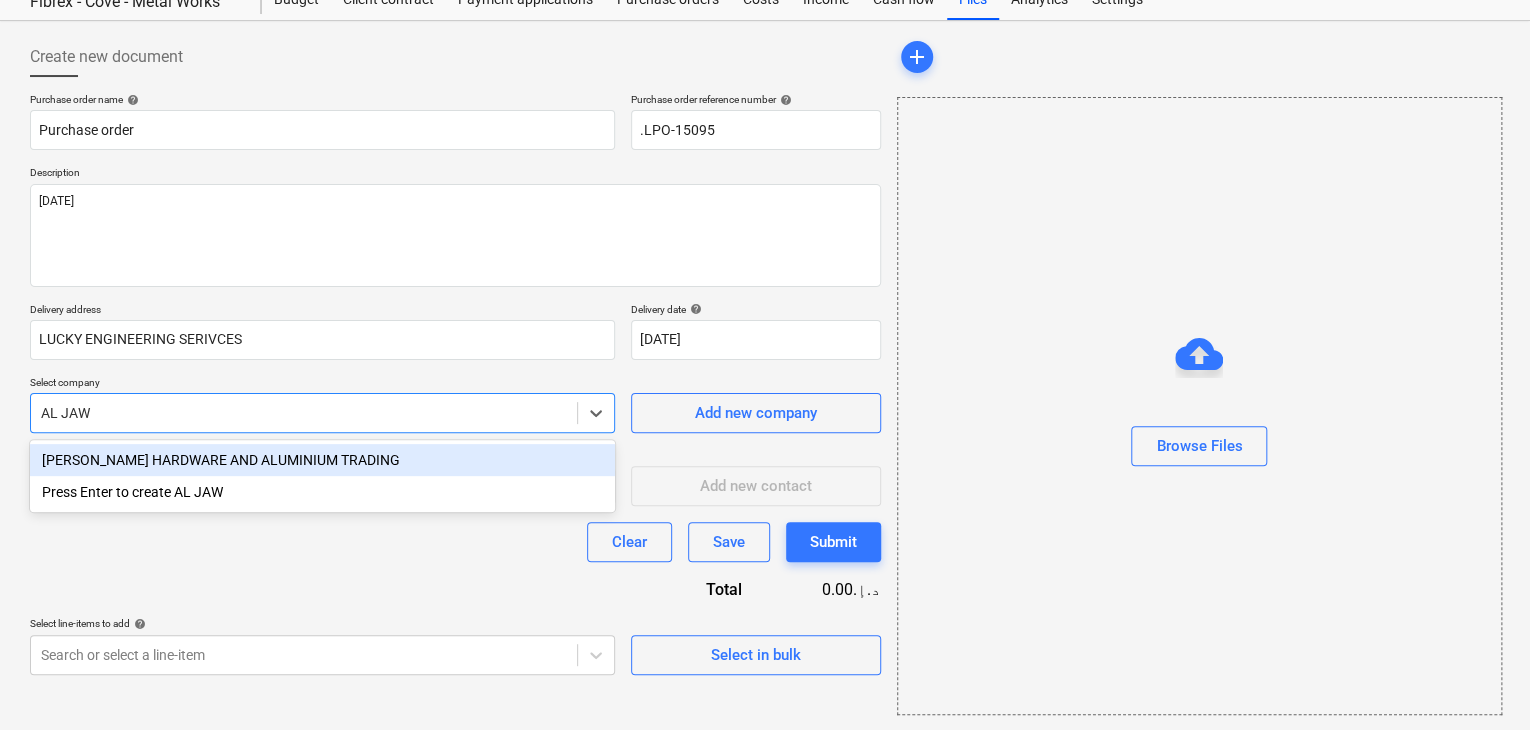 click on "[PERSON_NAME] HARDWARE AND ALUMINIUM TRADING" at bounding box center [322, 460] 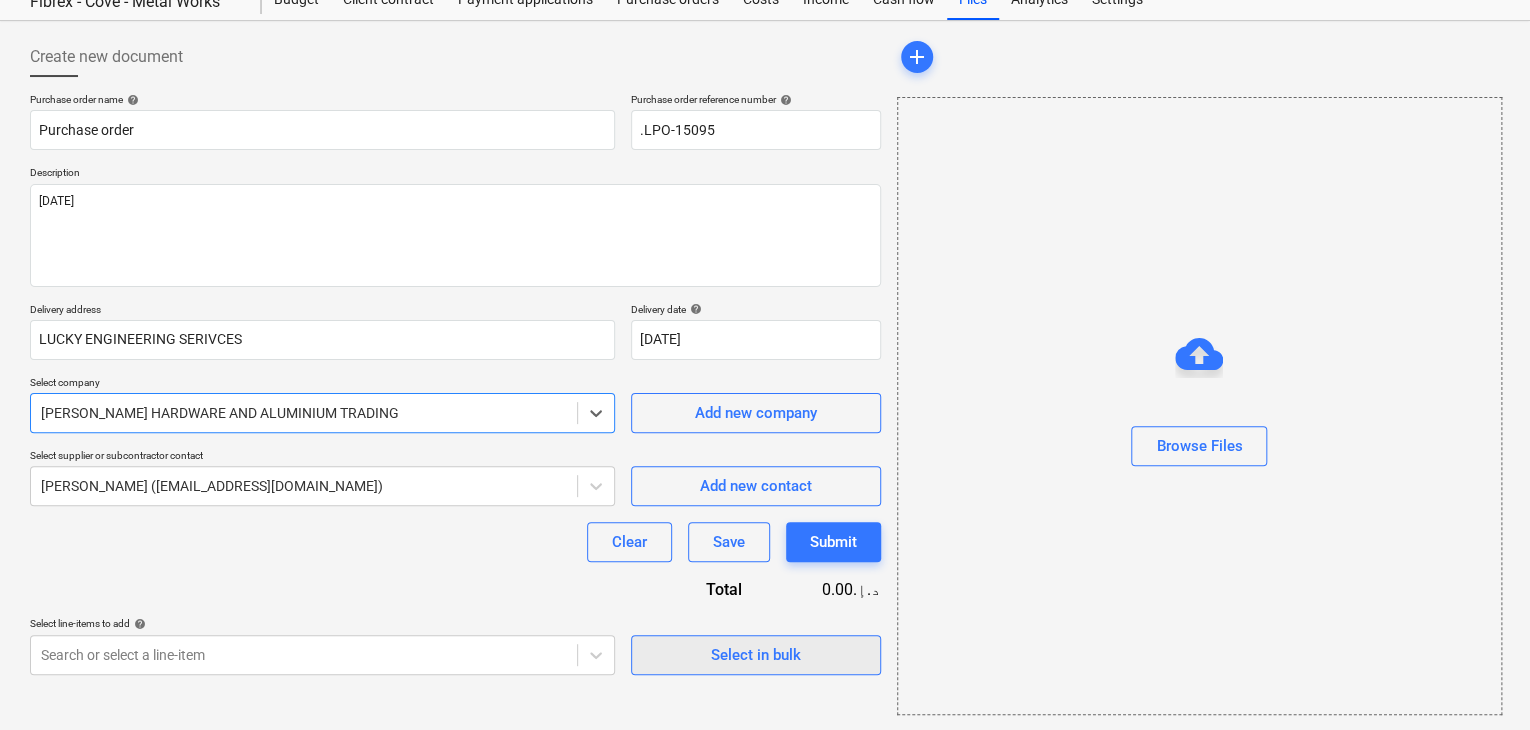 click on "Select in bulk" at bounding box center [756, 655] 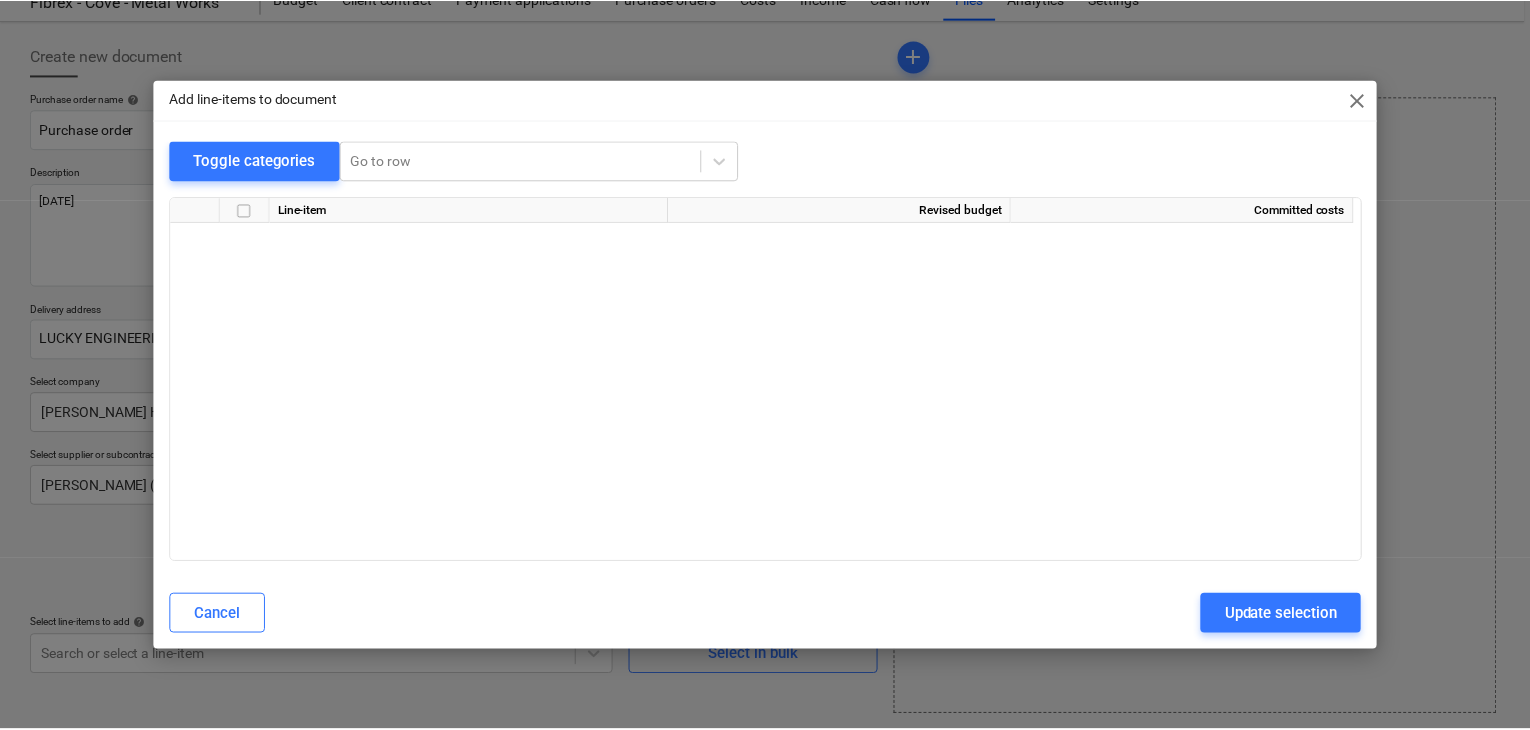 scroll, scrollTop: 19836, scrollLeft: 0, axis: vertical 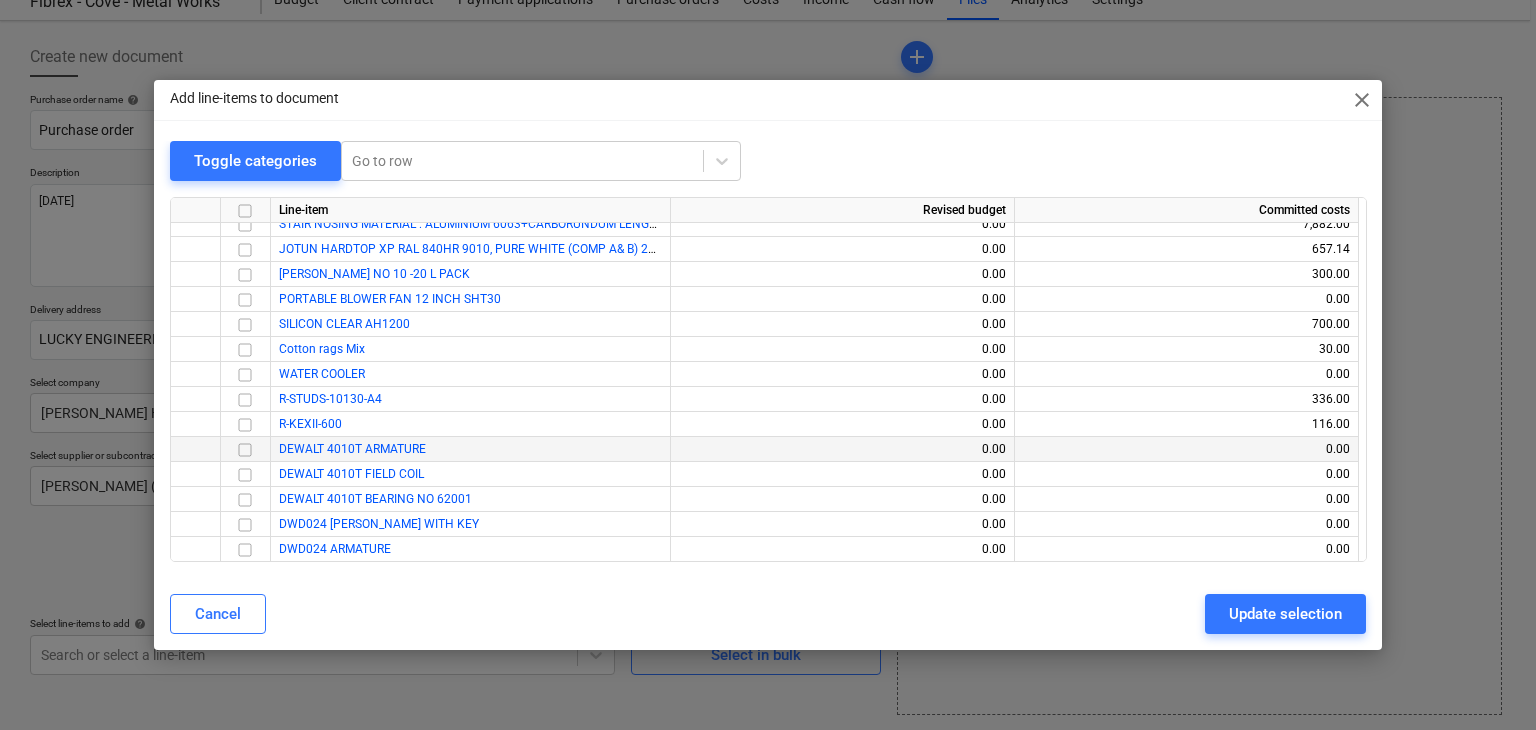 click at bounding box center [245, 450] 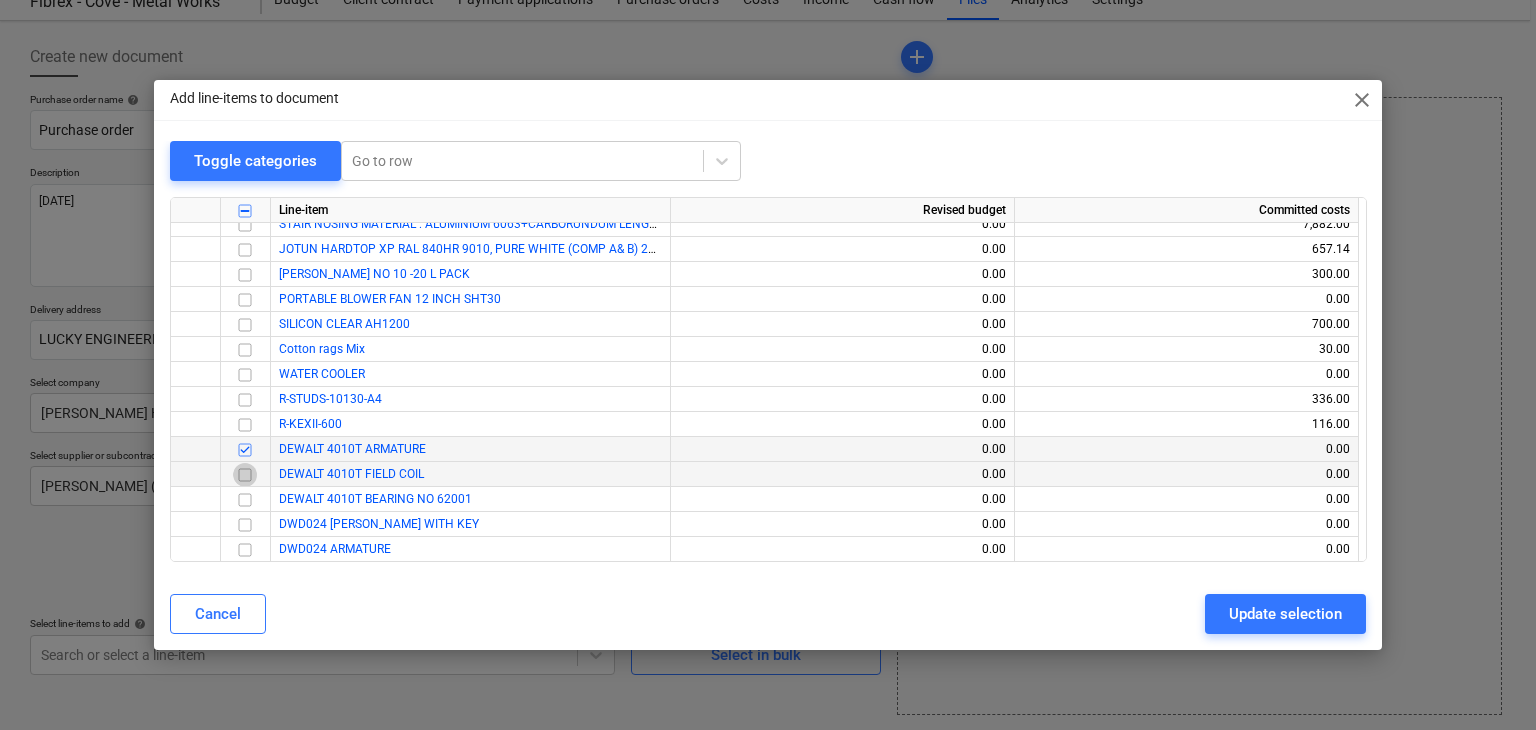 click at bounding box center (245, 475) 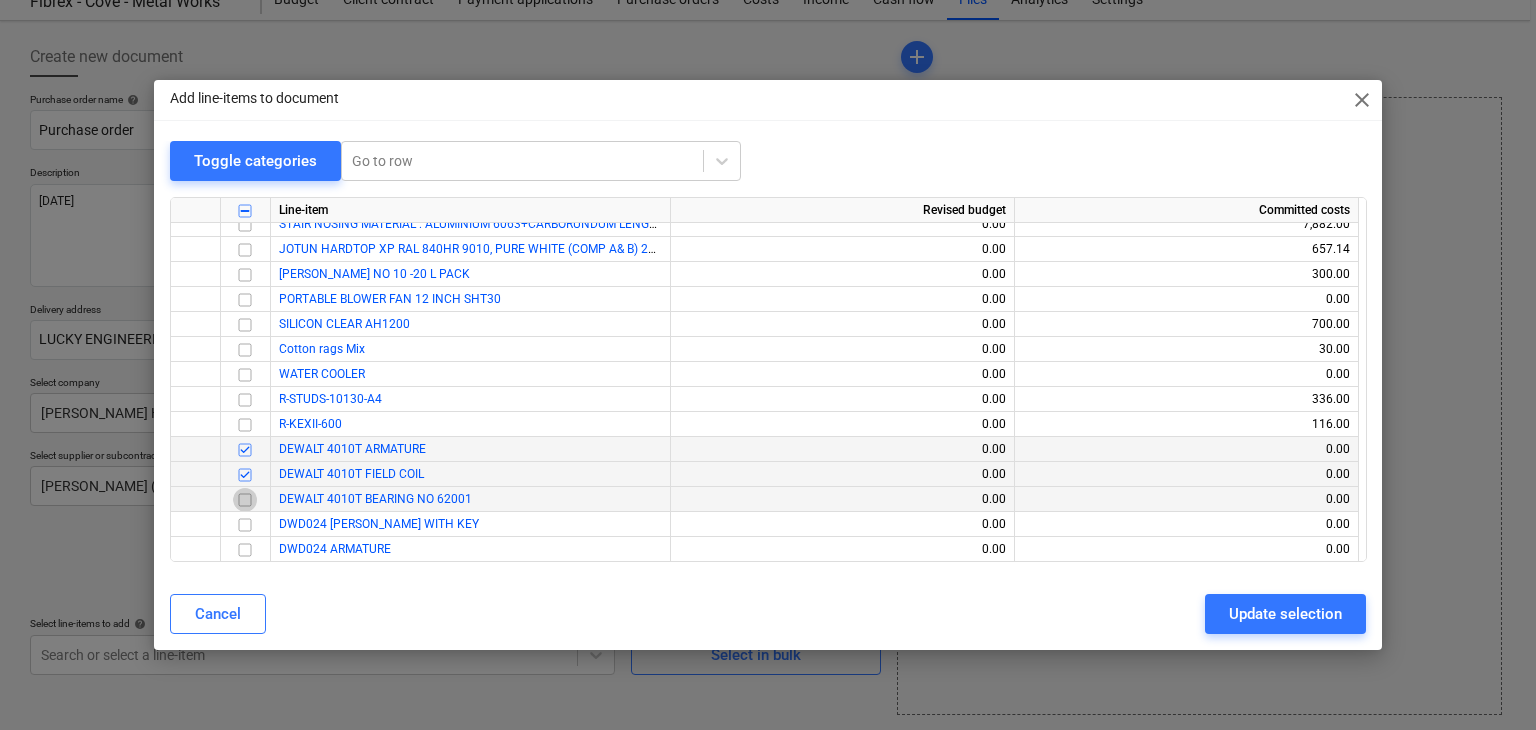 click at bounding box center (245, 500) 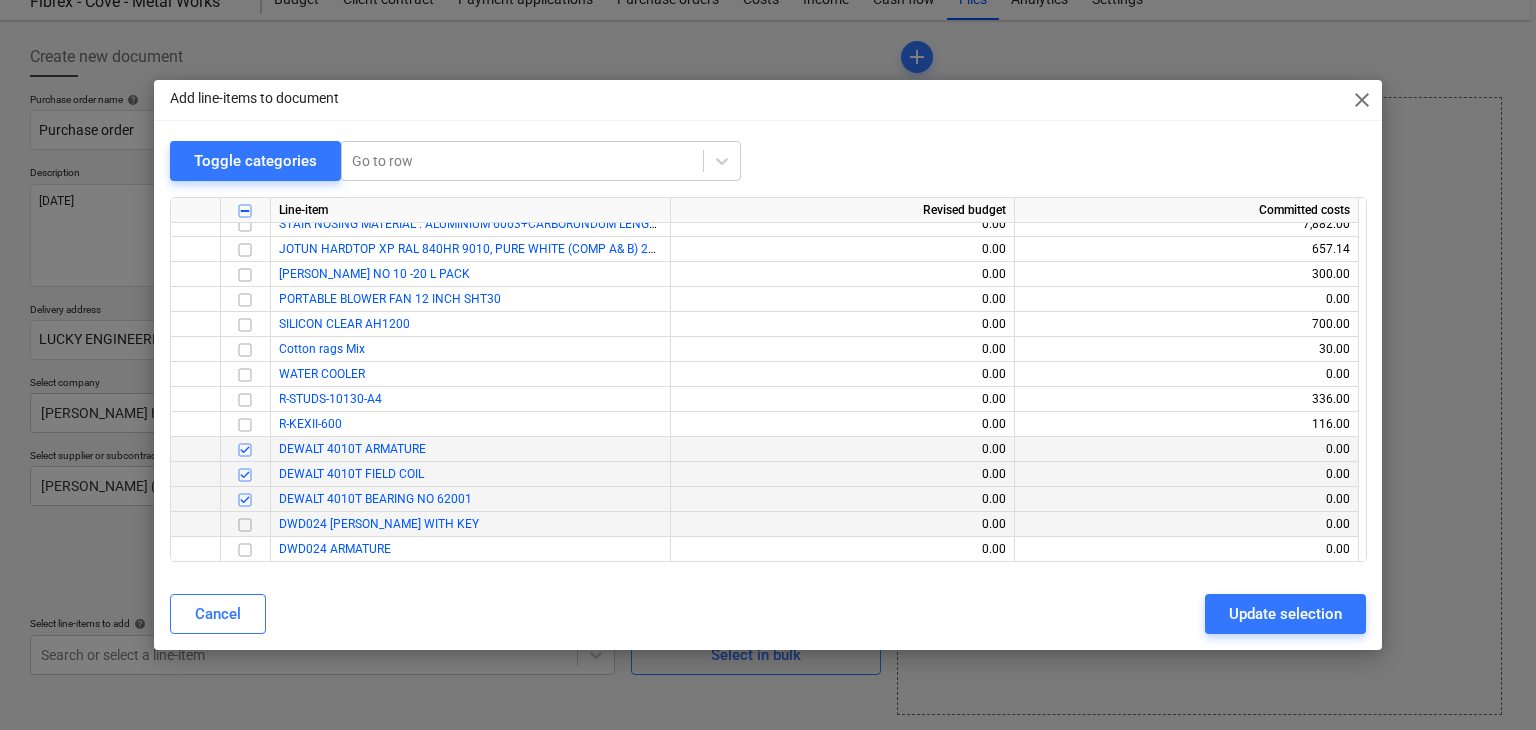 click at bounding box center [245, 525] 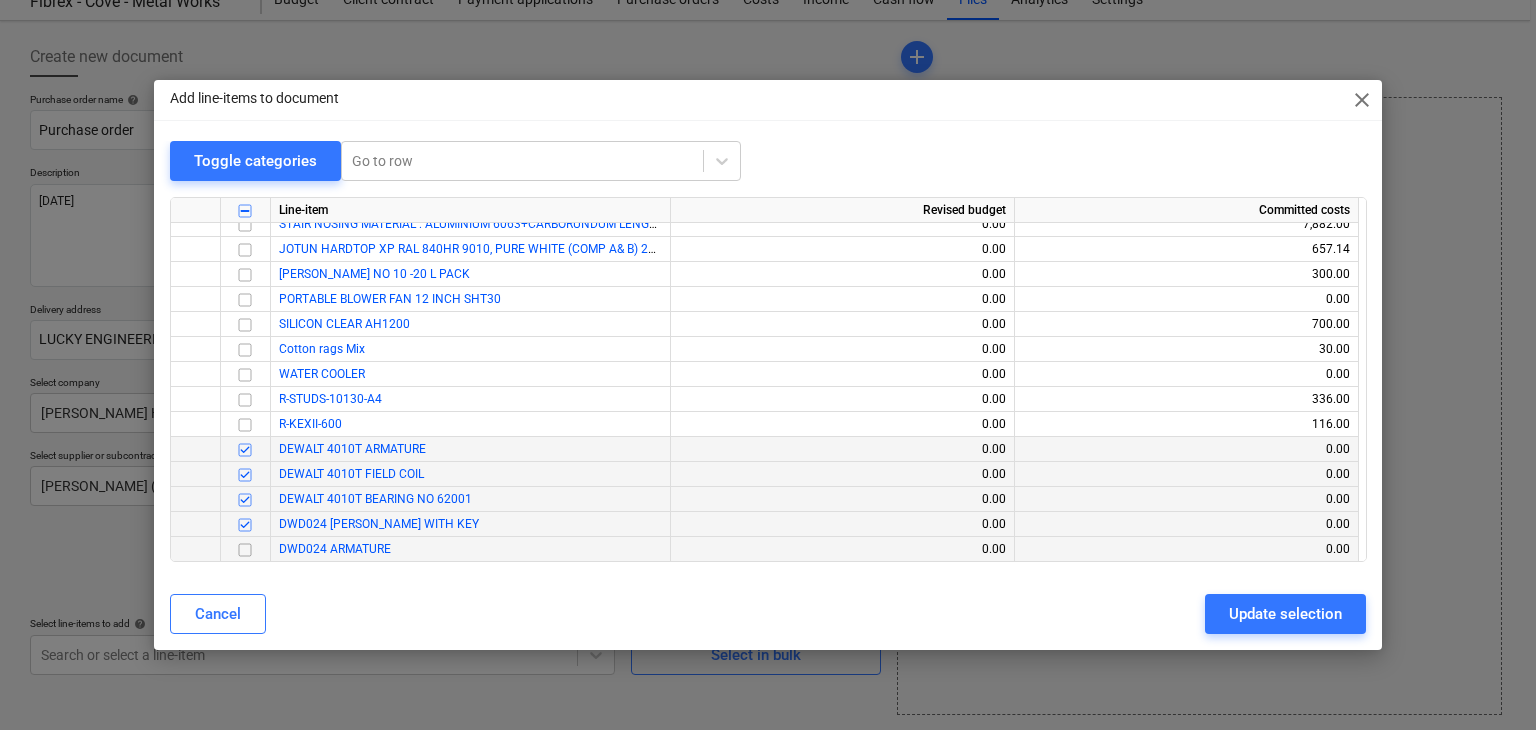 click at bounding box center (245, 550) 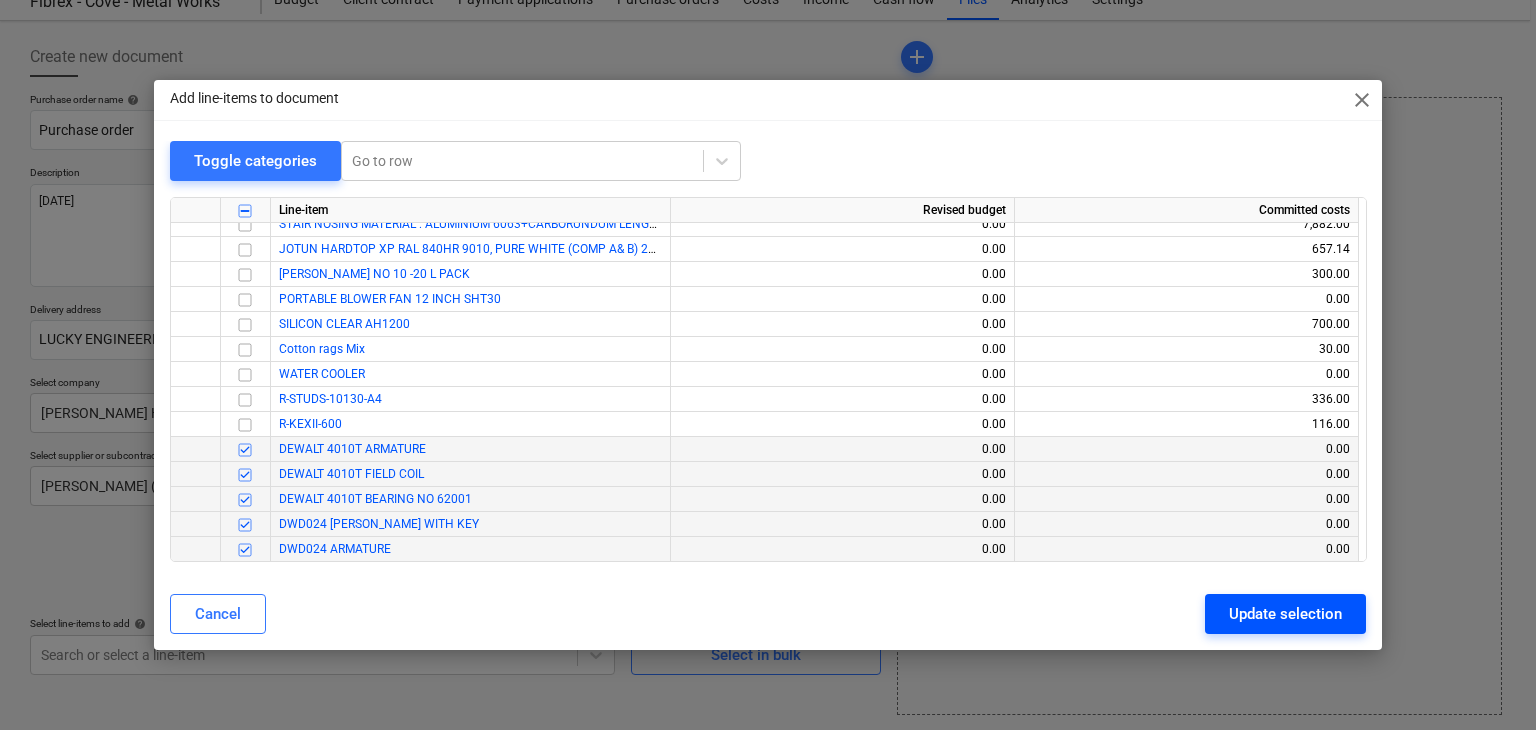 click on "Update selection" at bounding box center (1285, 614) 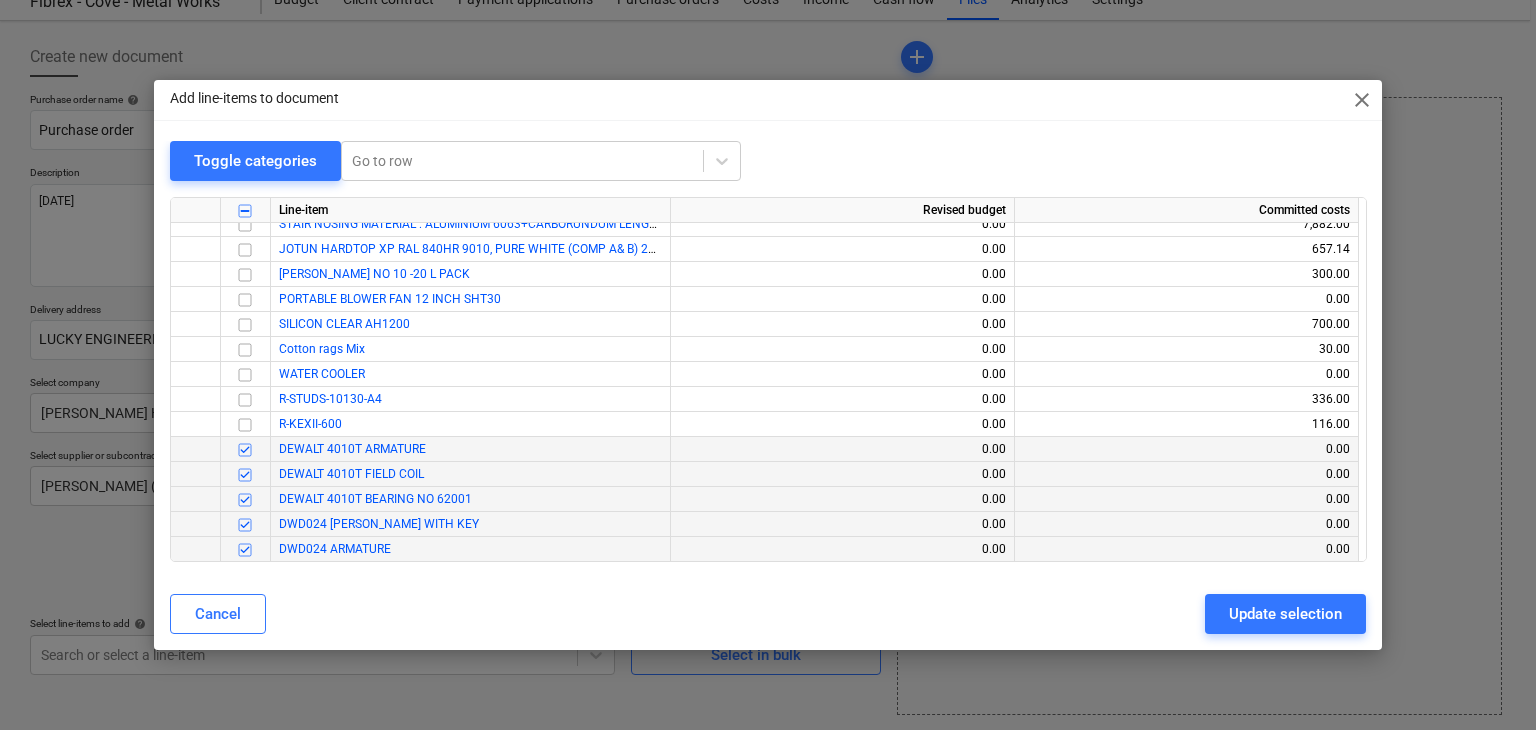 type on "x" 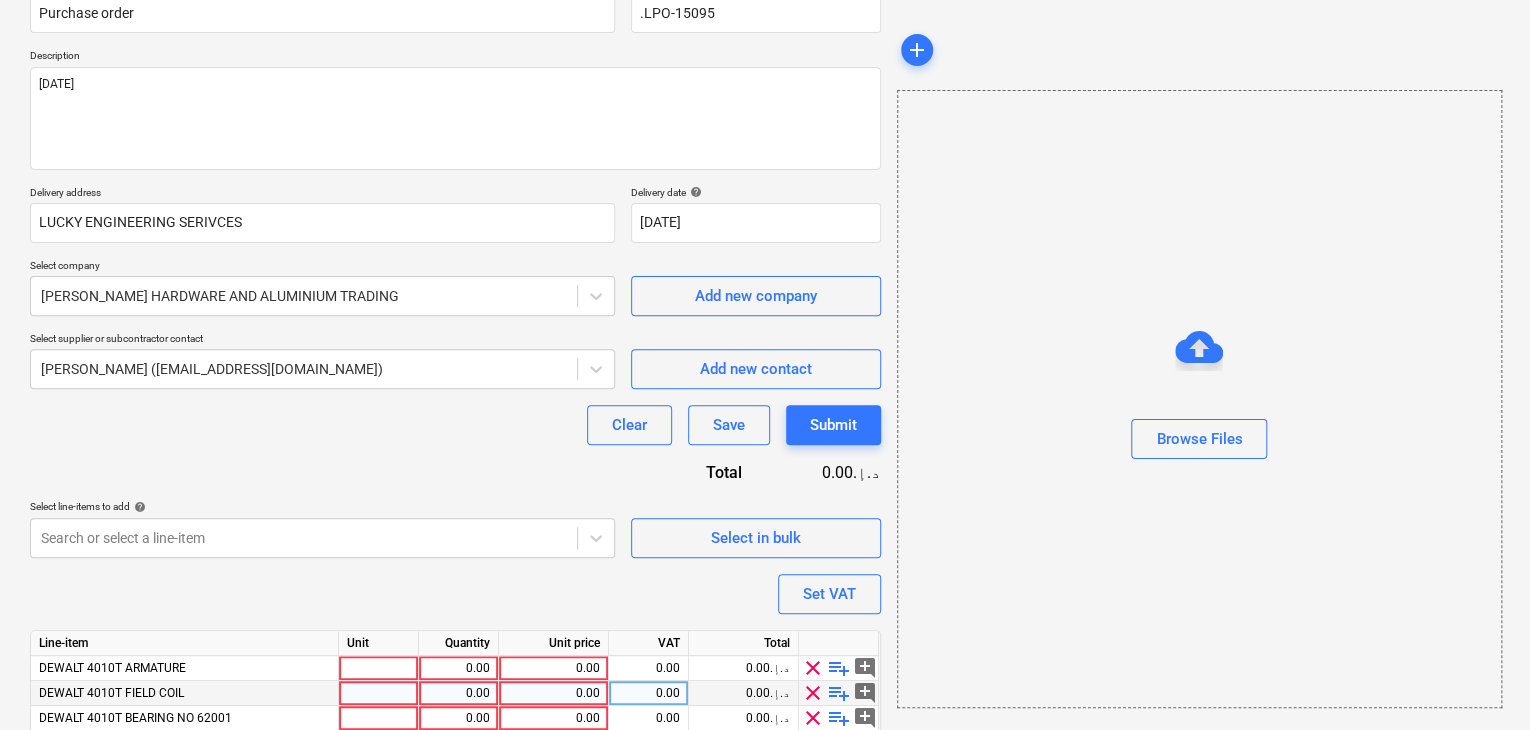 scroll, scrollTop: 320, scrollLeft: 0, axis: vertical 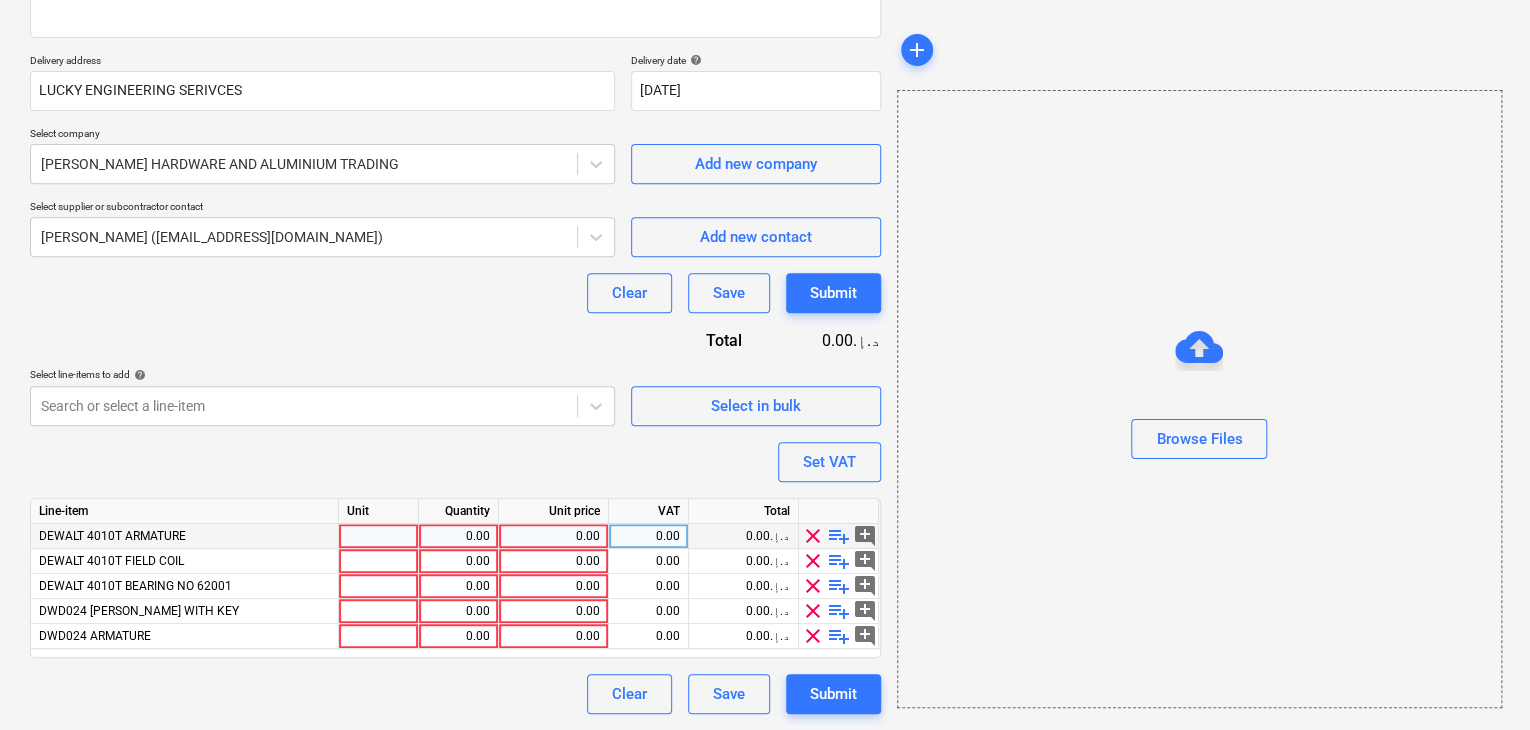 click at bounding box center [379, 536] 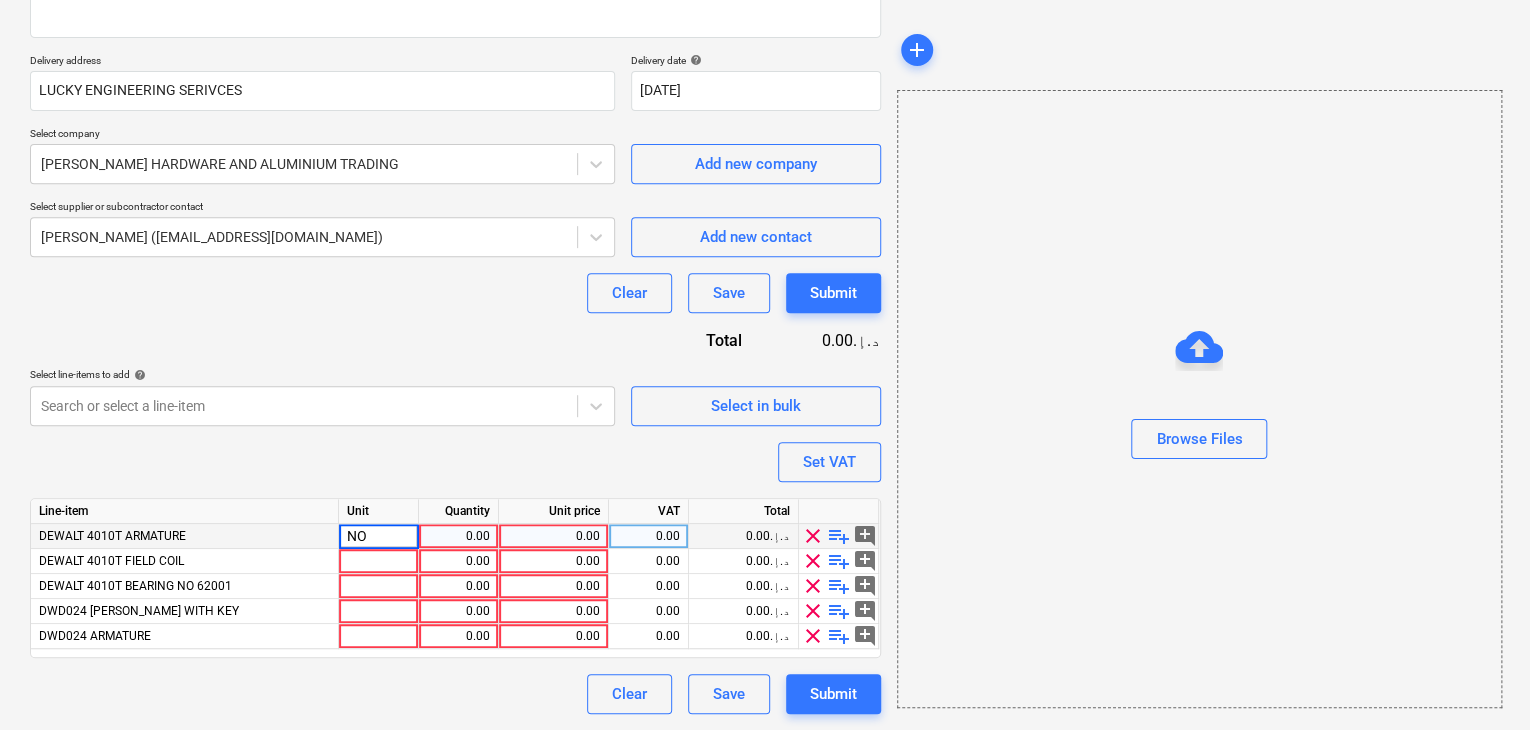 type on "NOS" 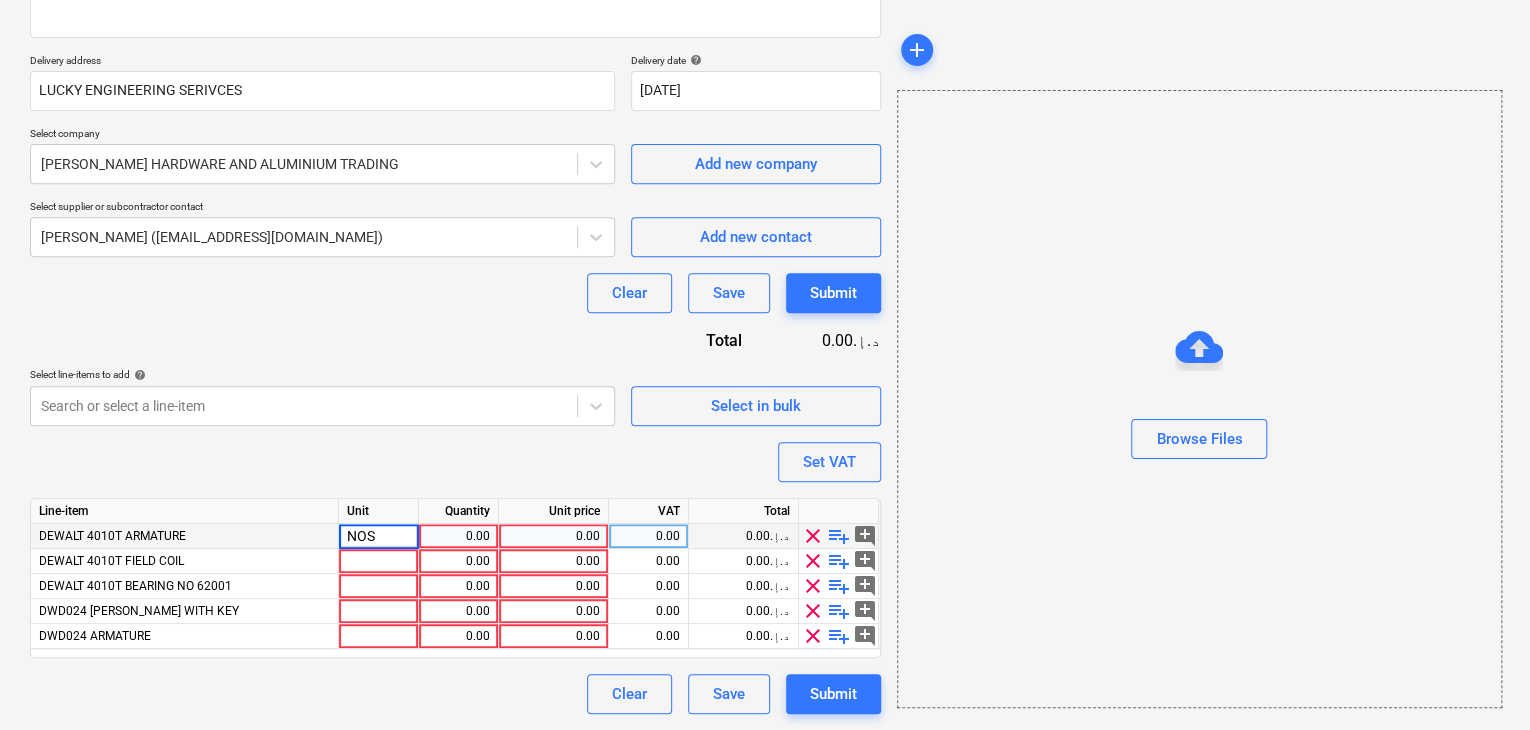 type on "x" 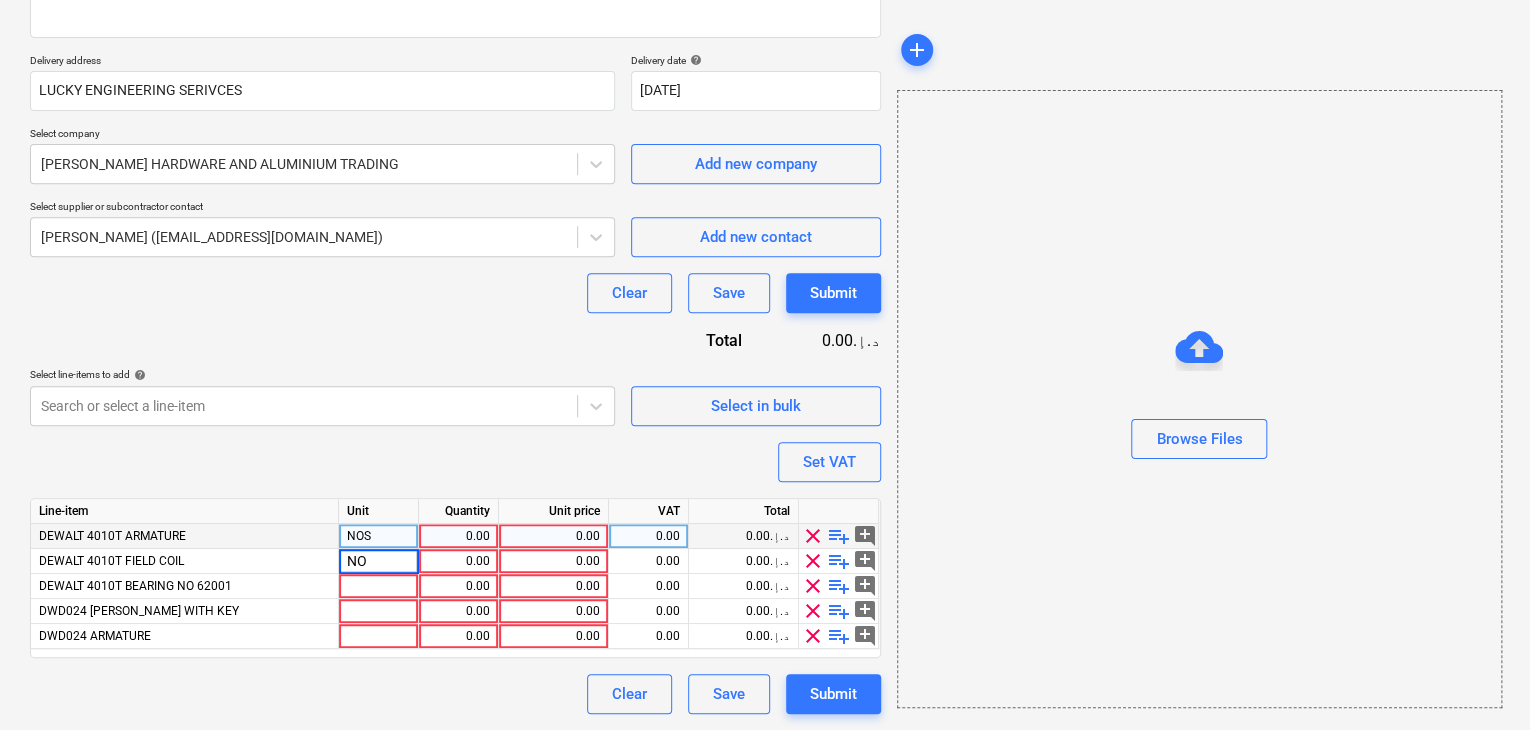type on "NOS" 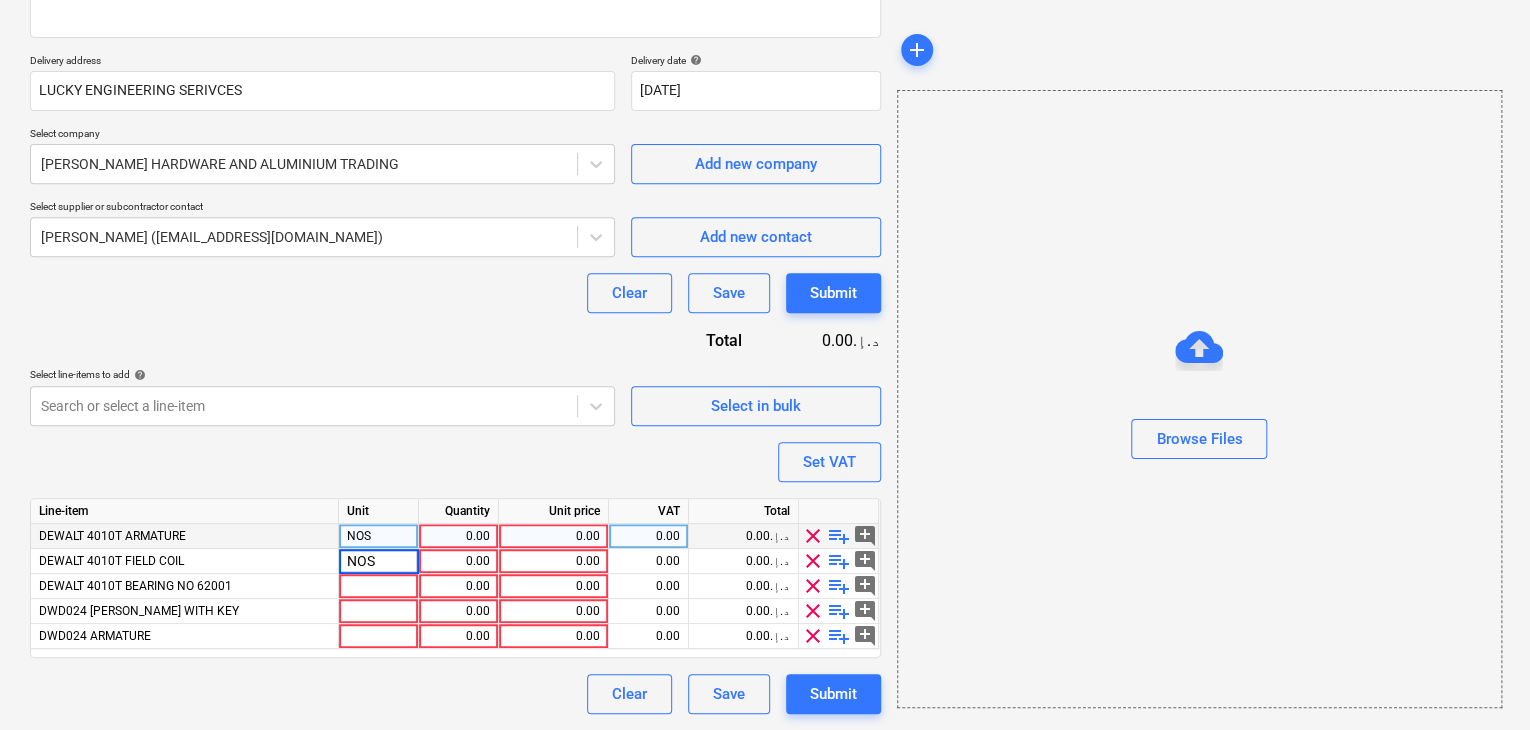 type on "x" 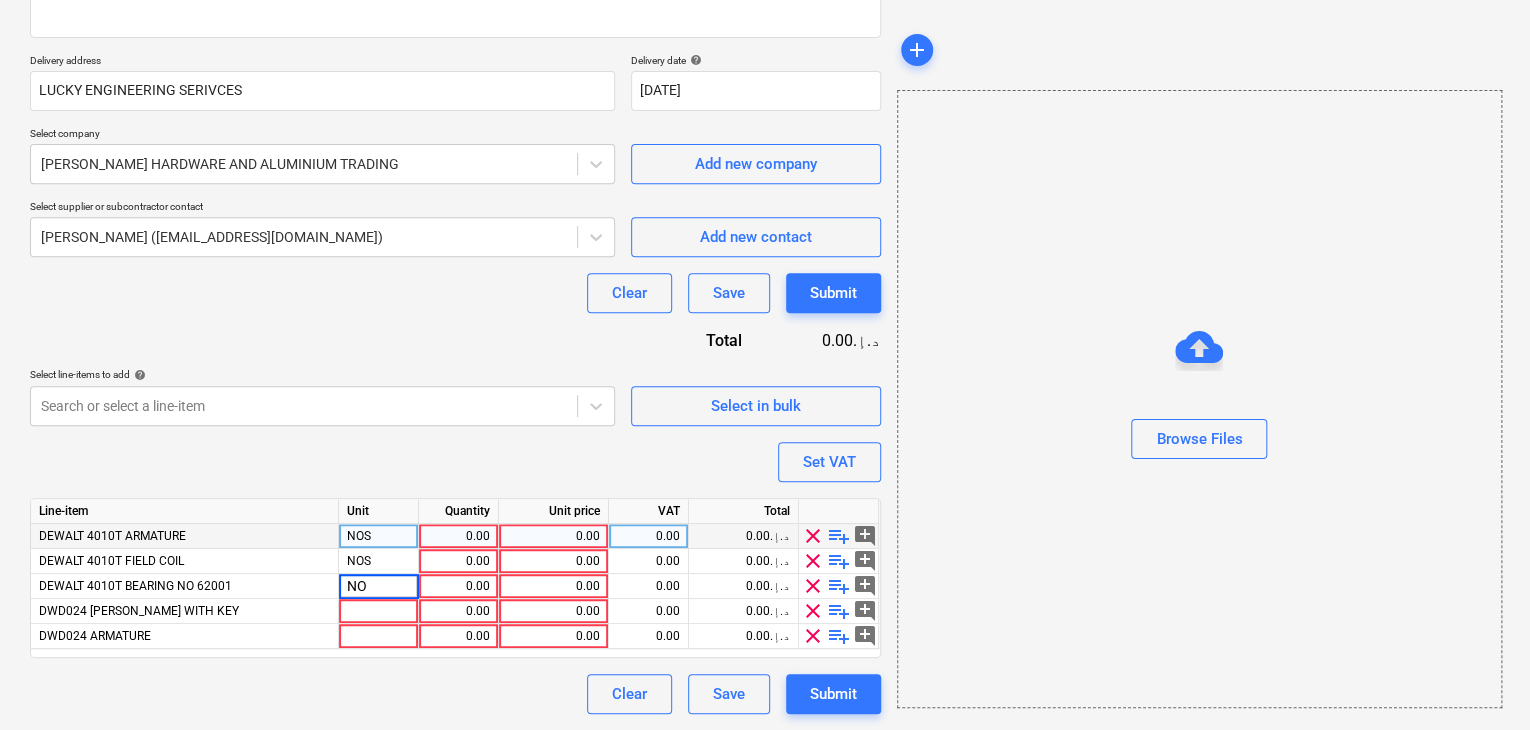 type on "NOS" 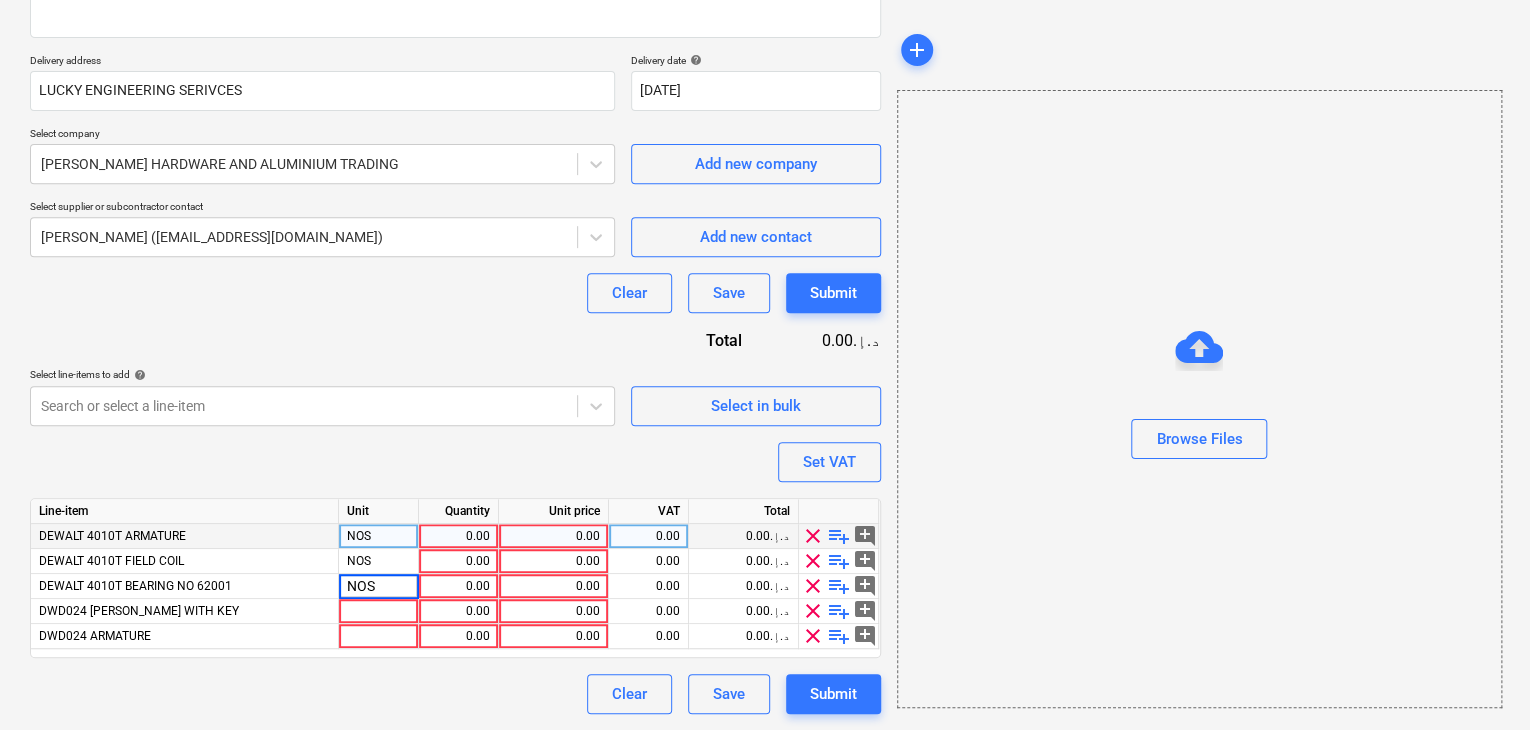 type on "x" 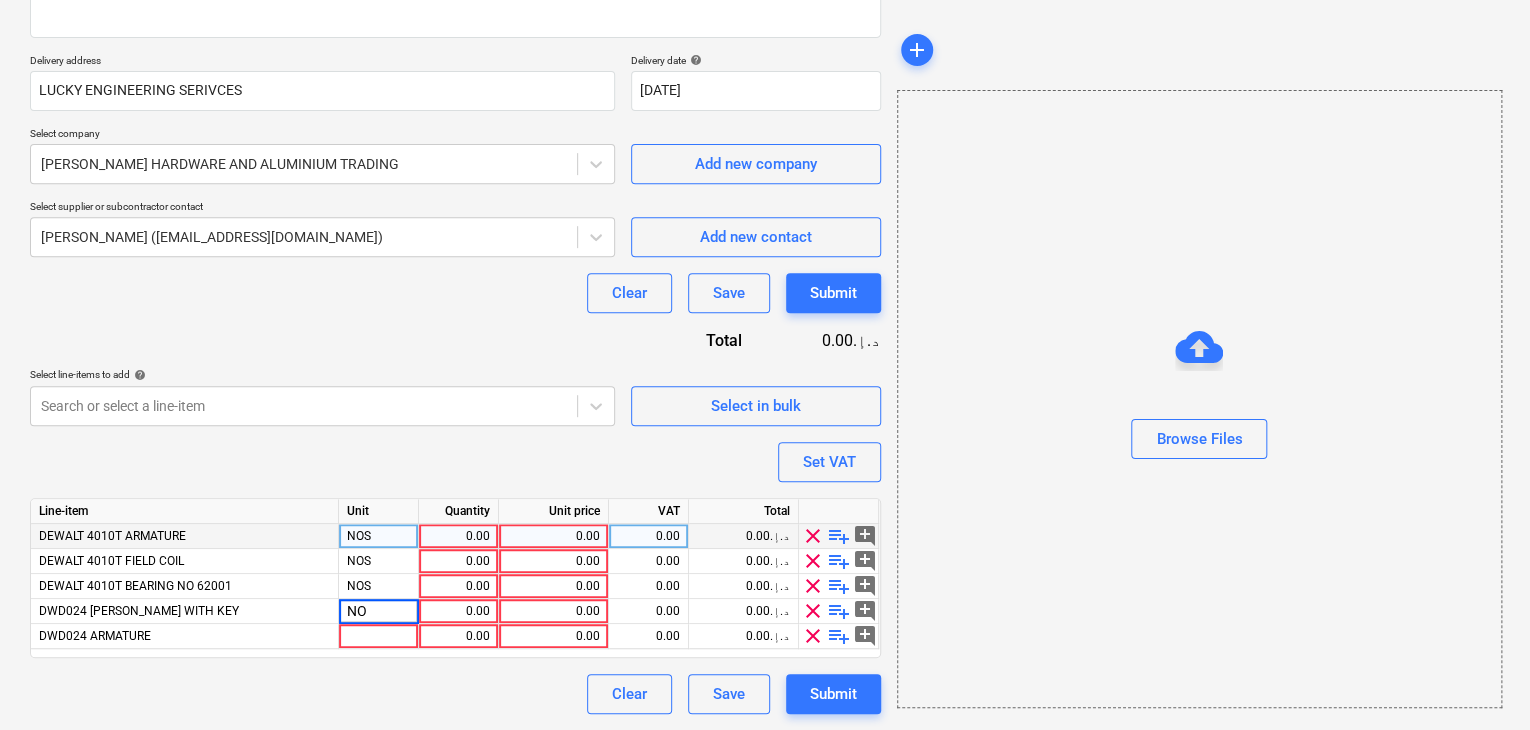 type on "NOS" 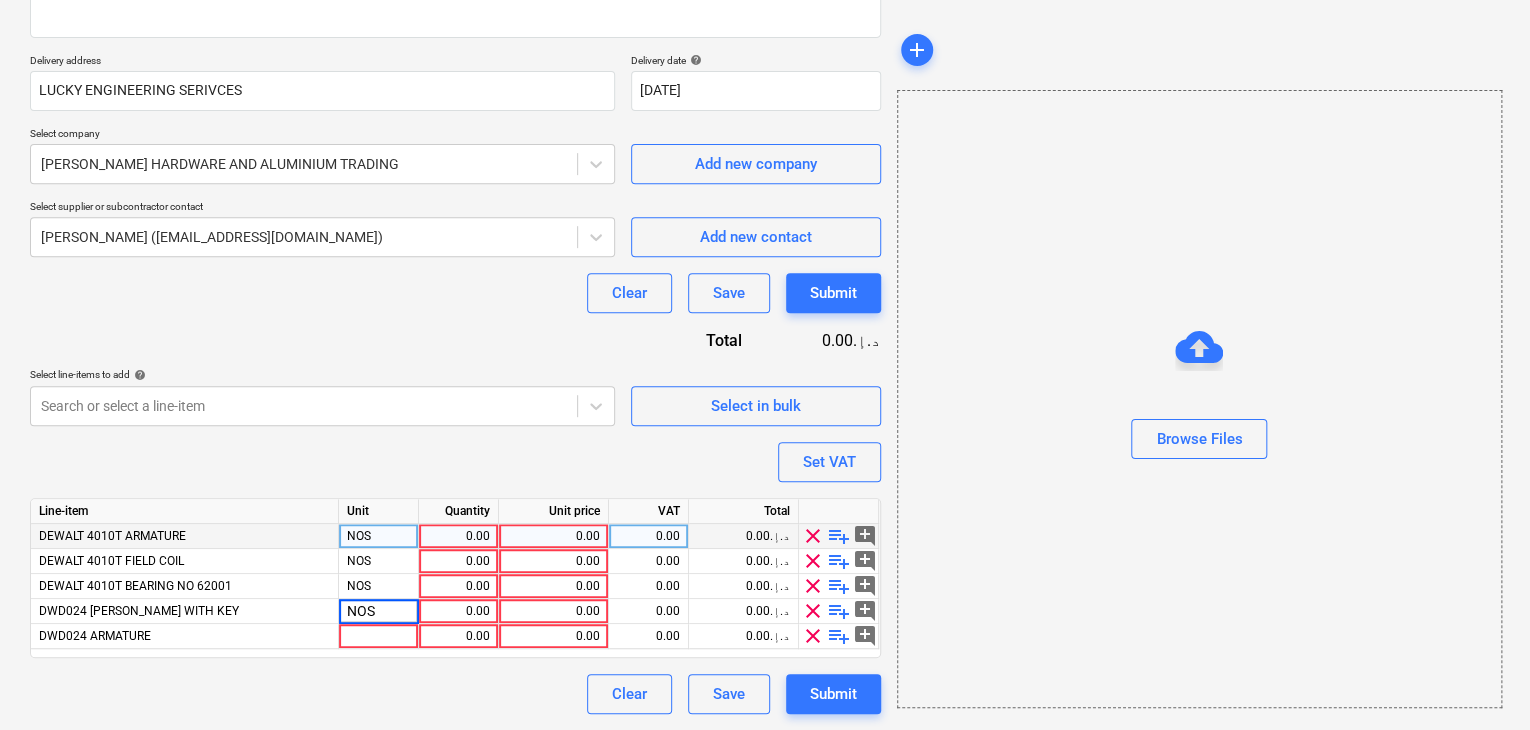 type on "x" 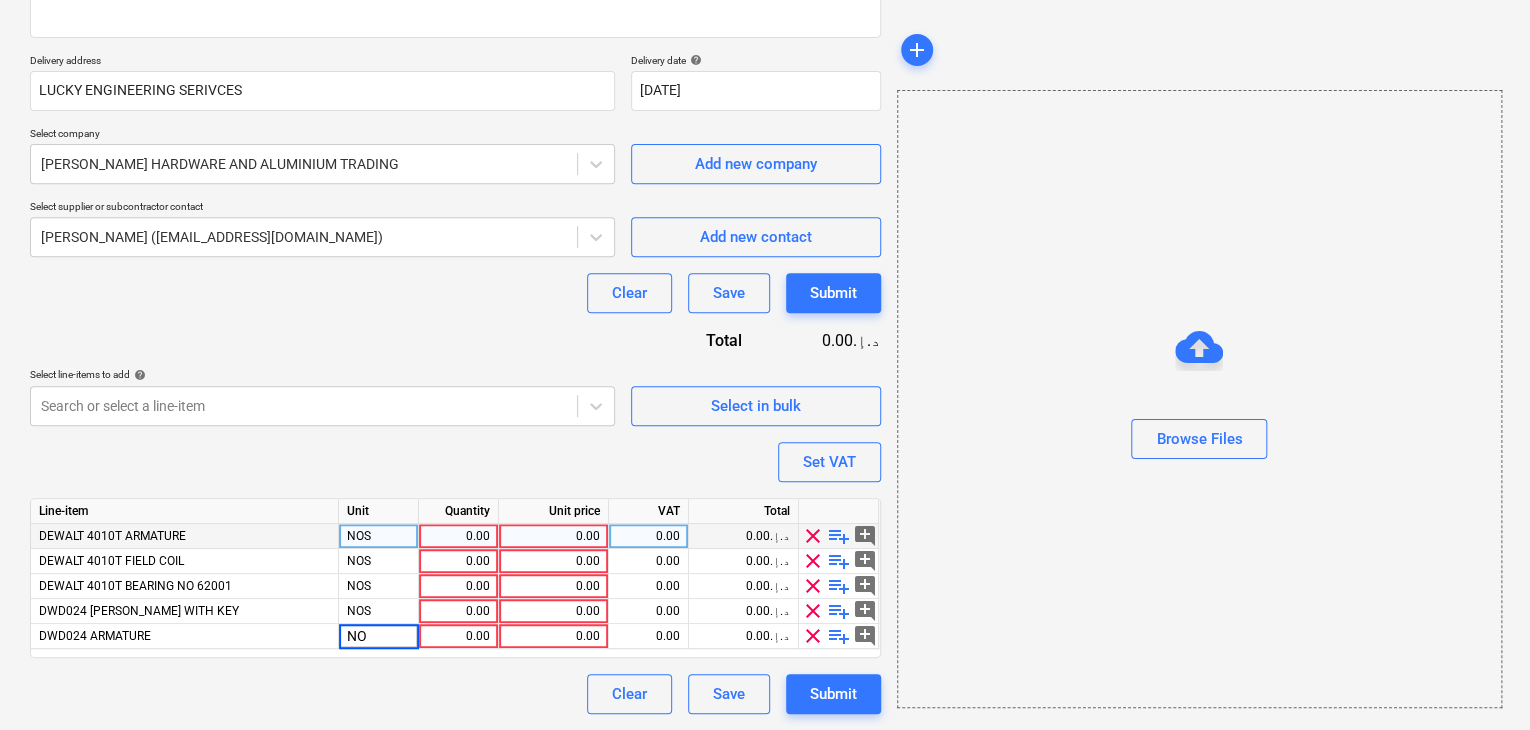 type on "NOS" 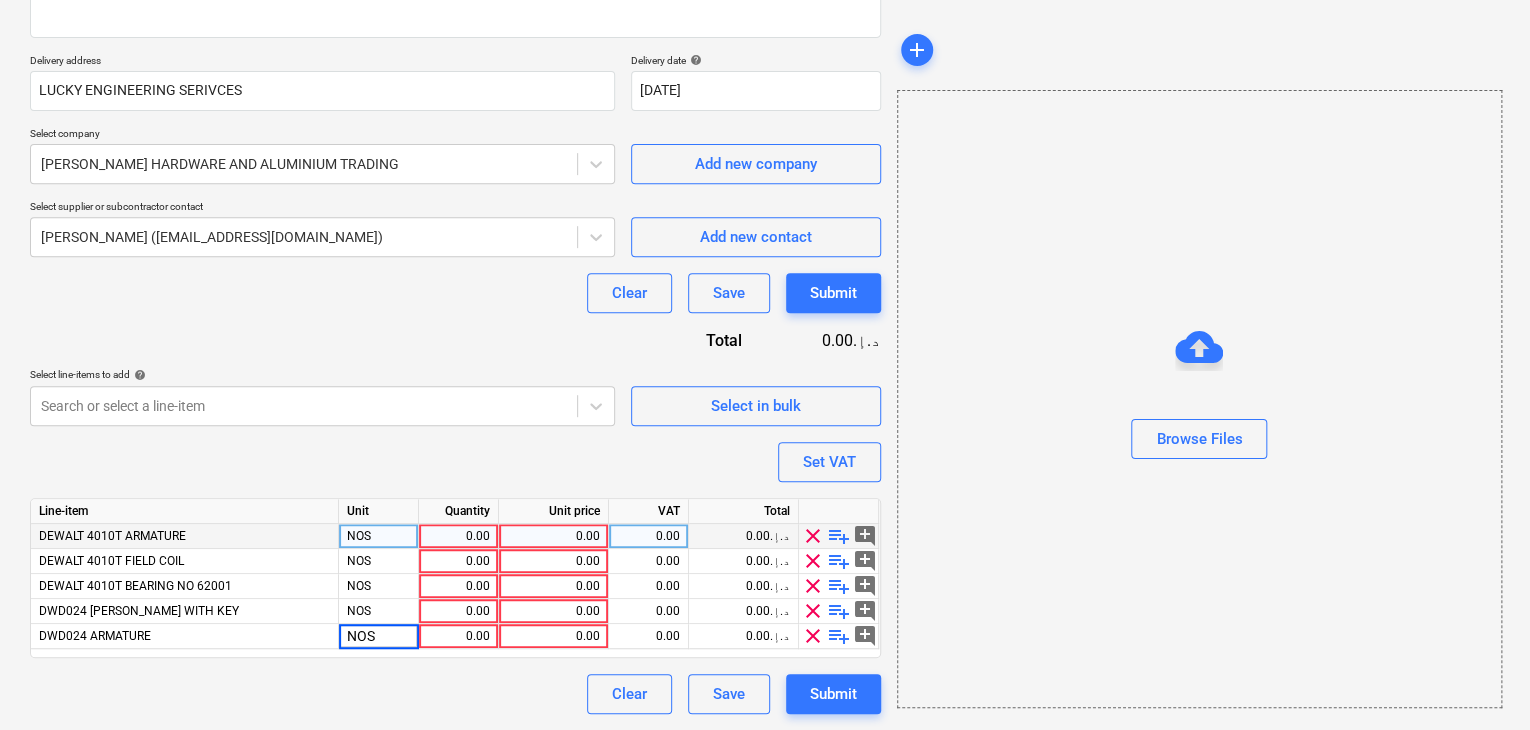 type on "x" 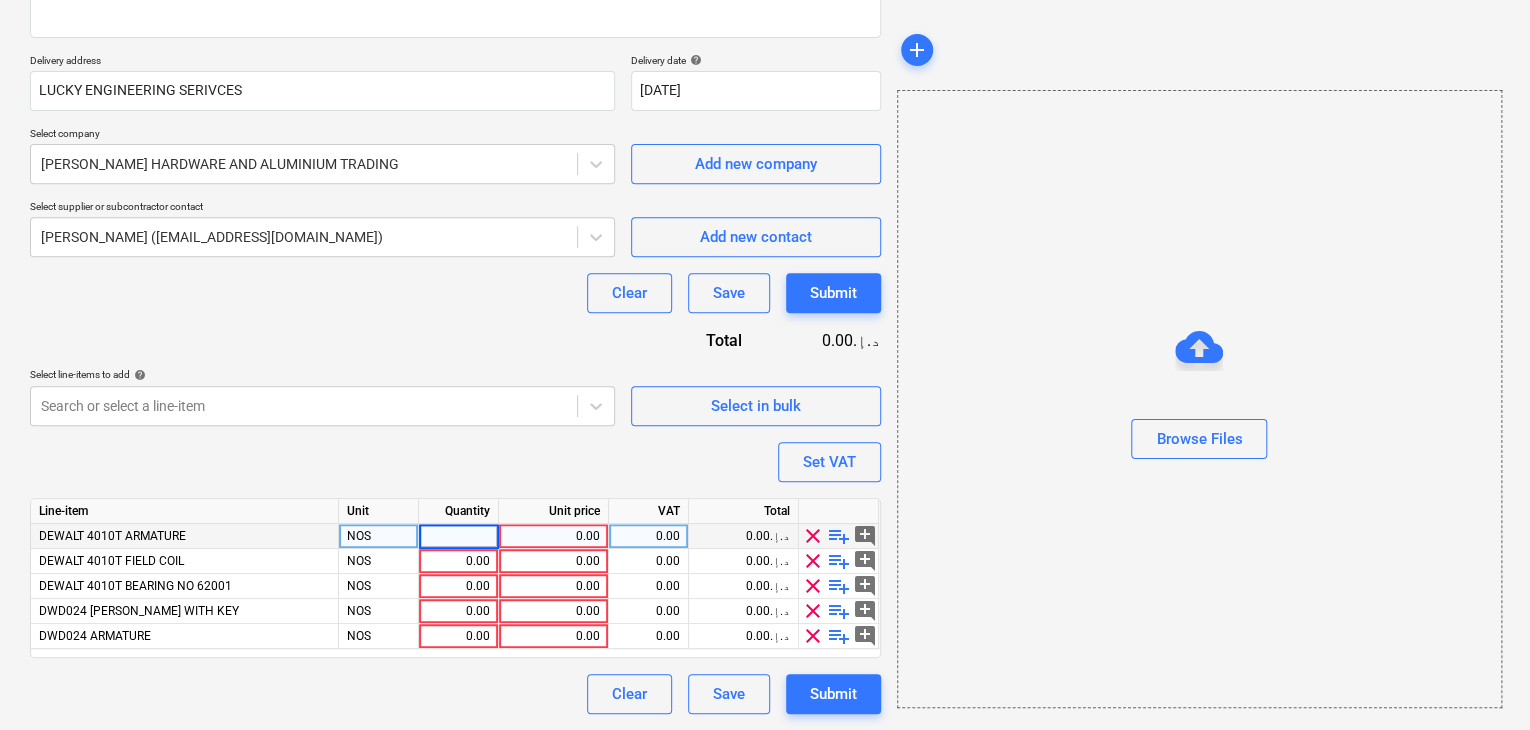 type on "4" 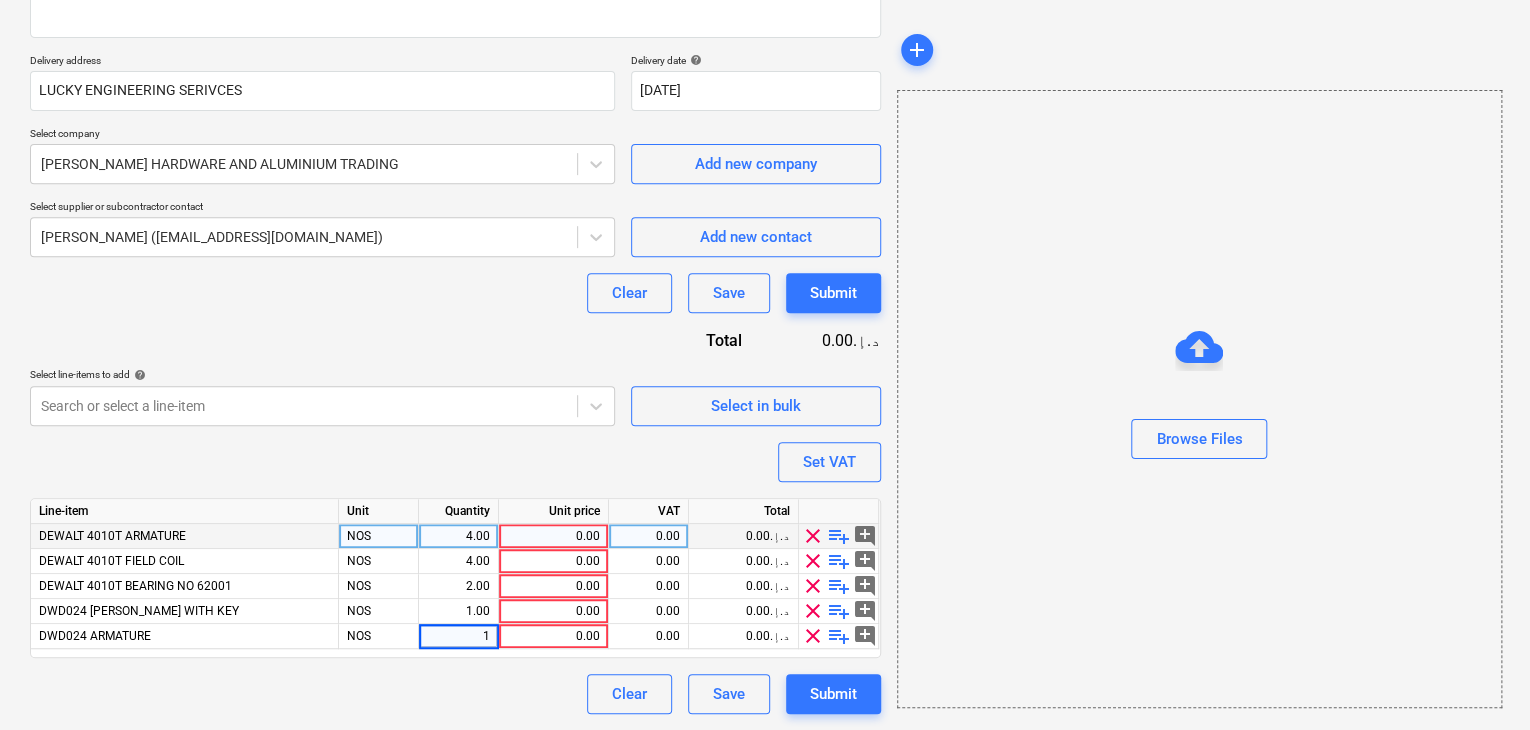 type on "x" 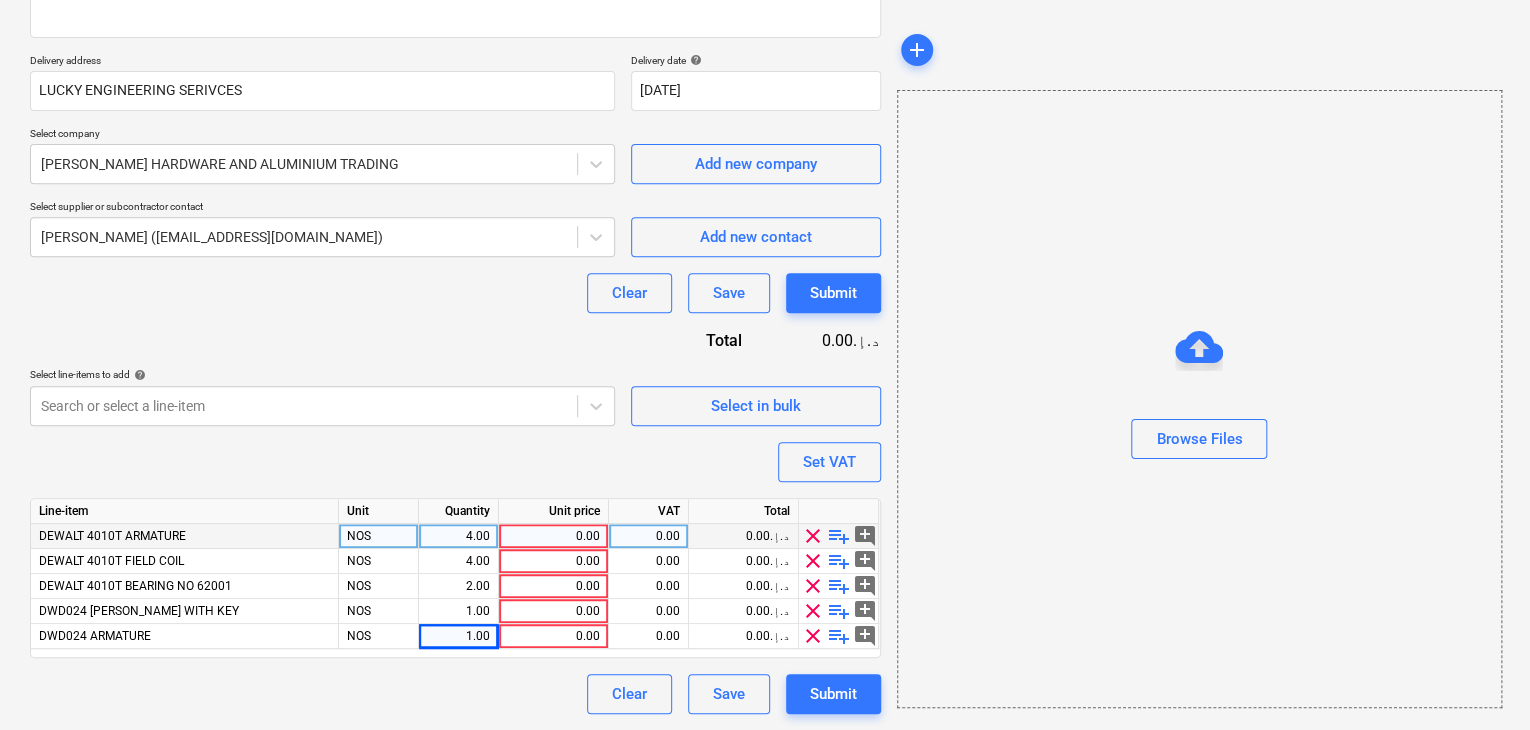 click on "0.00" at bounding box center (553, 536) 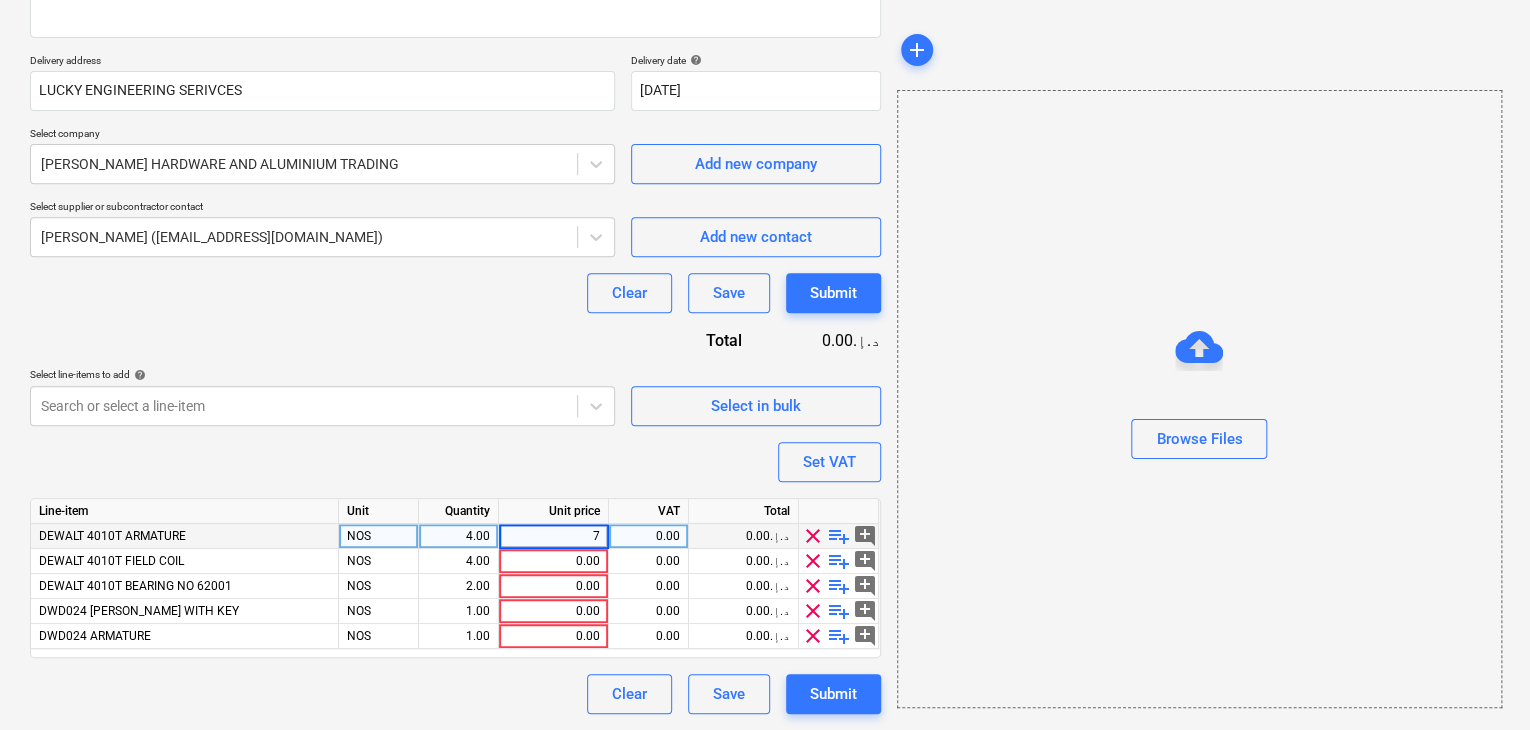 type on "71" 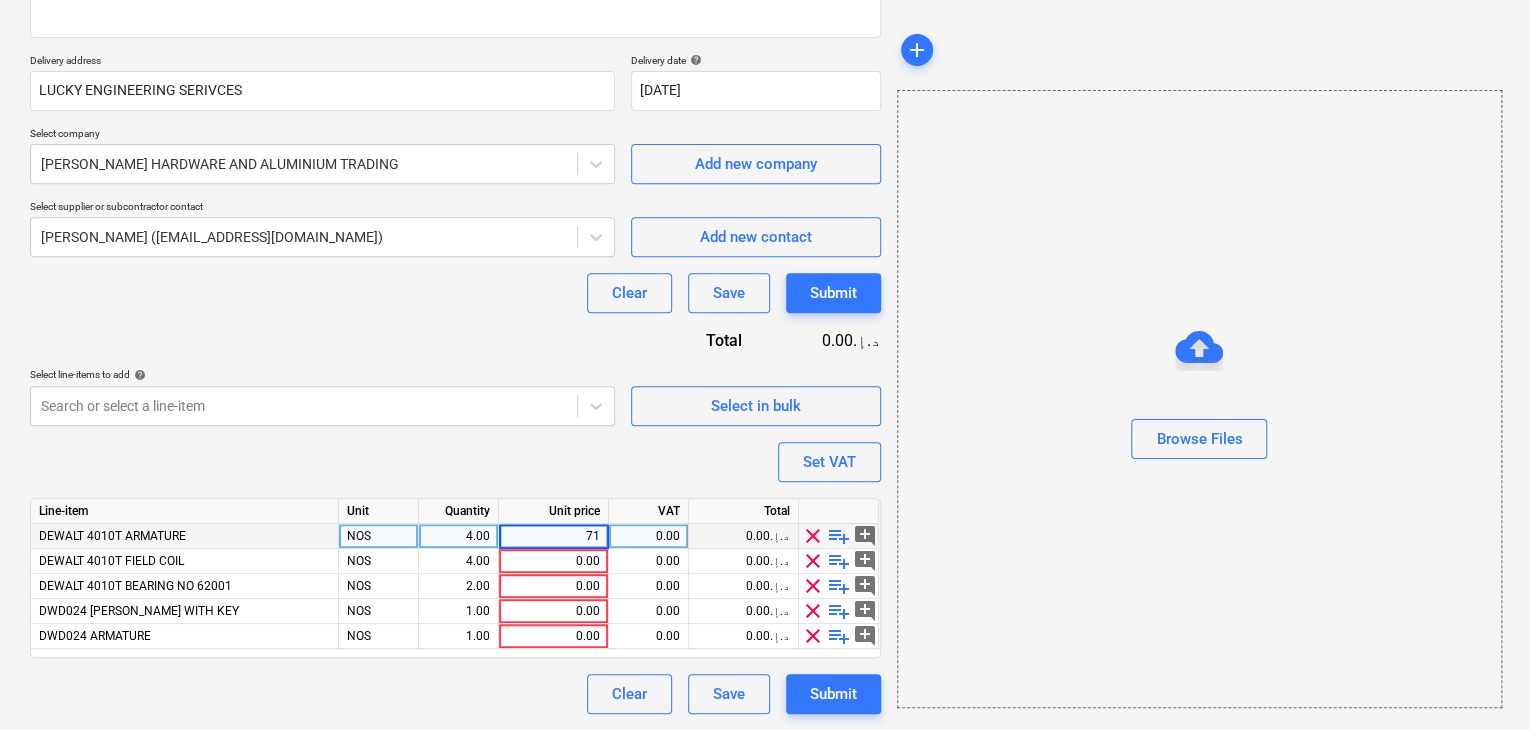 type on "x" 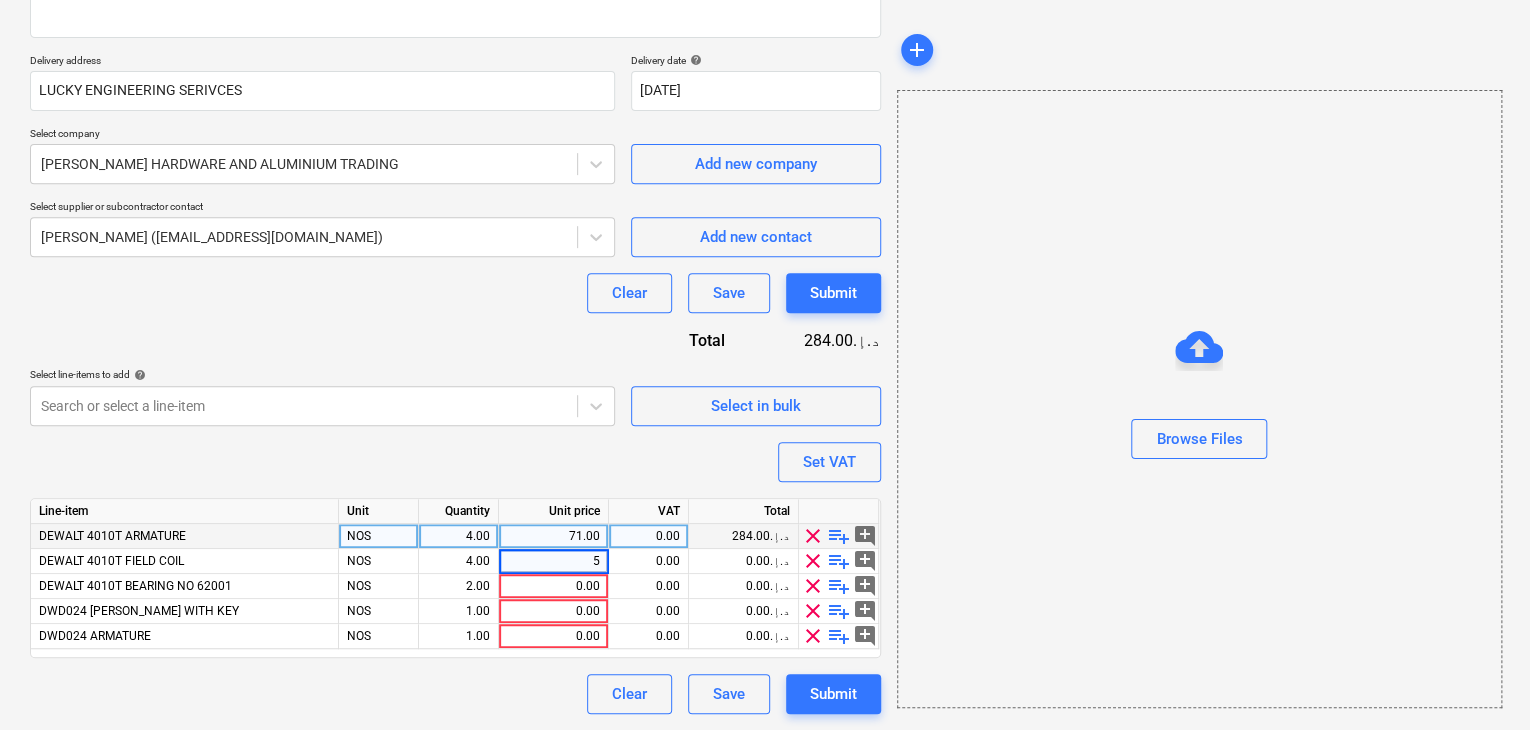 type on "59" 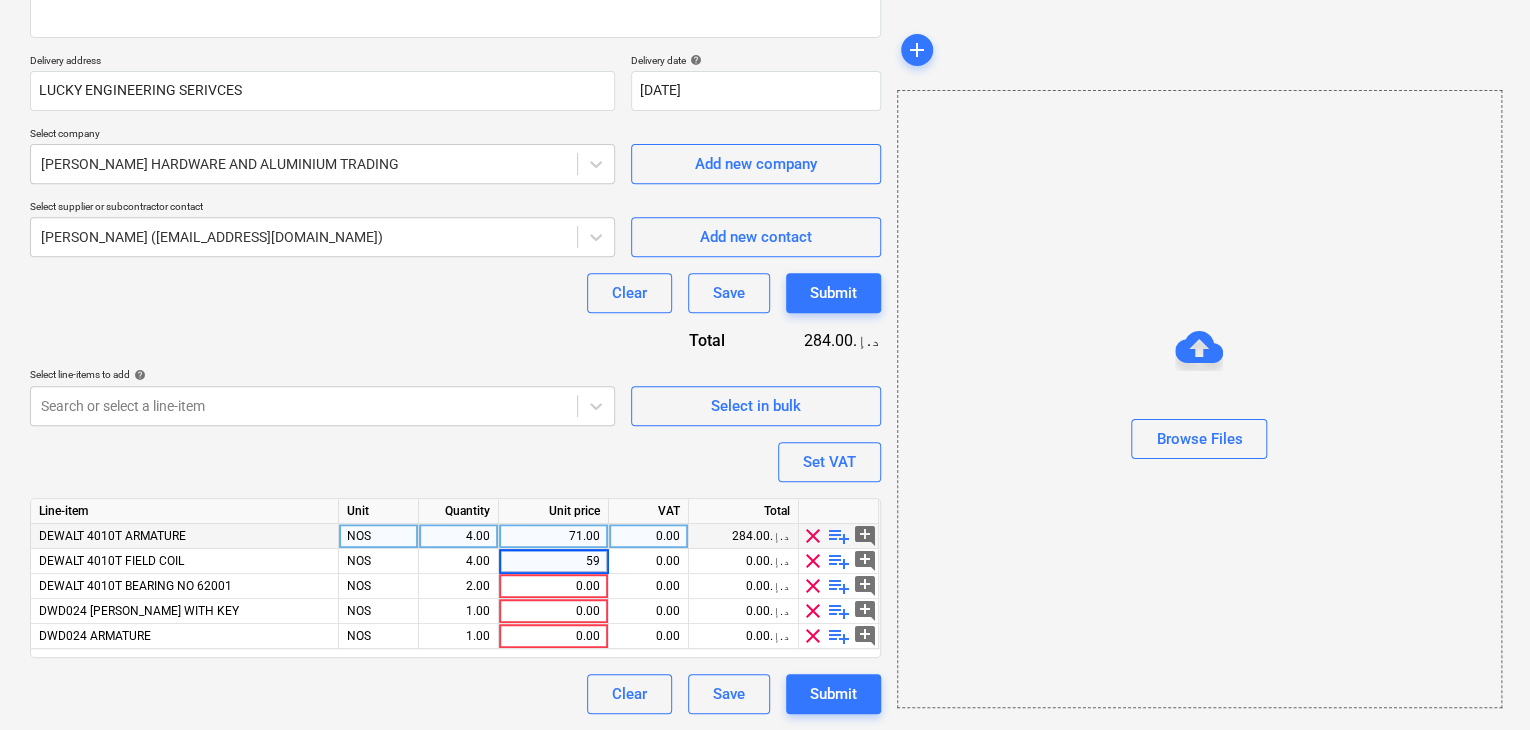 type on "x" 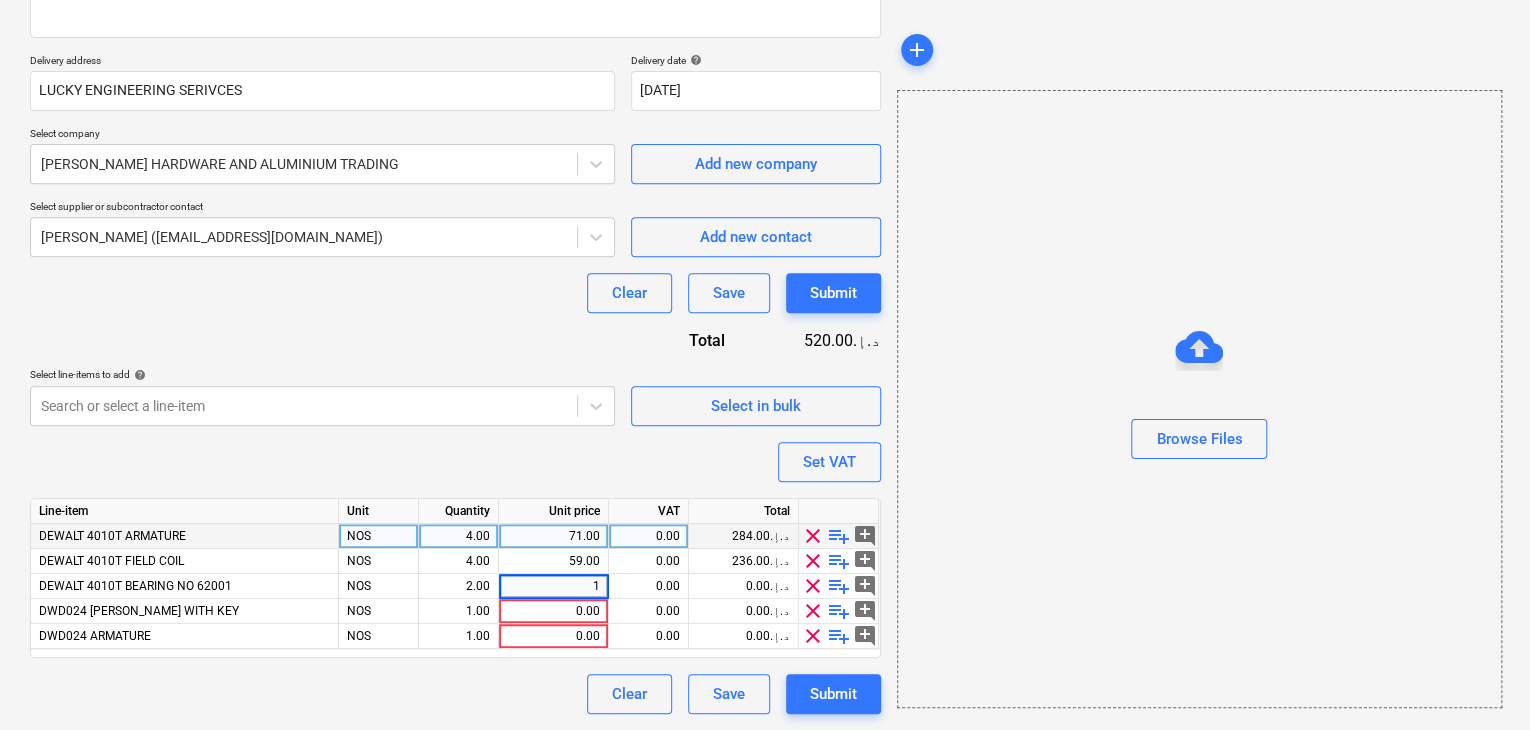 type on "14" 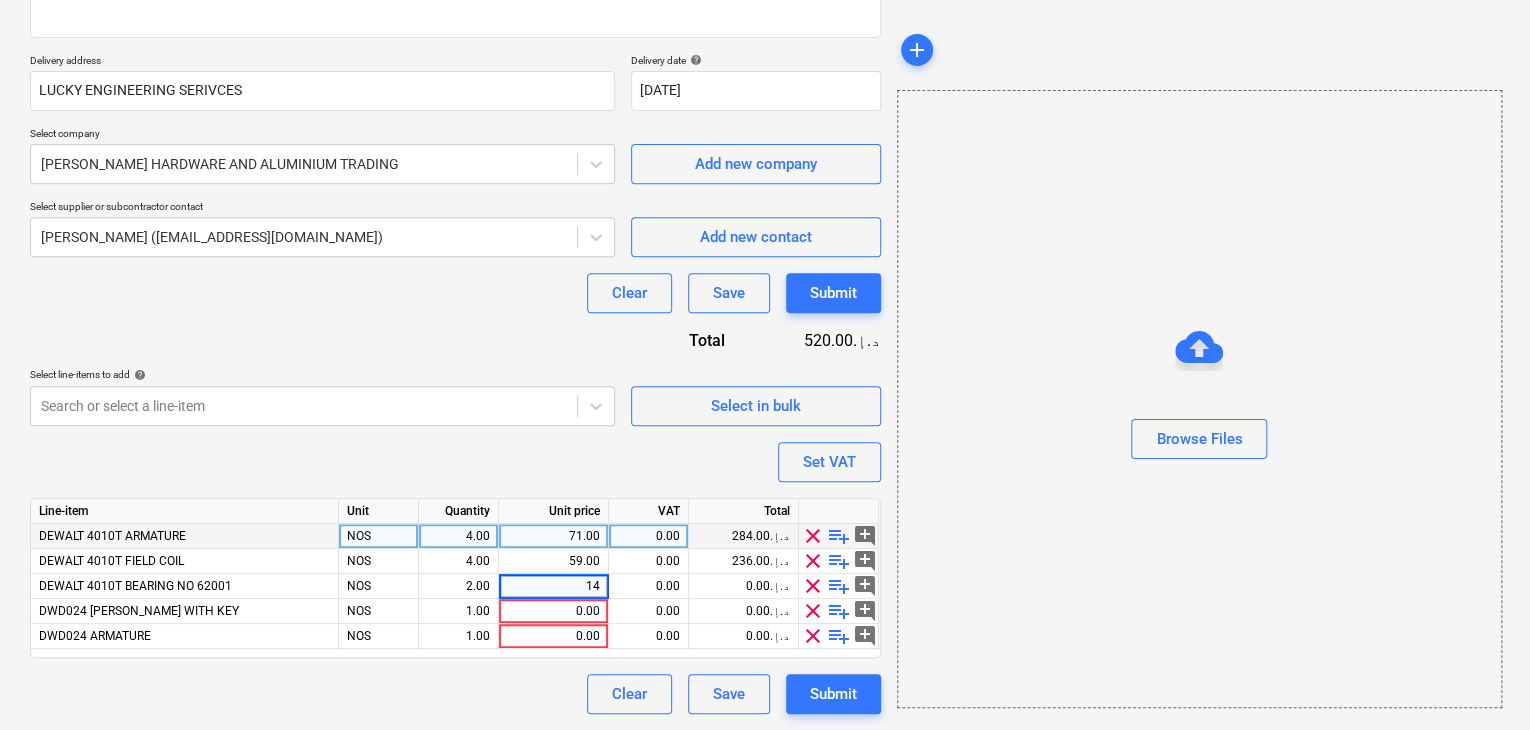 type on "x" 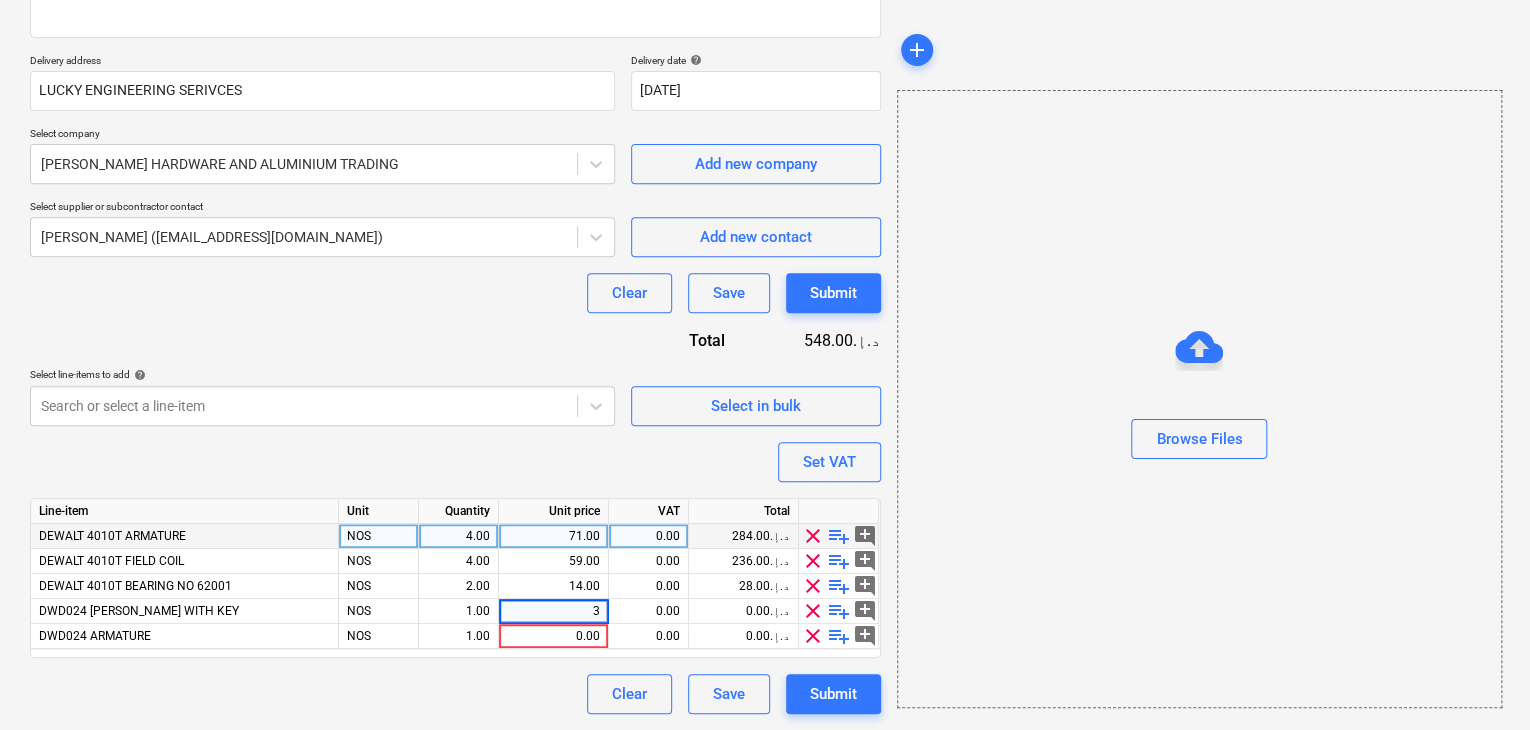 type on "32" 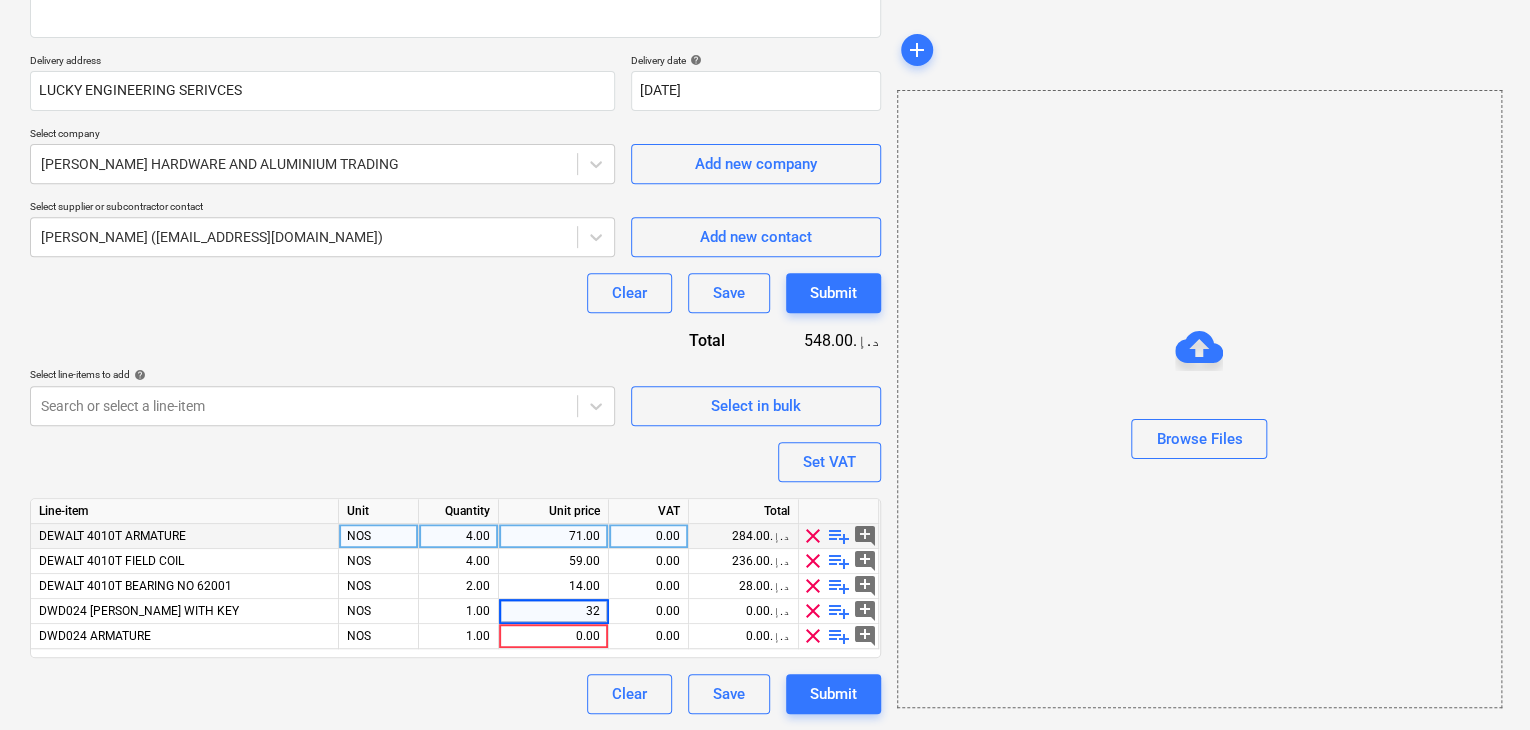 type on "x" 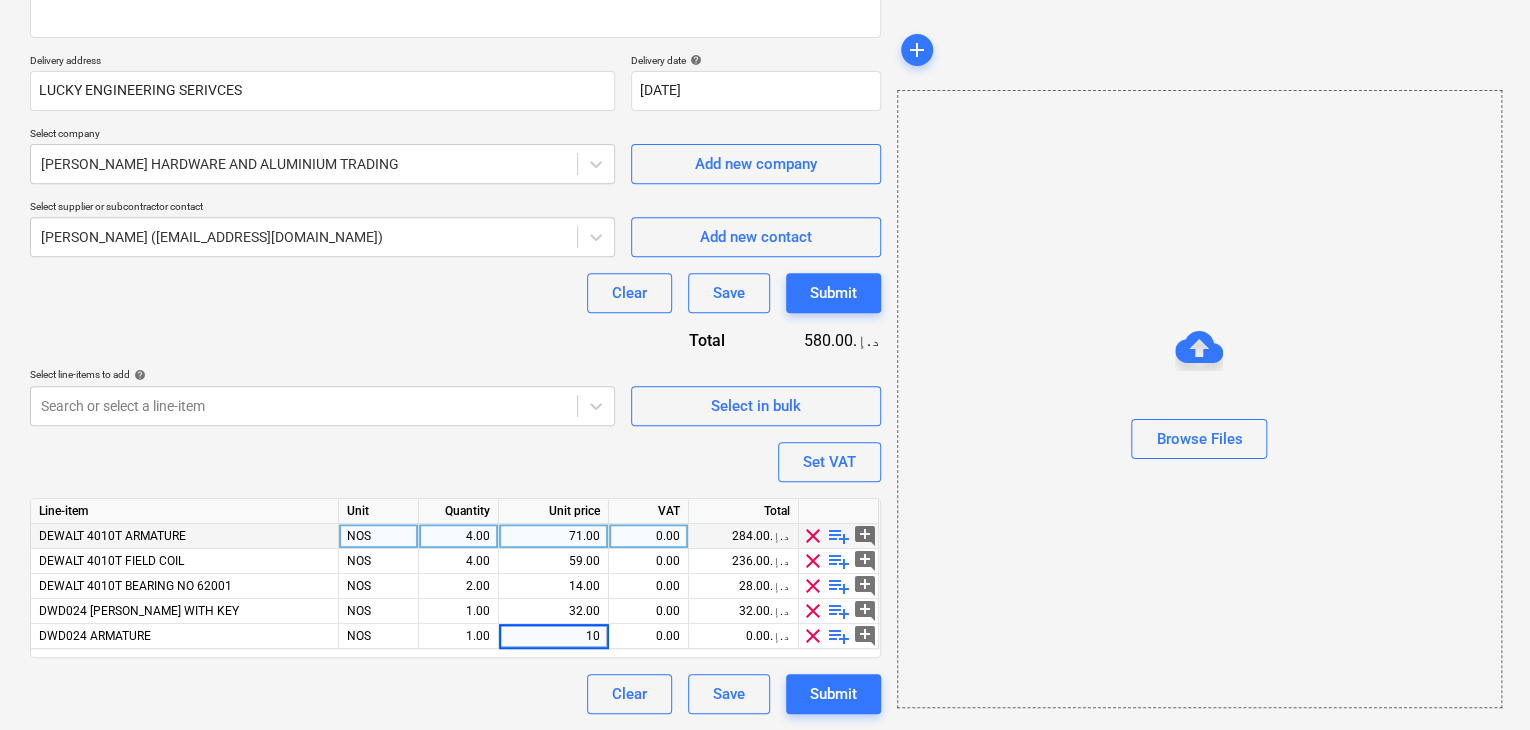 type on "105" 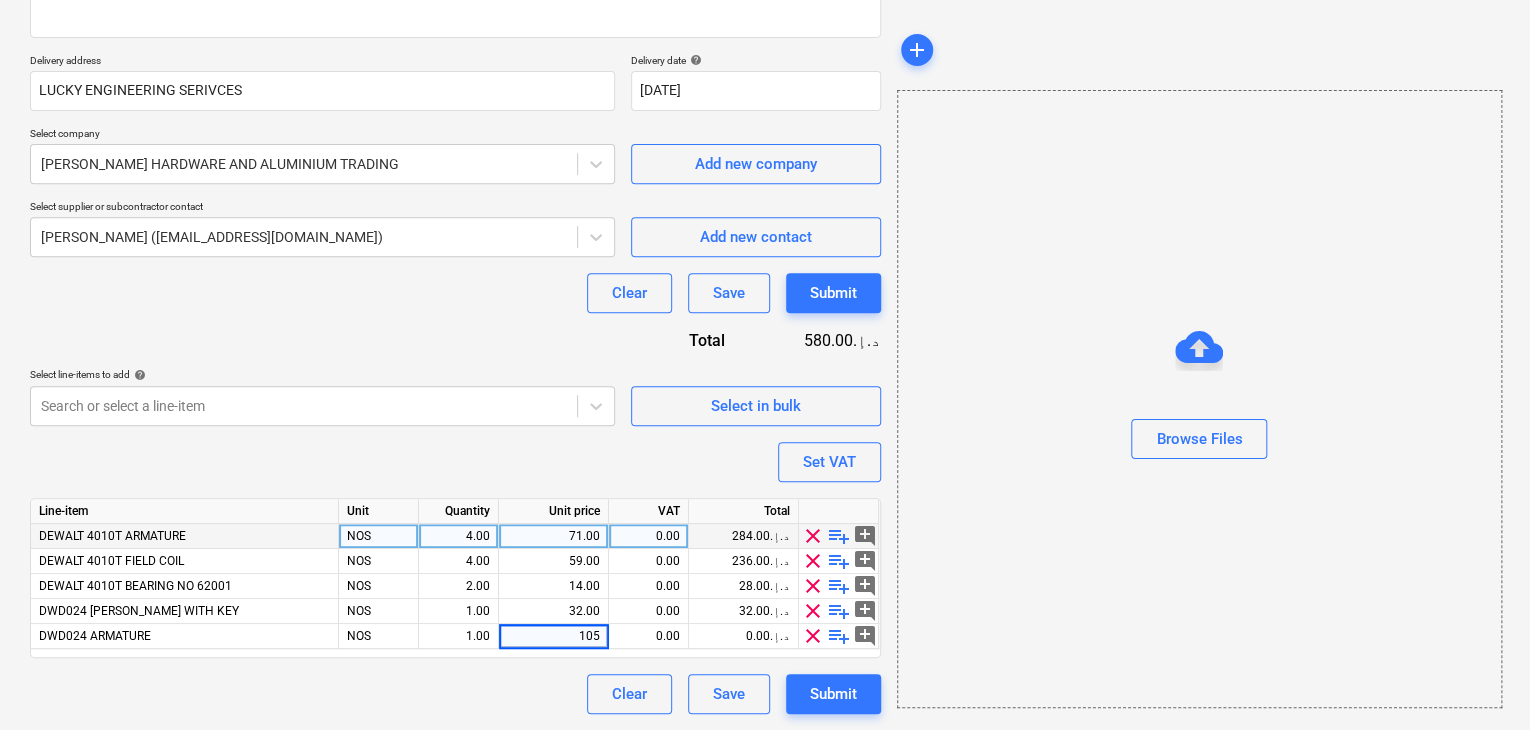 type on "x" 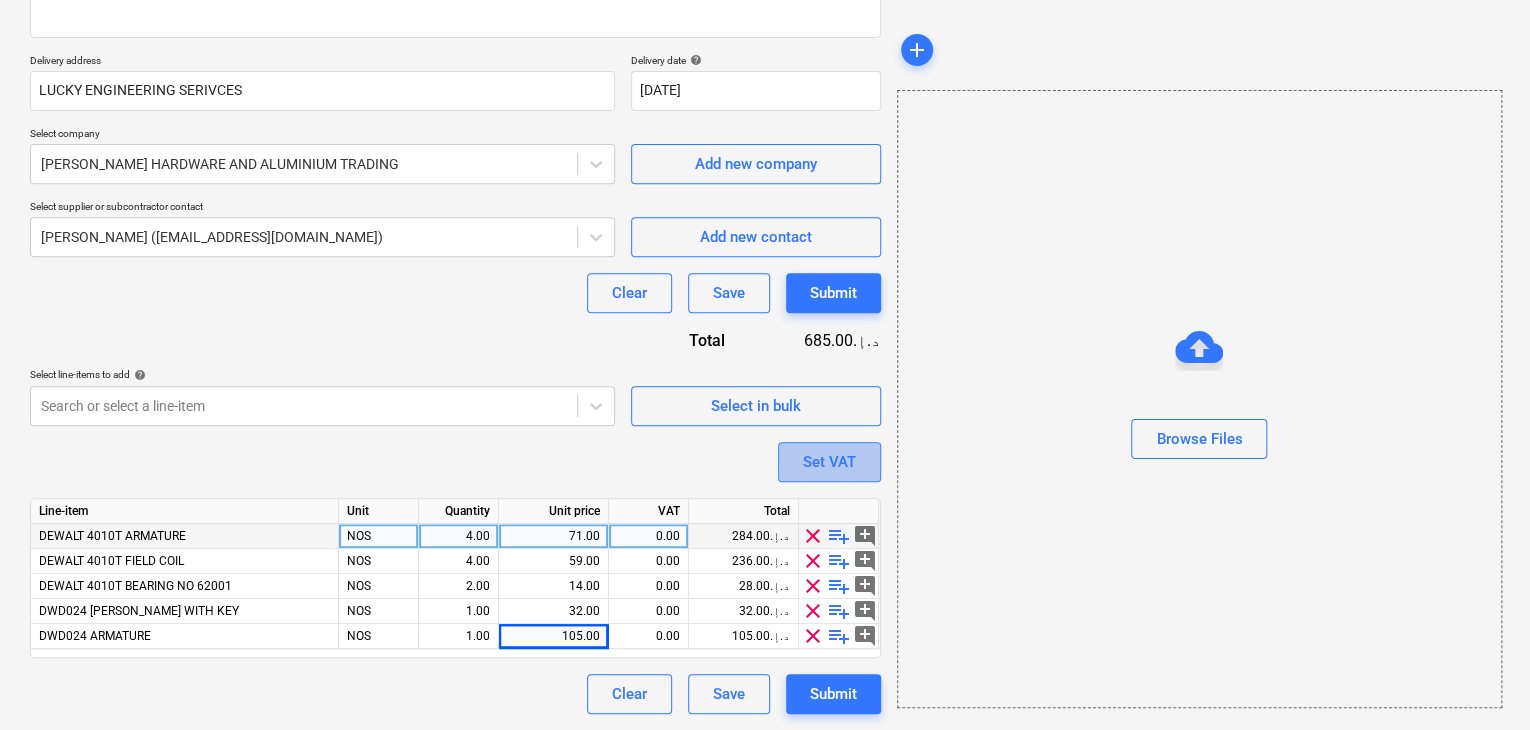click on "Set VAT" at bounding box center [829, 462] 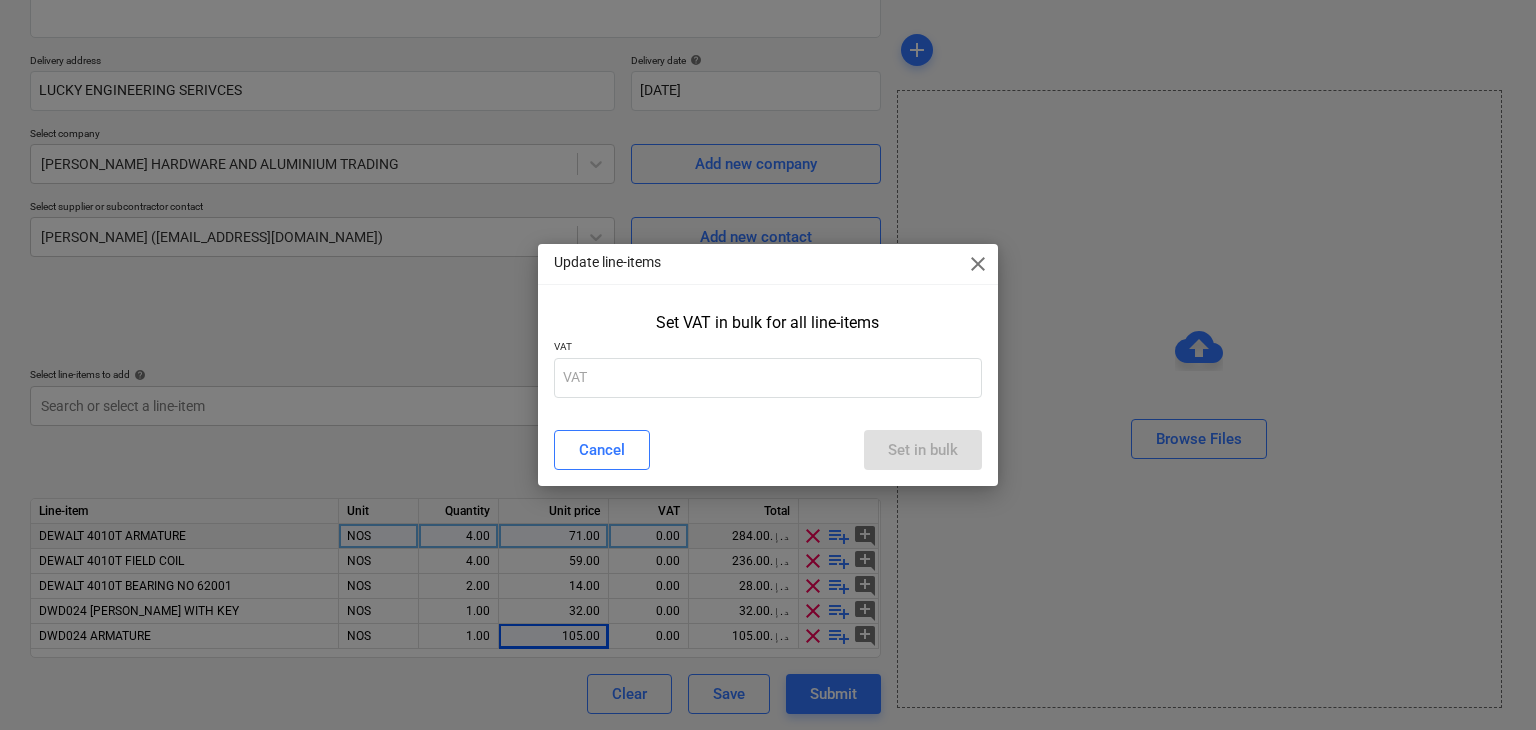 drag, startPoint x: 656, startPoint y: 347, endPoint x: 564, endPoint y: 395, distance: 103.768974 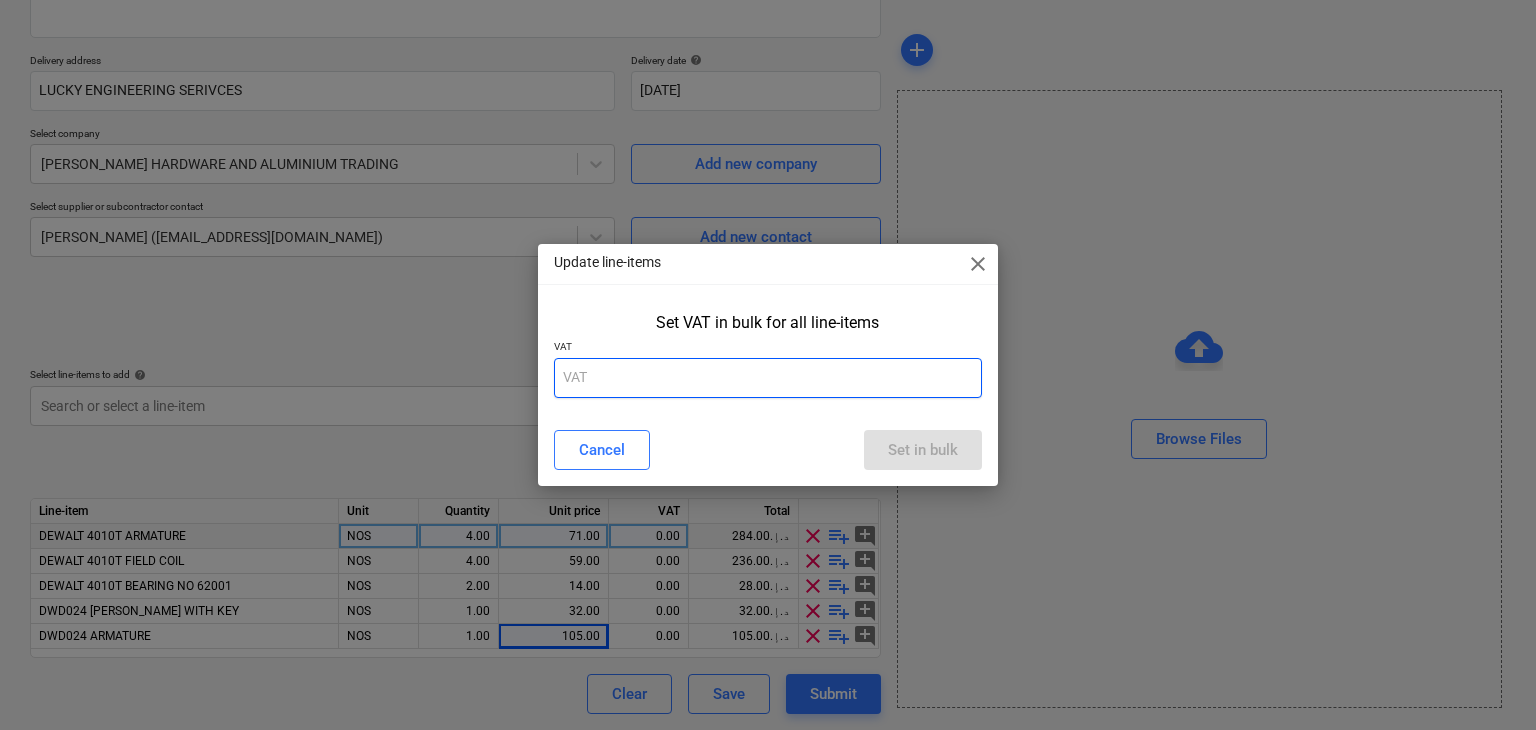 click on "VAT" at bounding box center [768, 348] 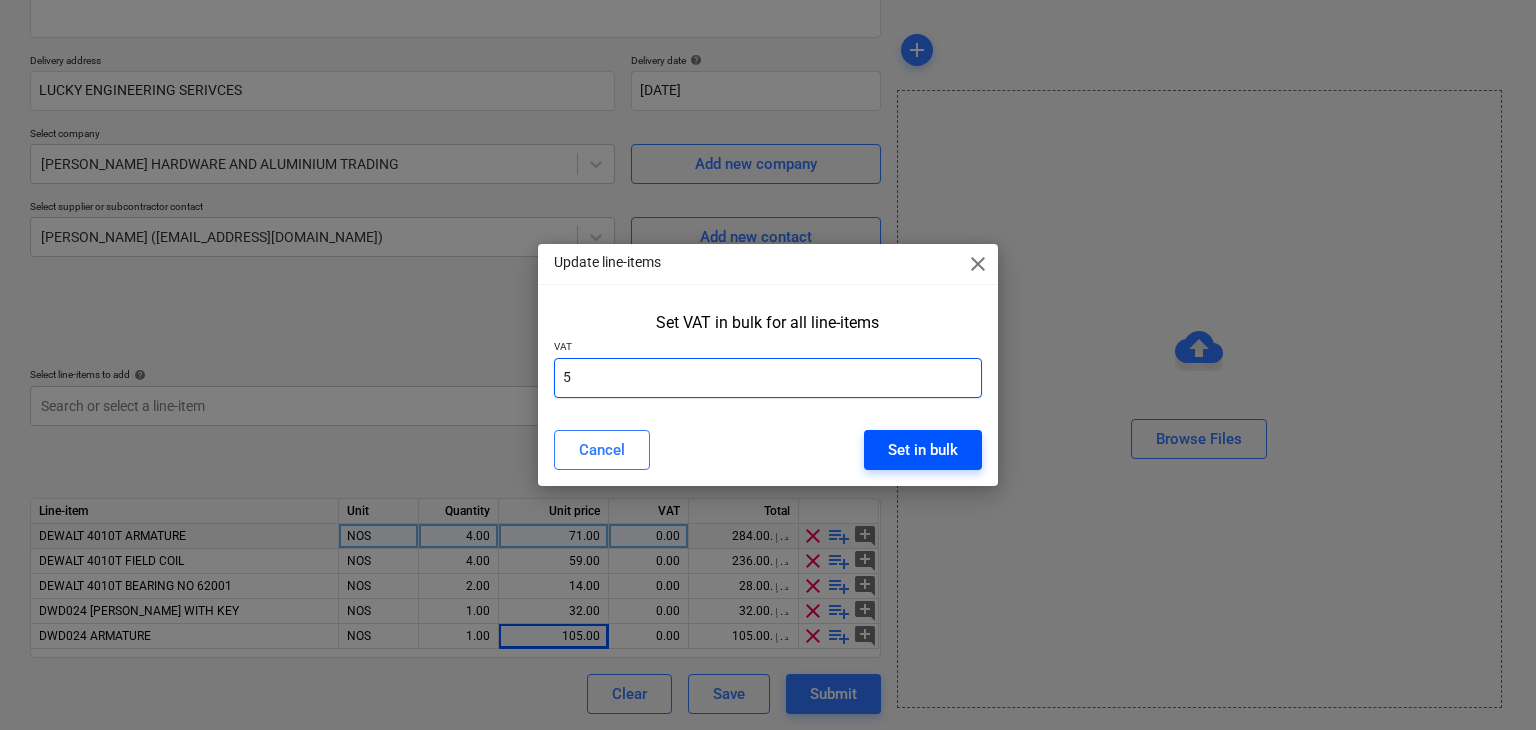 type on "5" 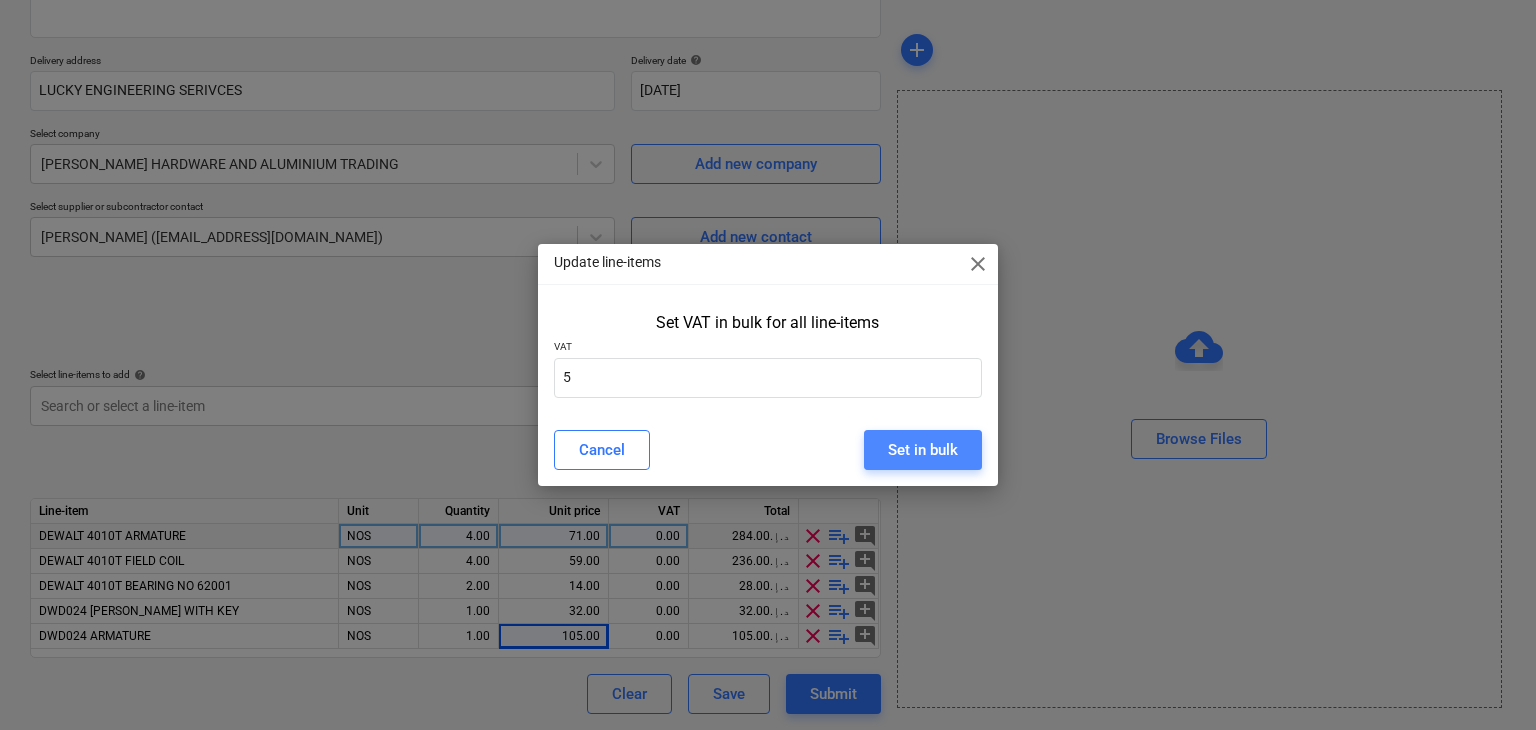 click on "Set in bulk" at bounding box center (923, 450) 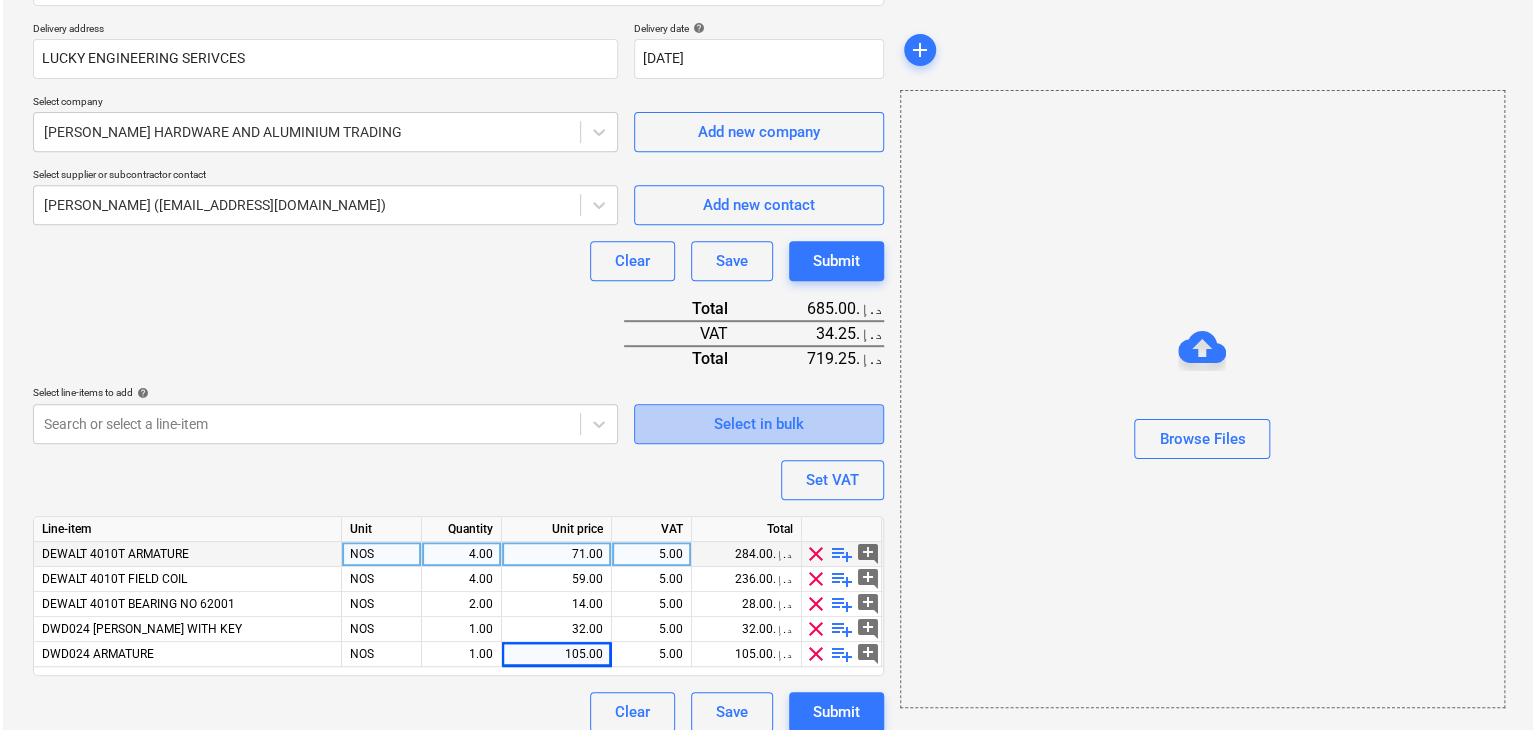 scroll, scrollTop: 369, scrollLeft: 0, axis: vertical 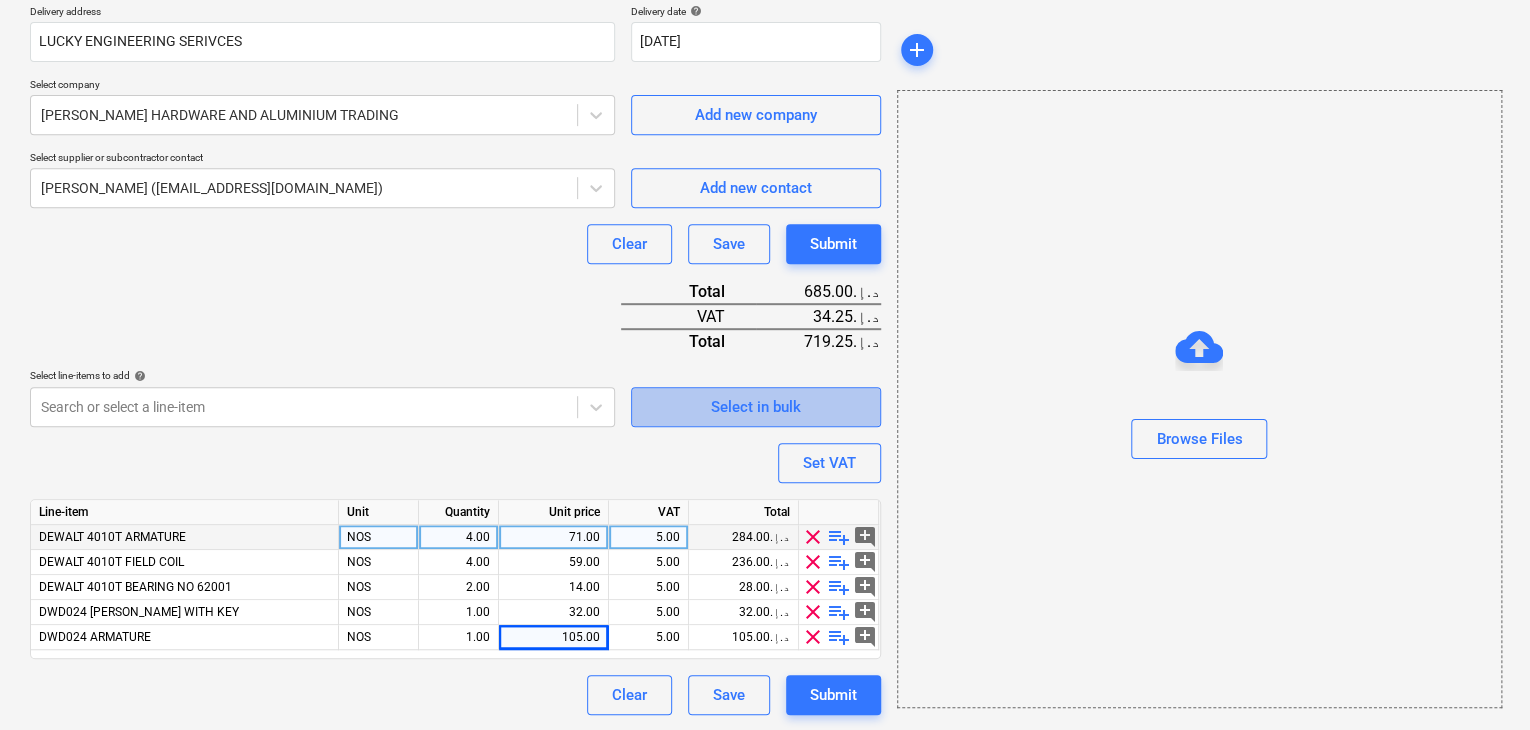 drag, startPoint x: 860, startPoint y: 388, endPoint x: 848, endPoint y: 421, distance: 35.1141 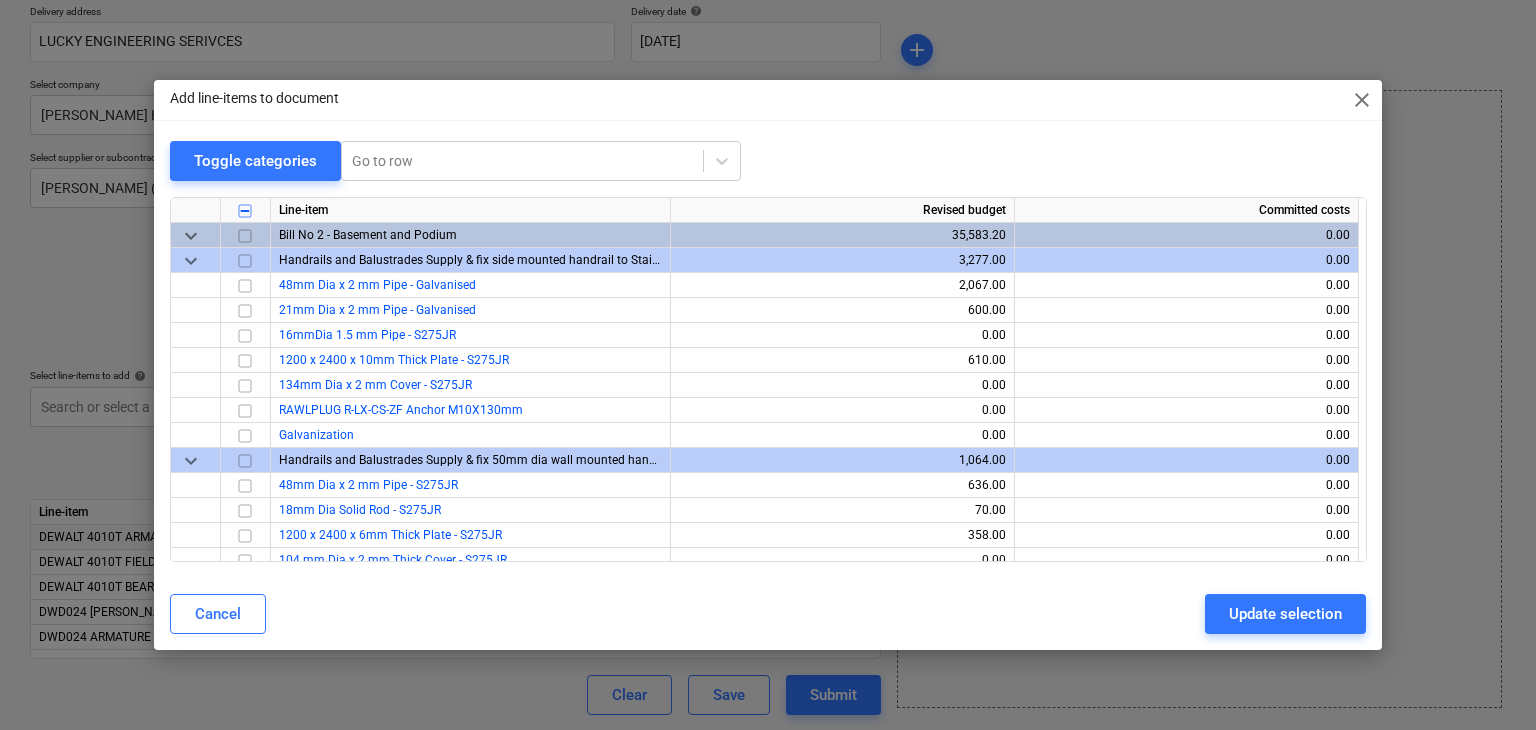 click on "close" at bounding box center (1362, 100) 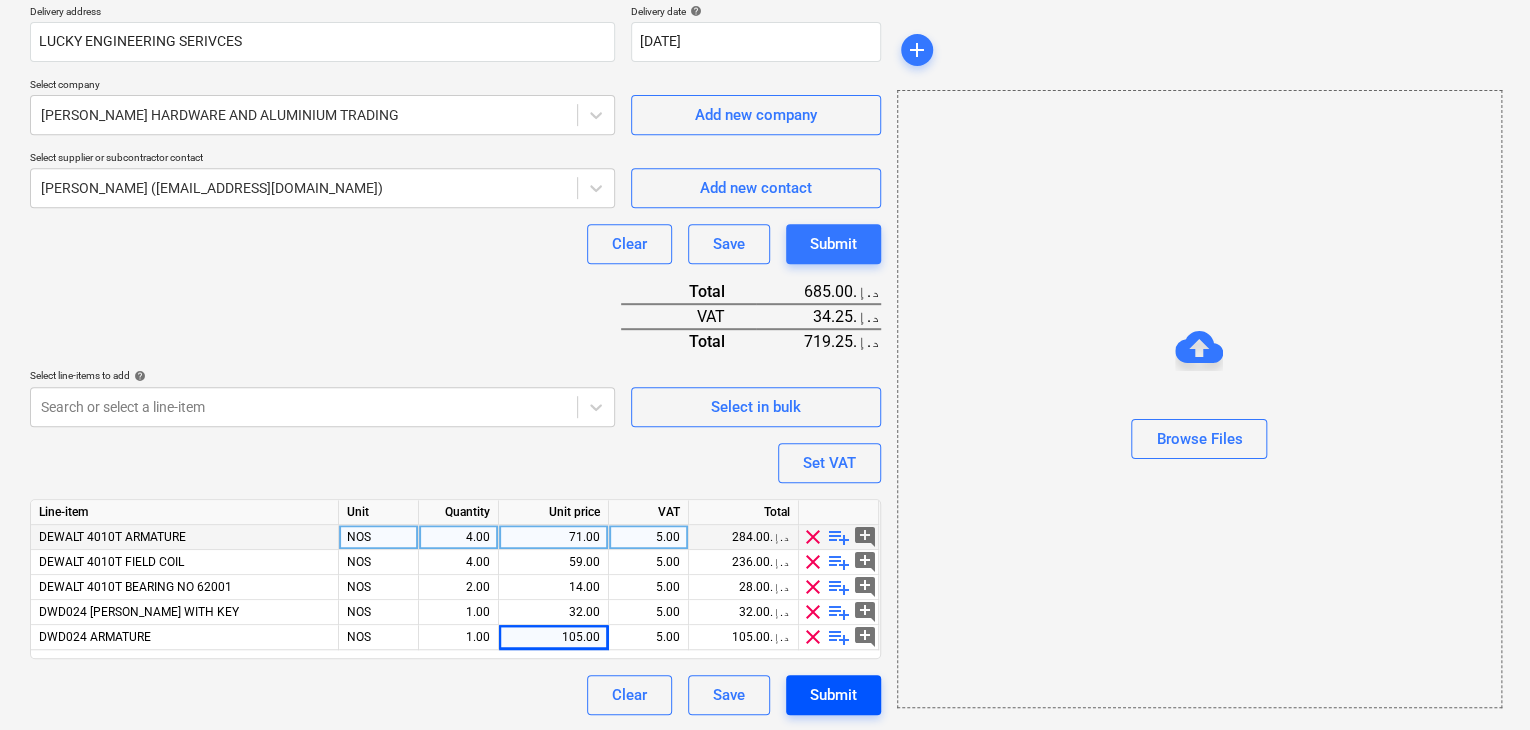 click on "Submit" at bounding box center (833, 695) 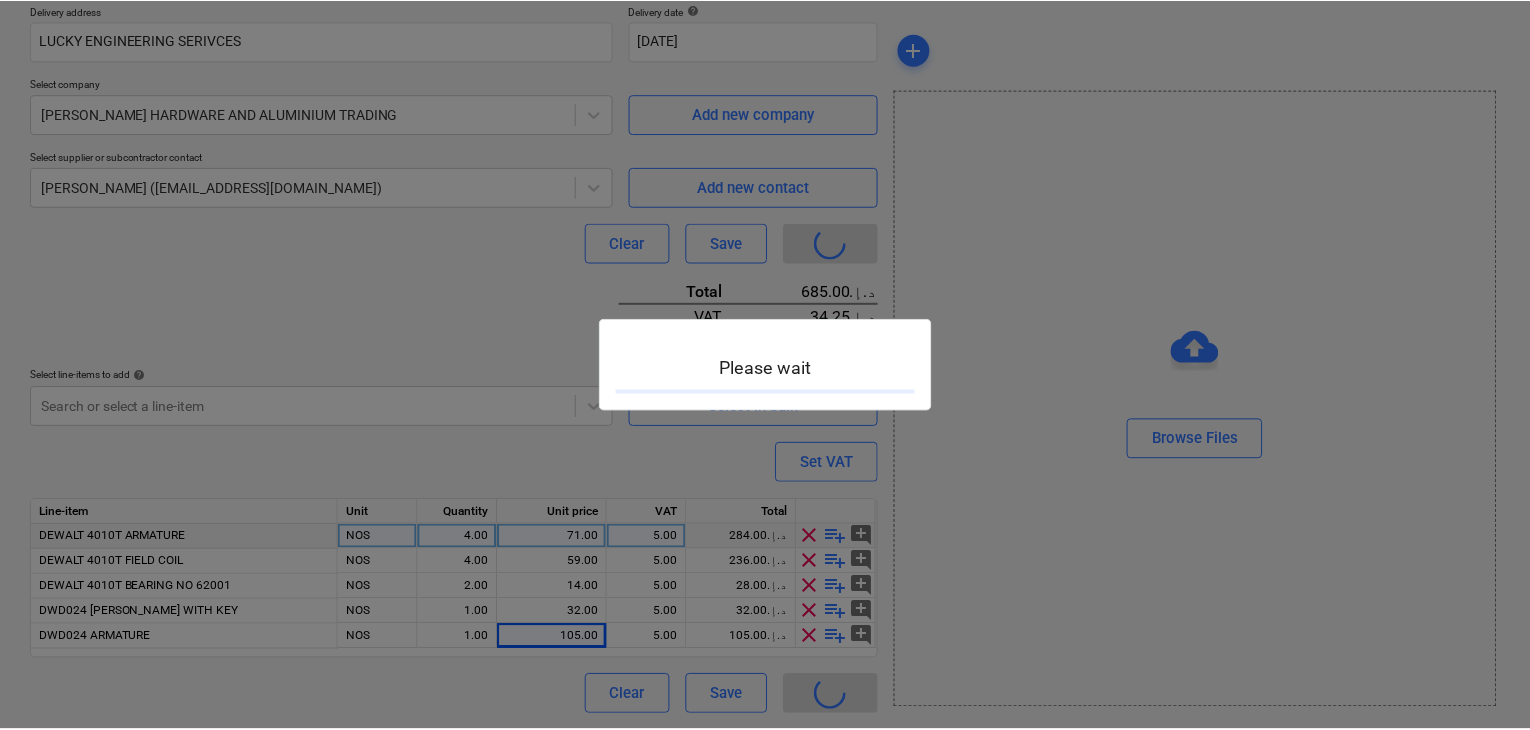 scroll, scrollTop: 0, scrollLeft: 0, axis: both 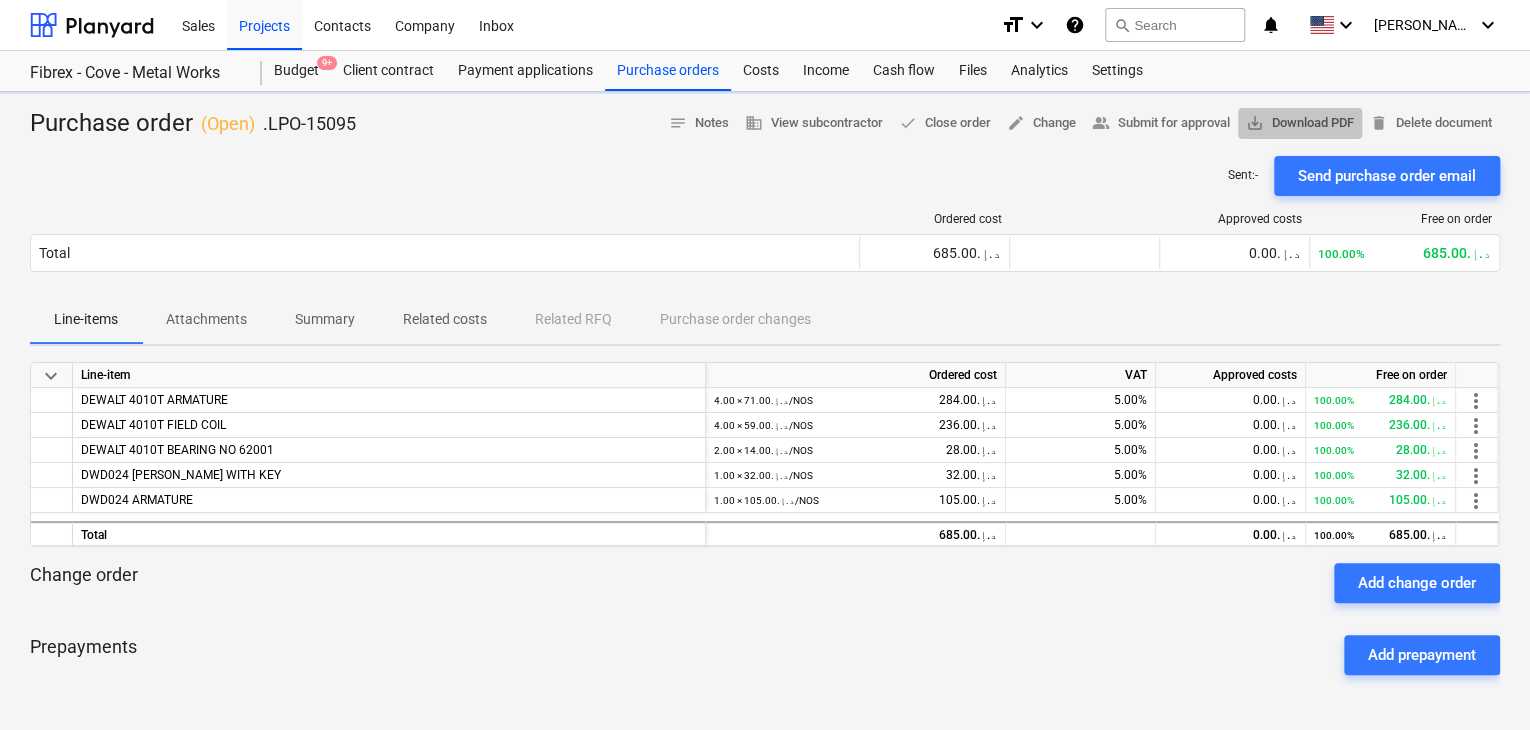 click on "save_alt Download PDF" at bounding box center [1300, 123] 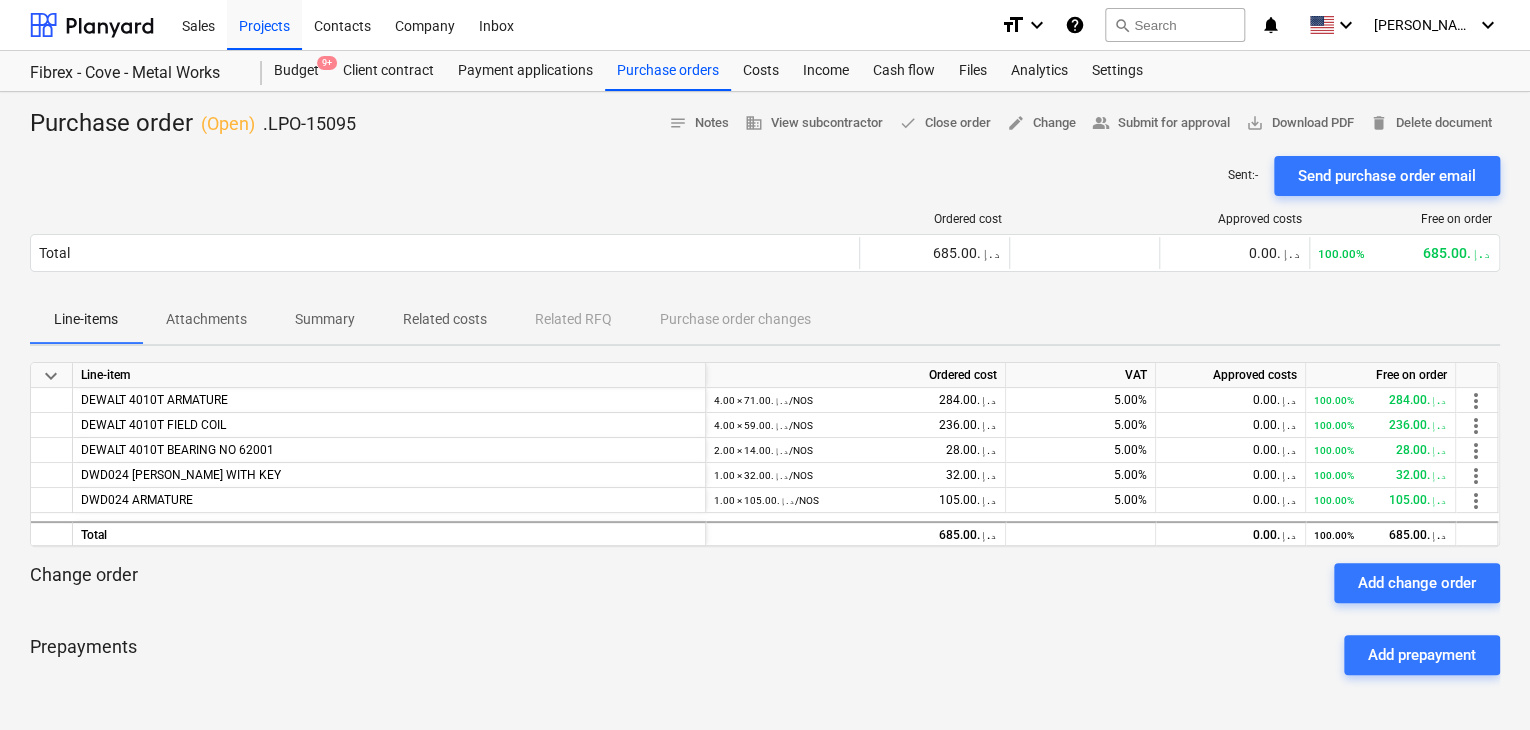 type 